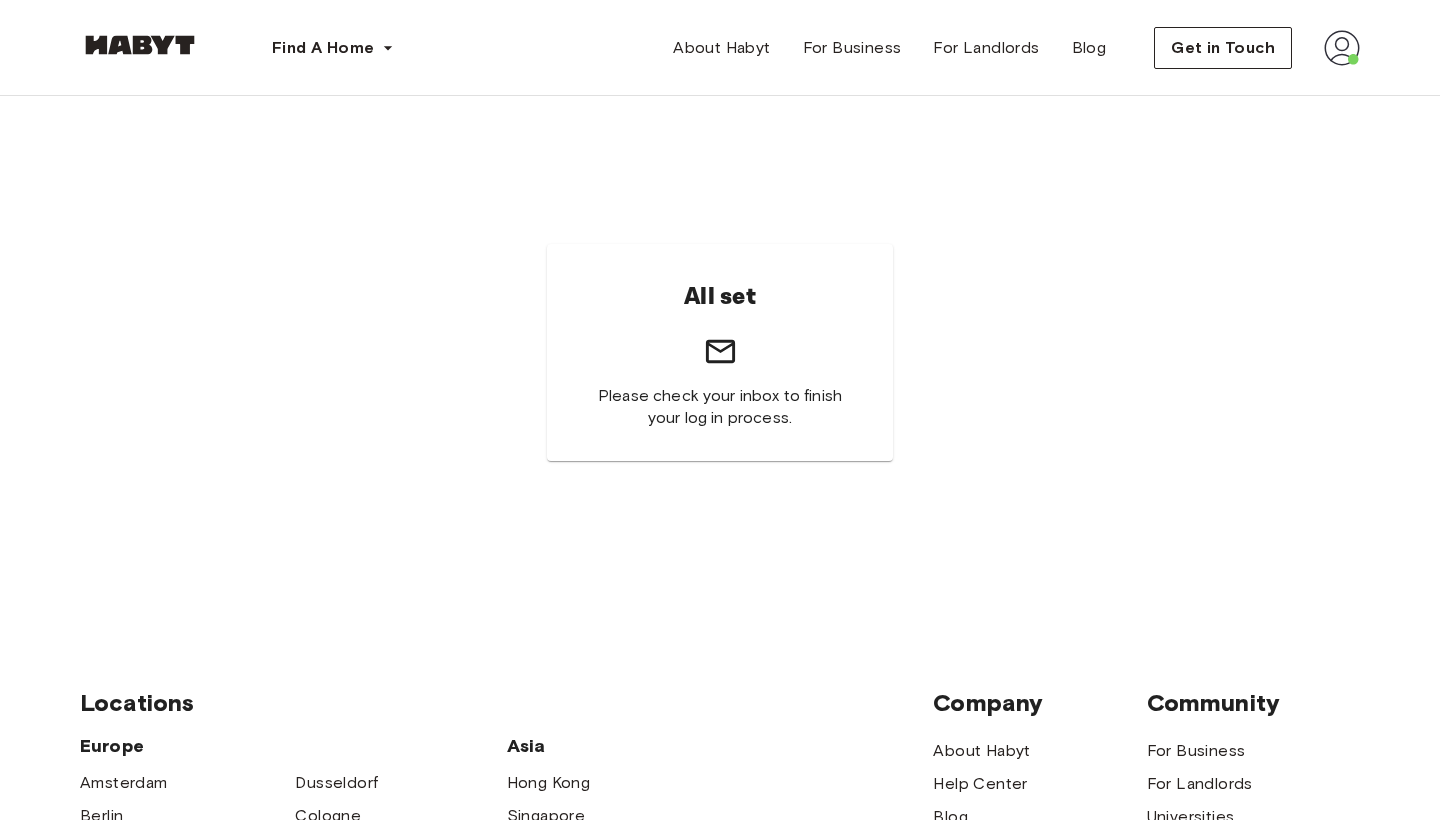 scroll, scrollTop: 0, scrollLeft: 0, axis: both 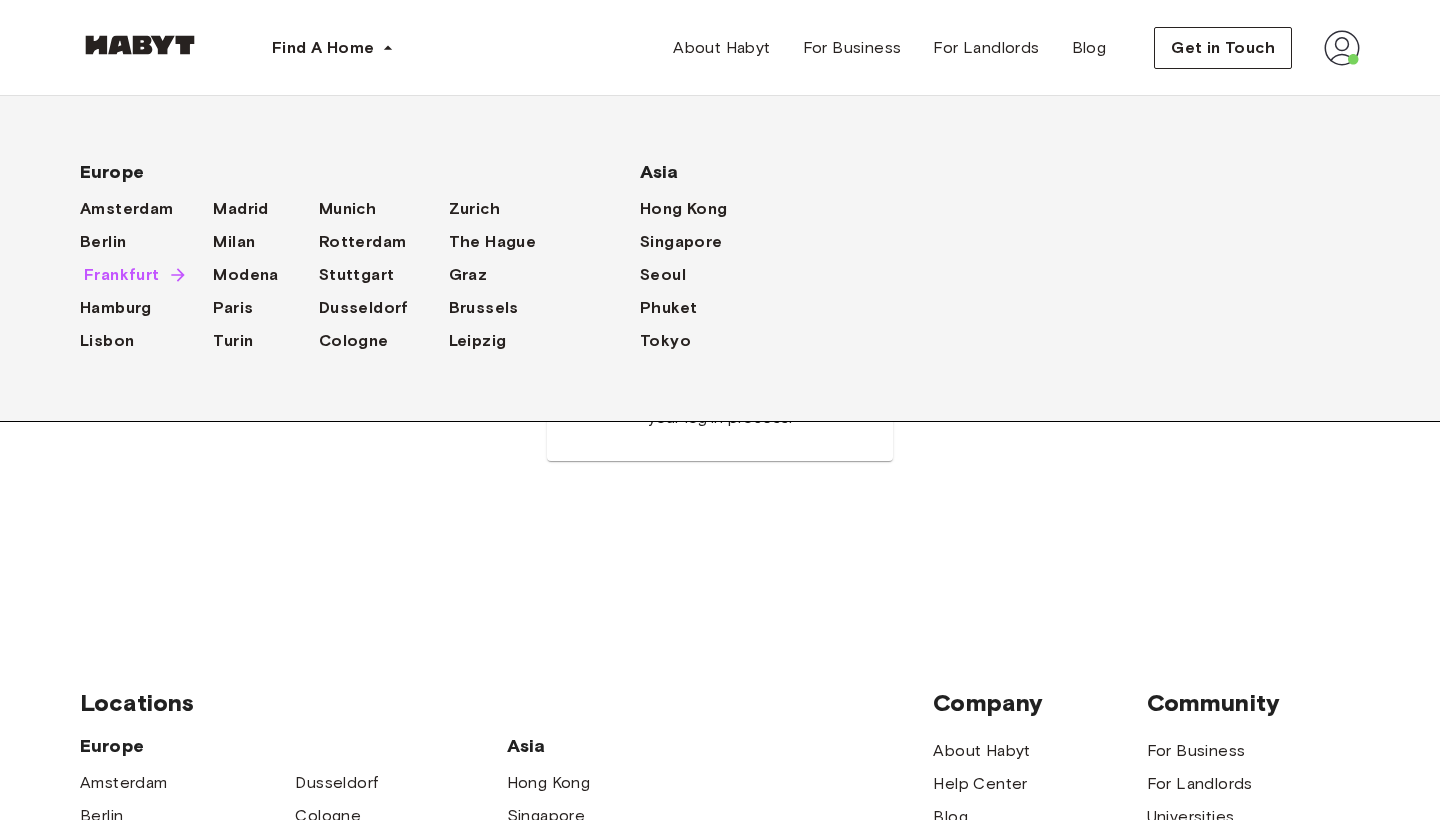 click on "Frankfurt" at bounding box center [122, 275] 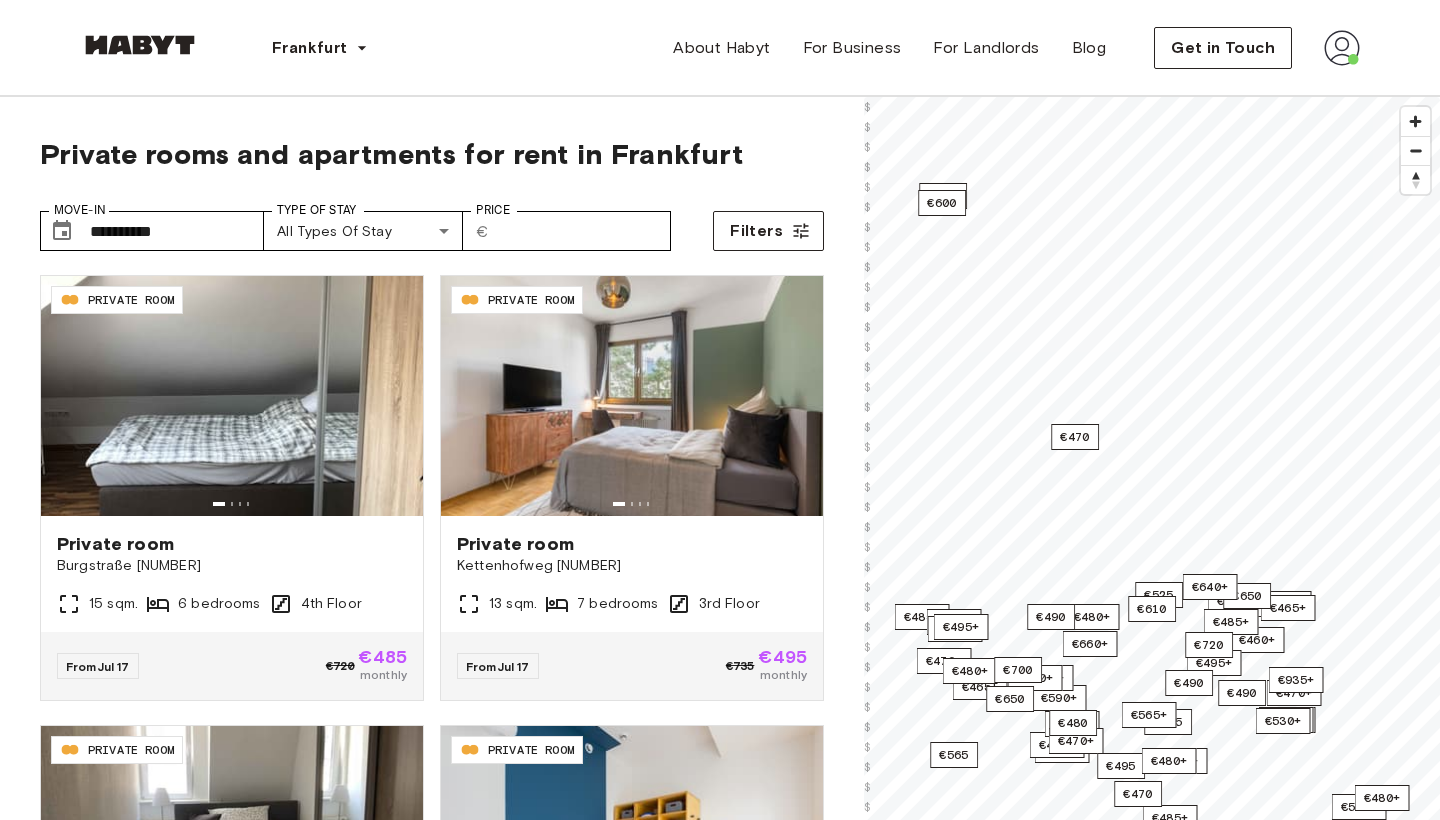 click on "DE-[POSTAL_CODE] PRIVATE ROOM Private room Burgstraße [NUMBER] [SQM] [BEDROOMS] [FLOOR] From [MONTH] [DAY] €[PRICE] €[PRICE] monthly DE-[POSTAL_CODE] PRIVATE ROOM Private room Kettenhofweg [NUMBER] [SQM] [BEDROOMS] [FLOOR] From [MONTH] [DAY] €[PRICE] €[PRICE] monthly DE-[POSTAL_CODE] PRIVATE ROOM Private room Münchener Straße [NUMBER] [SQM] [BEDROOMS] [FLOOR] From [MONTH] [DAY] €[PRICE] €[PRICE] monthly DE-[POSTAL_CODE] PRIVATE ROOM Private room Georg-Voigt-Straße [NUMBER] [SQM] [BEDROOMS] [FLOOR] From [MONTH] [DAY] €[PRICE] €[PRICE] monthly DE-[POSTAL_CODE] PRIVATE ROOM Private room Gref-Völsing-Straße [NUMBER] [SQM] [BEDROOMS] [FLOOR] From [MONTH] [DAY] €[PRICE] €[PRICE] monthly DE-[POSTAL_CODE] PRIVATE ROOM Private room Gref-Völsing-Straße [NUMBER] [SQM] [BEDROOMS] [FLOOR] From [MONTH] [DAY] €[PRICE] €[PRICE] monthly DE-[POSTAL_CODE] PRIVATE ROOM Private room Gref-Völsing-Straße [NUMBER] [SQM] [BEDROOMS]" at bounding box center (432, 596) 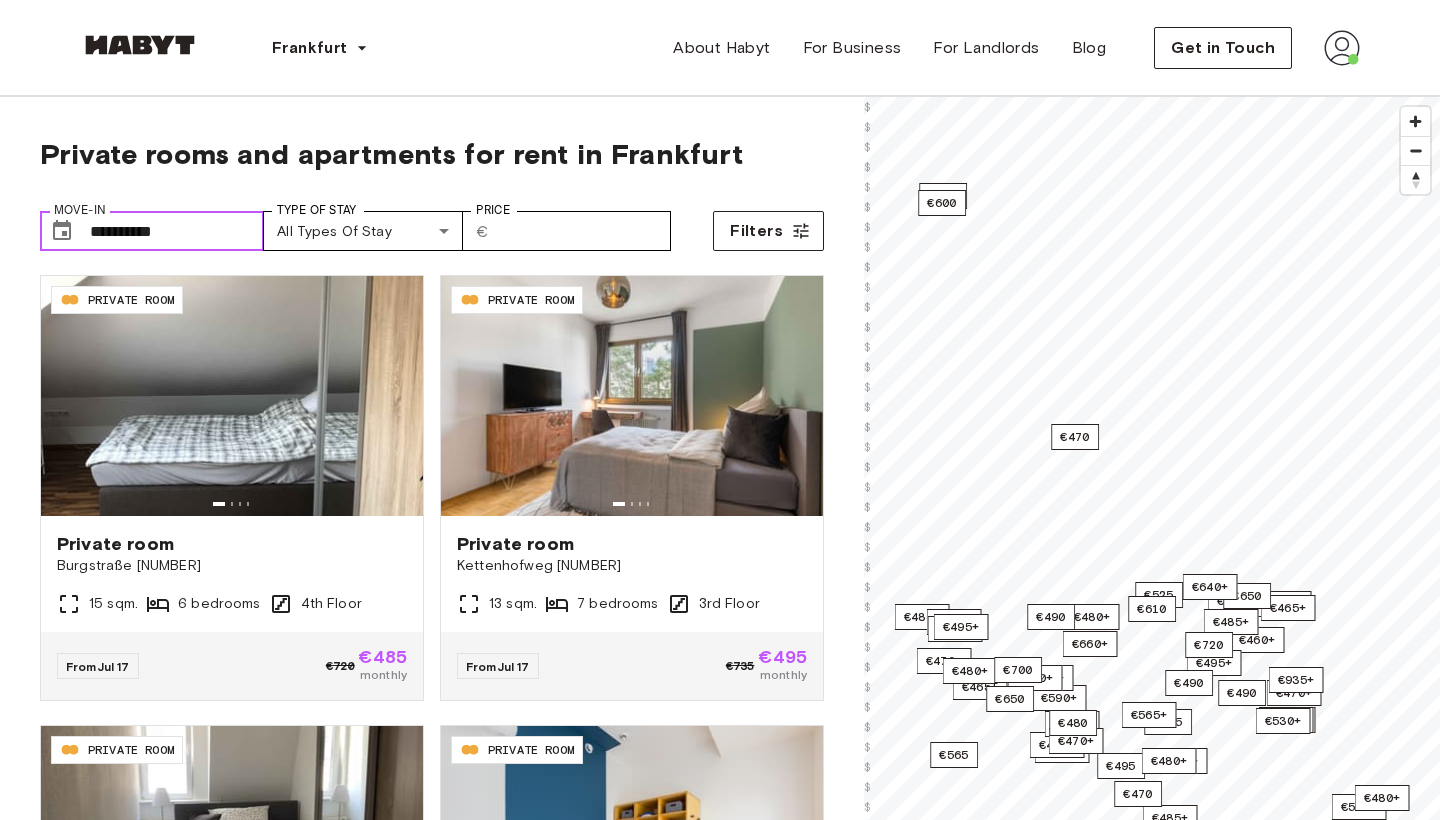 click on "**********" at bounding box center [177, 231] 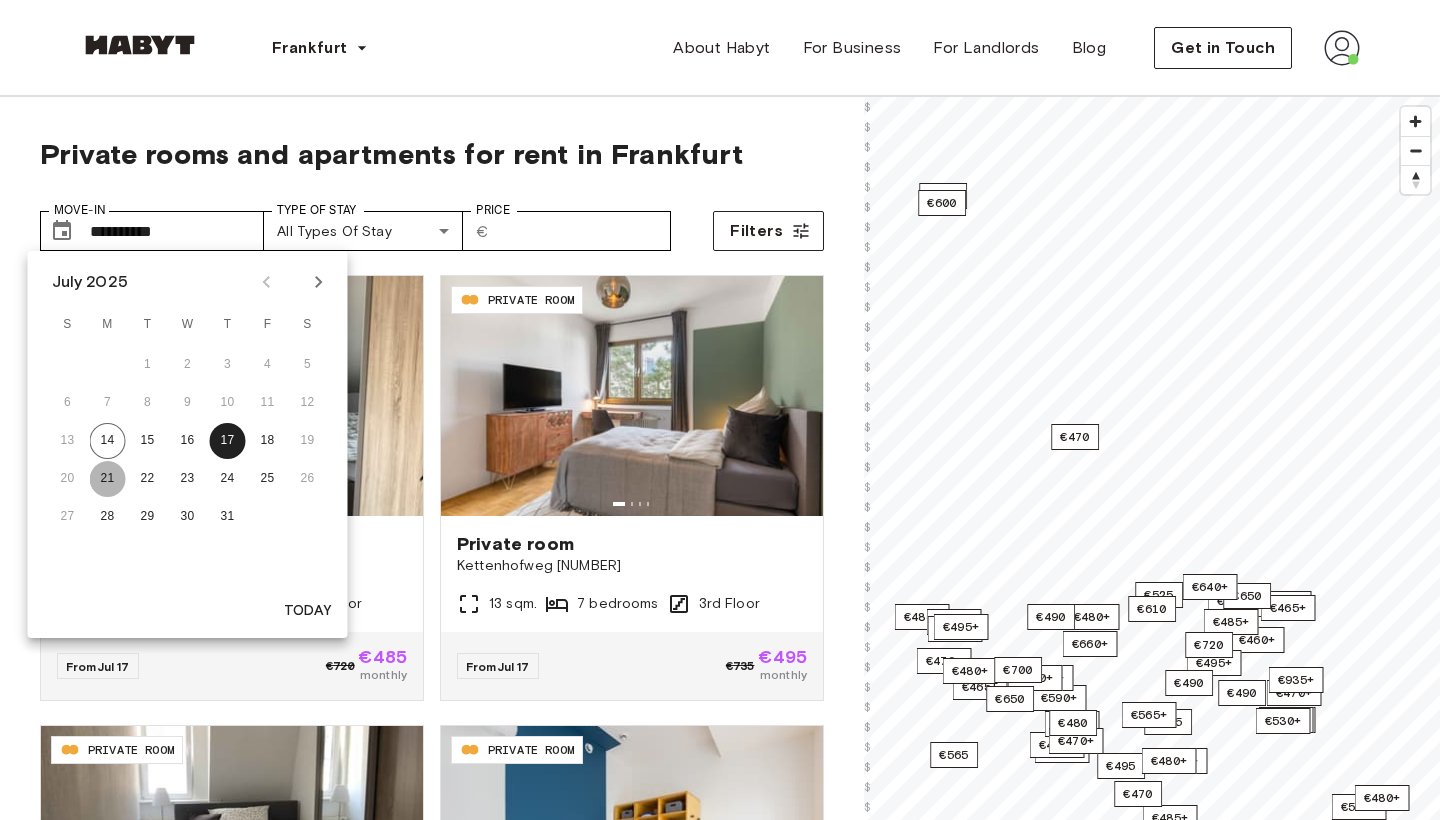 click on "21" at bounding box center (108, 479) 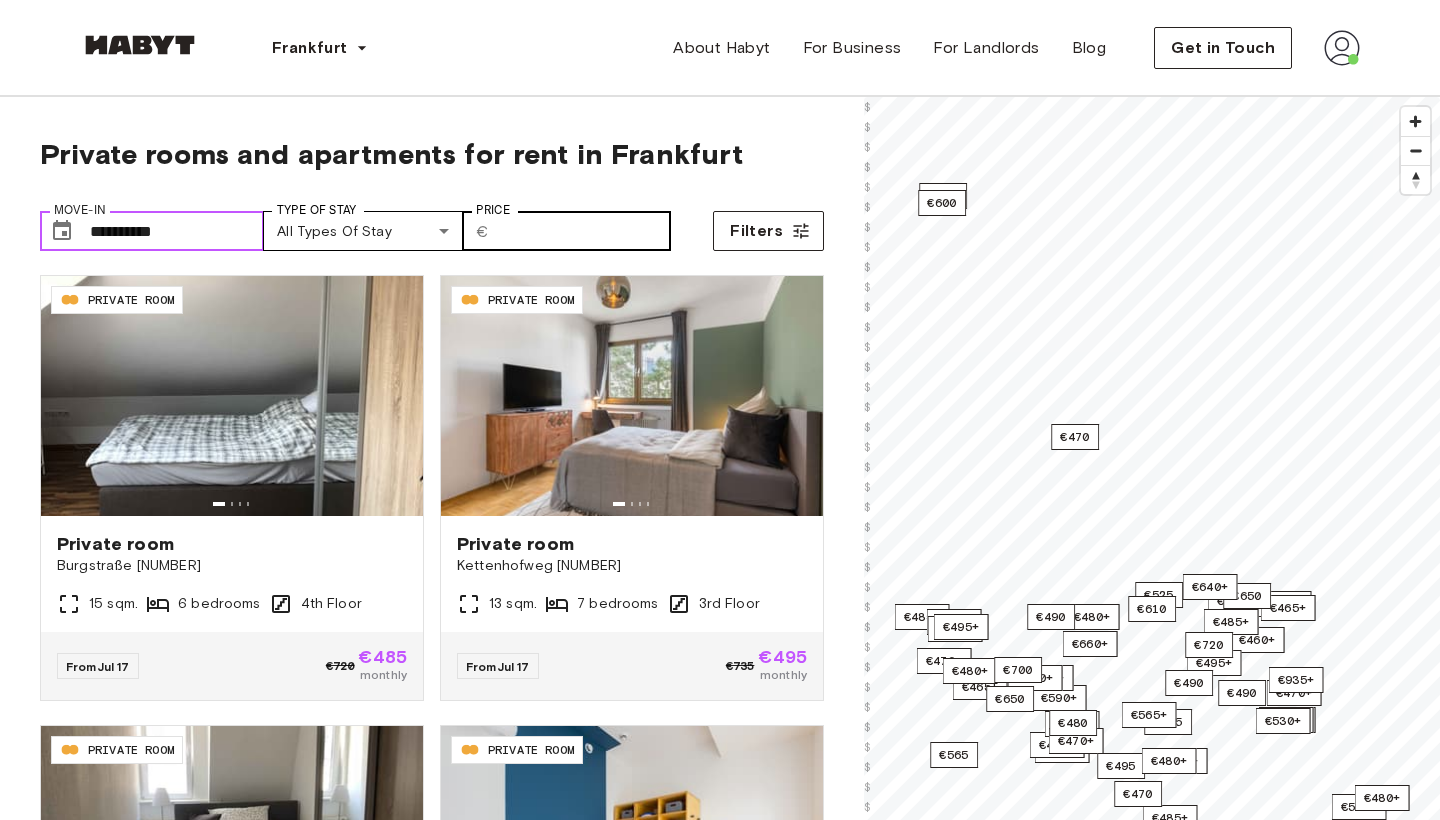 scroll, scrollTop: 0, scrollLeft: 0, axis: both 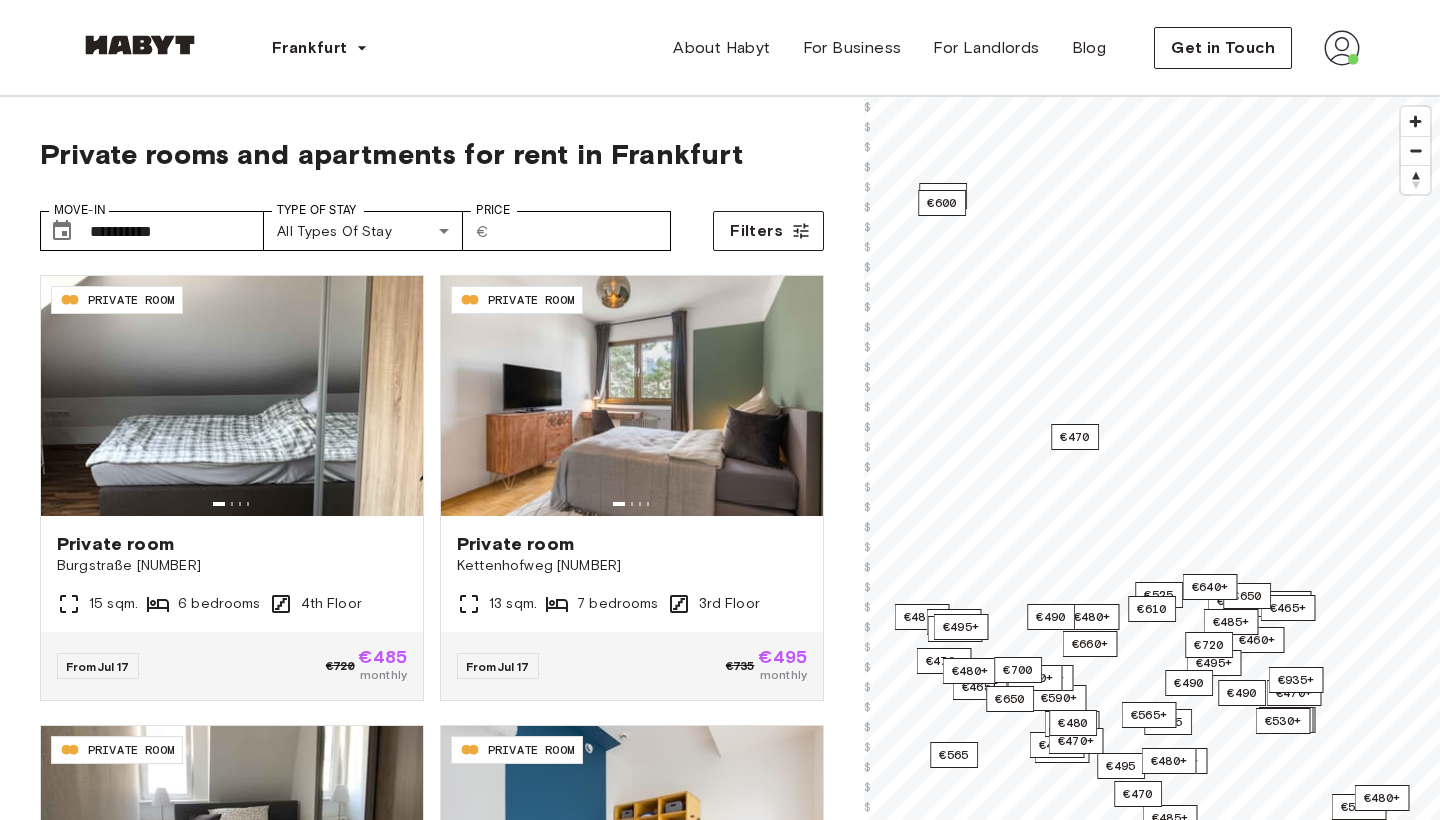 click on "**********" at bounding box center [432, 223] 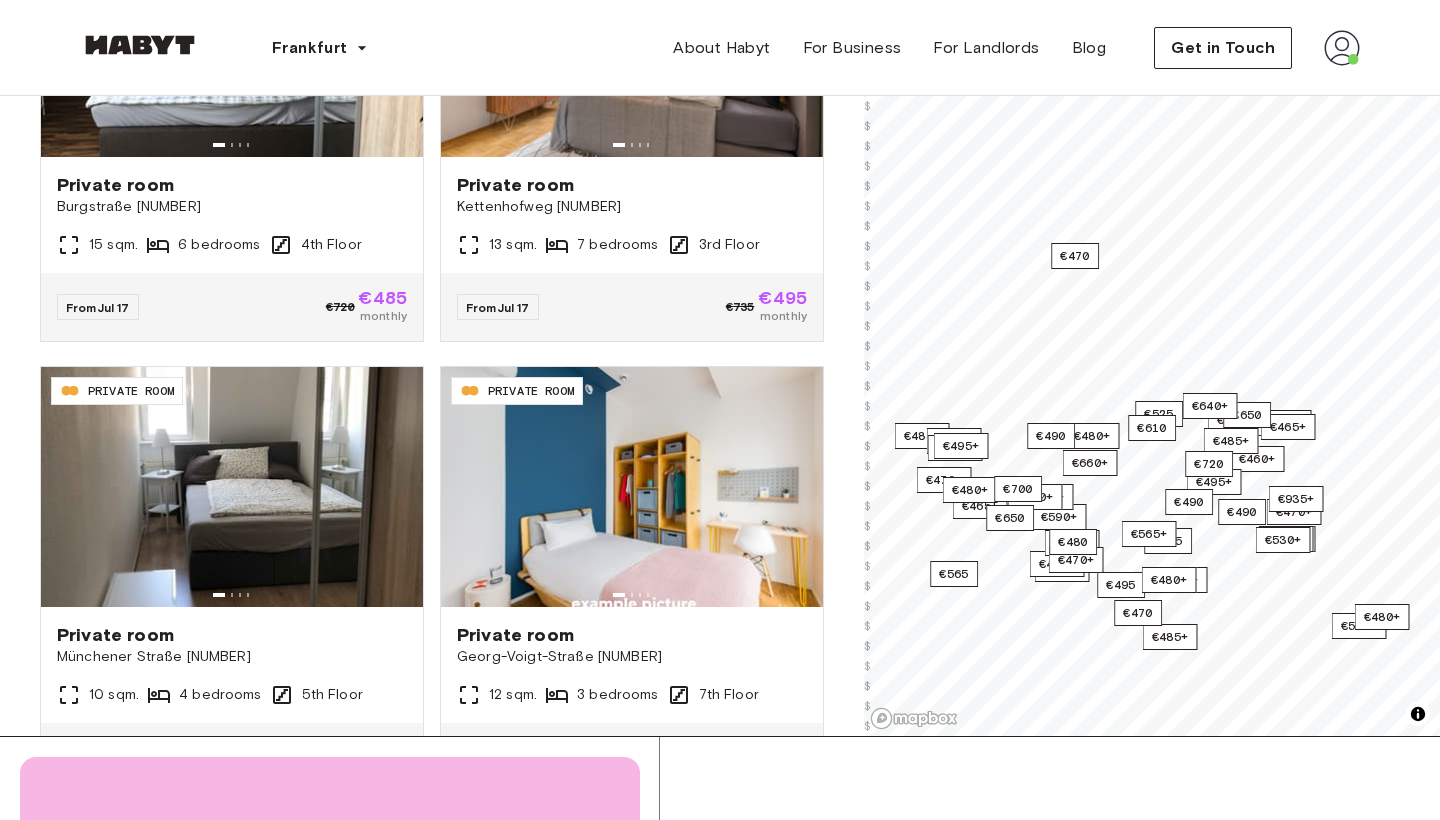 scroll, scrollTop: 360, scrollLeft: 0, axis: vertical 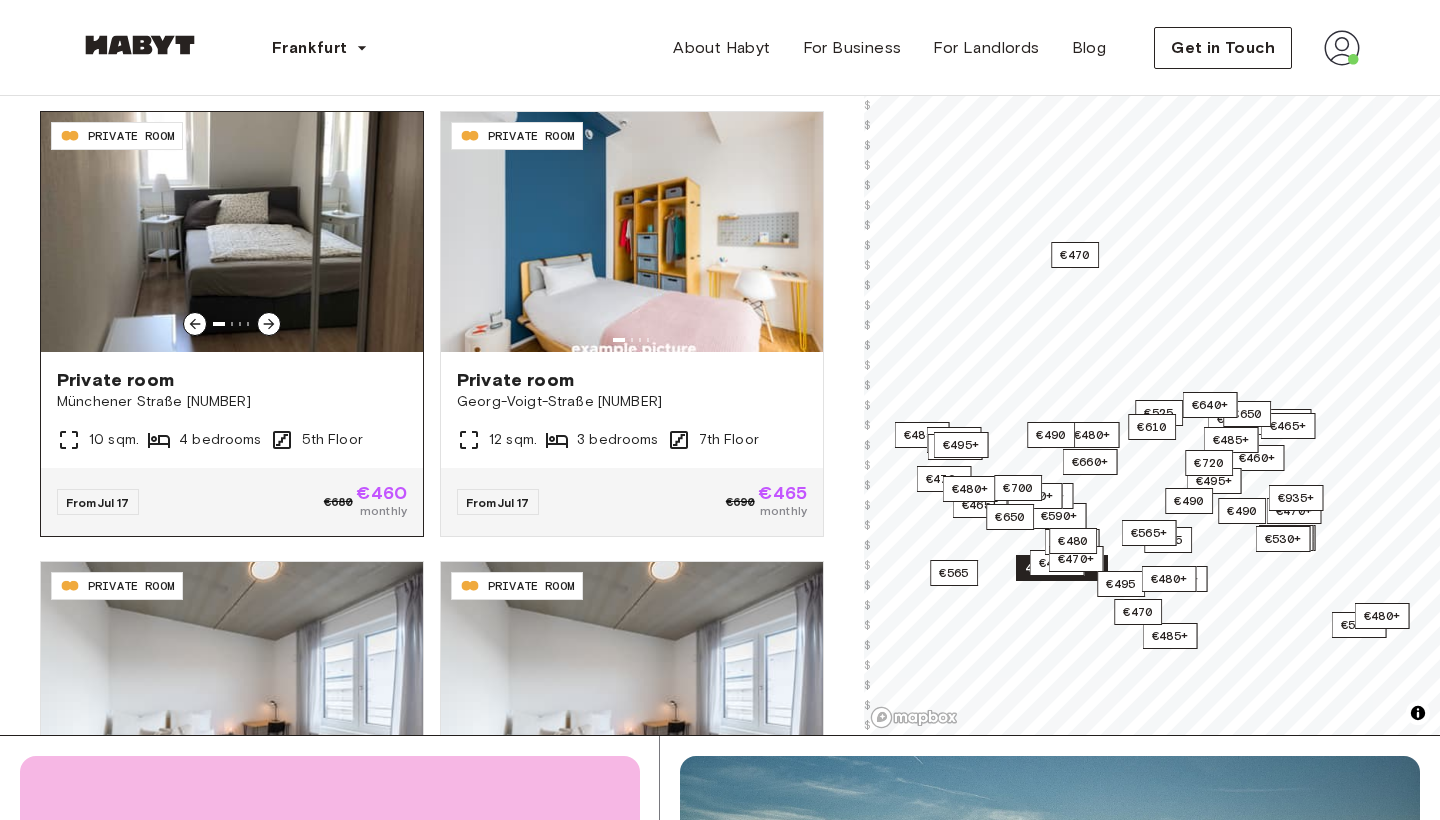 click 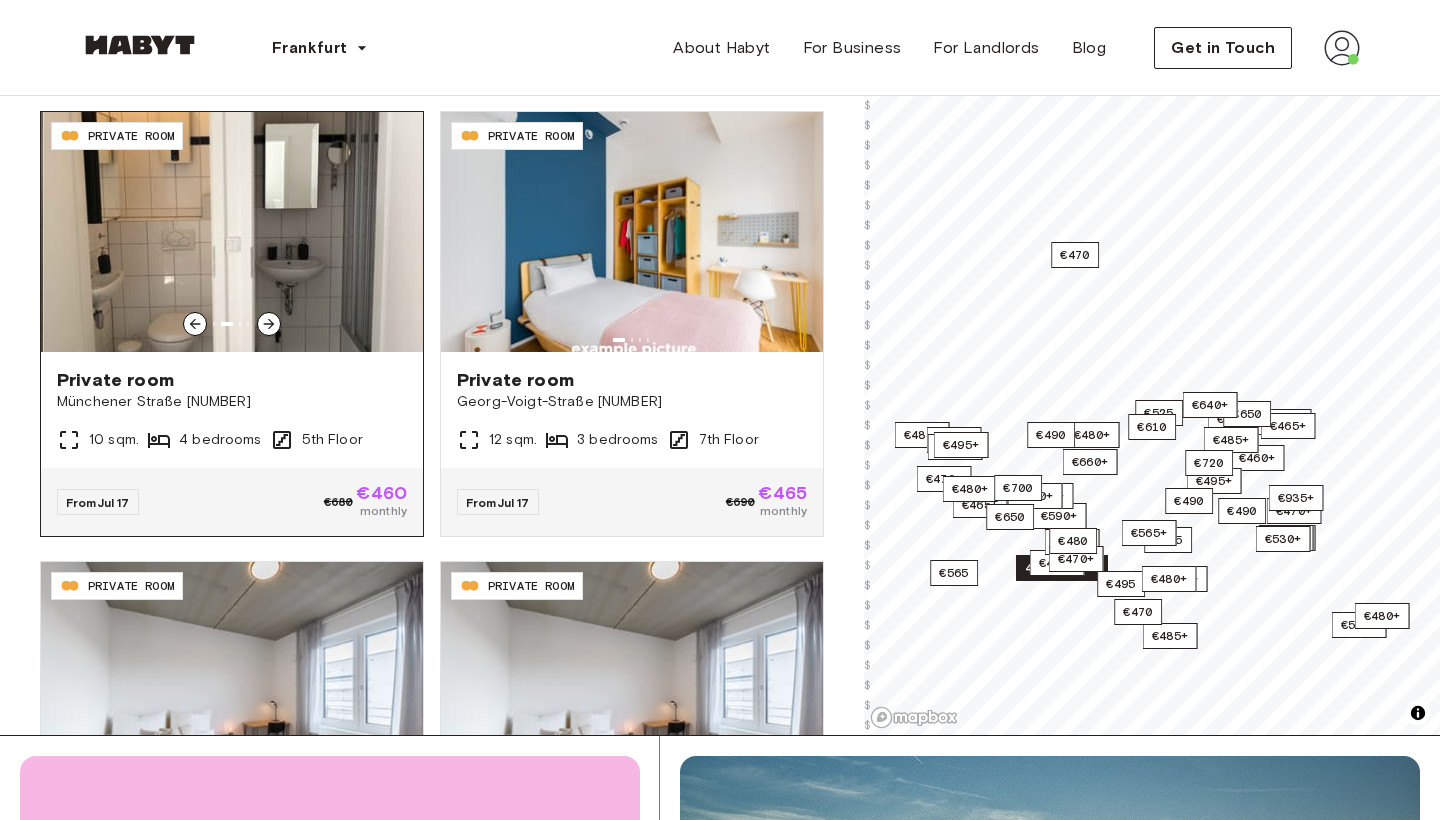 click 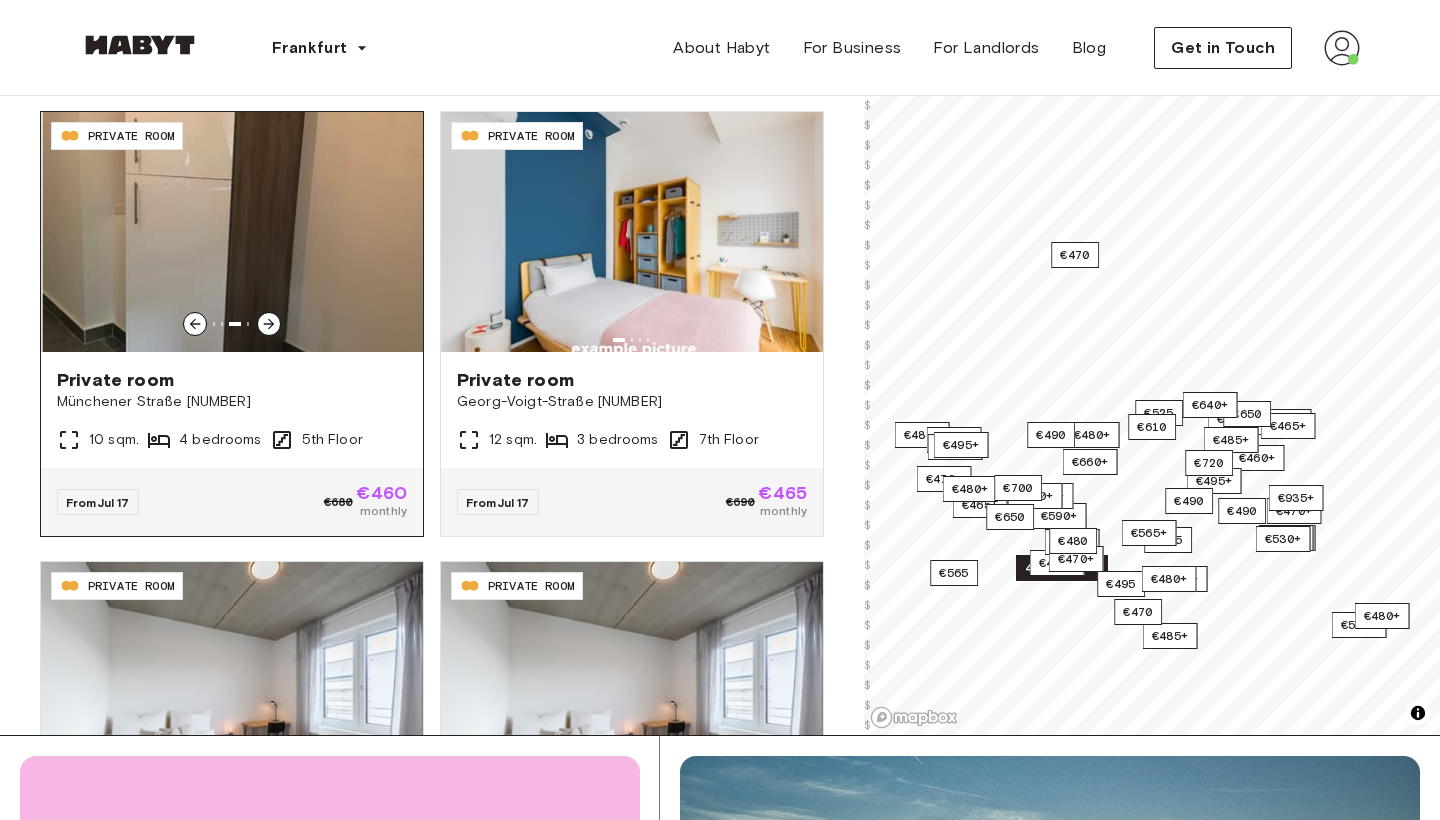 click 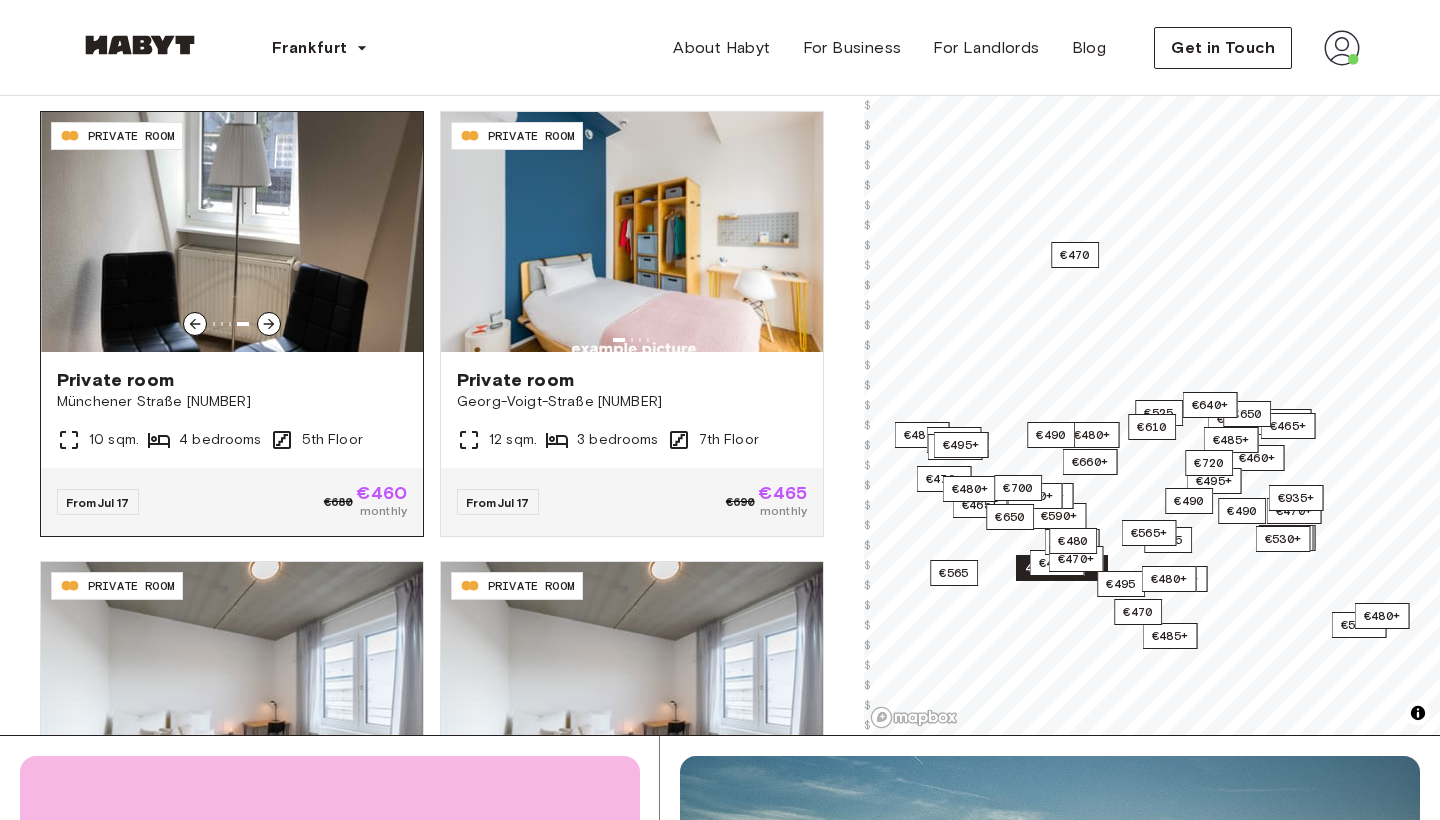click 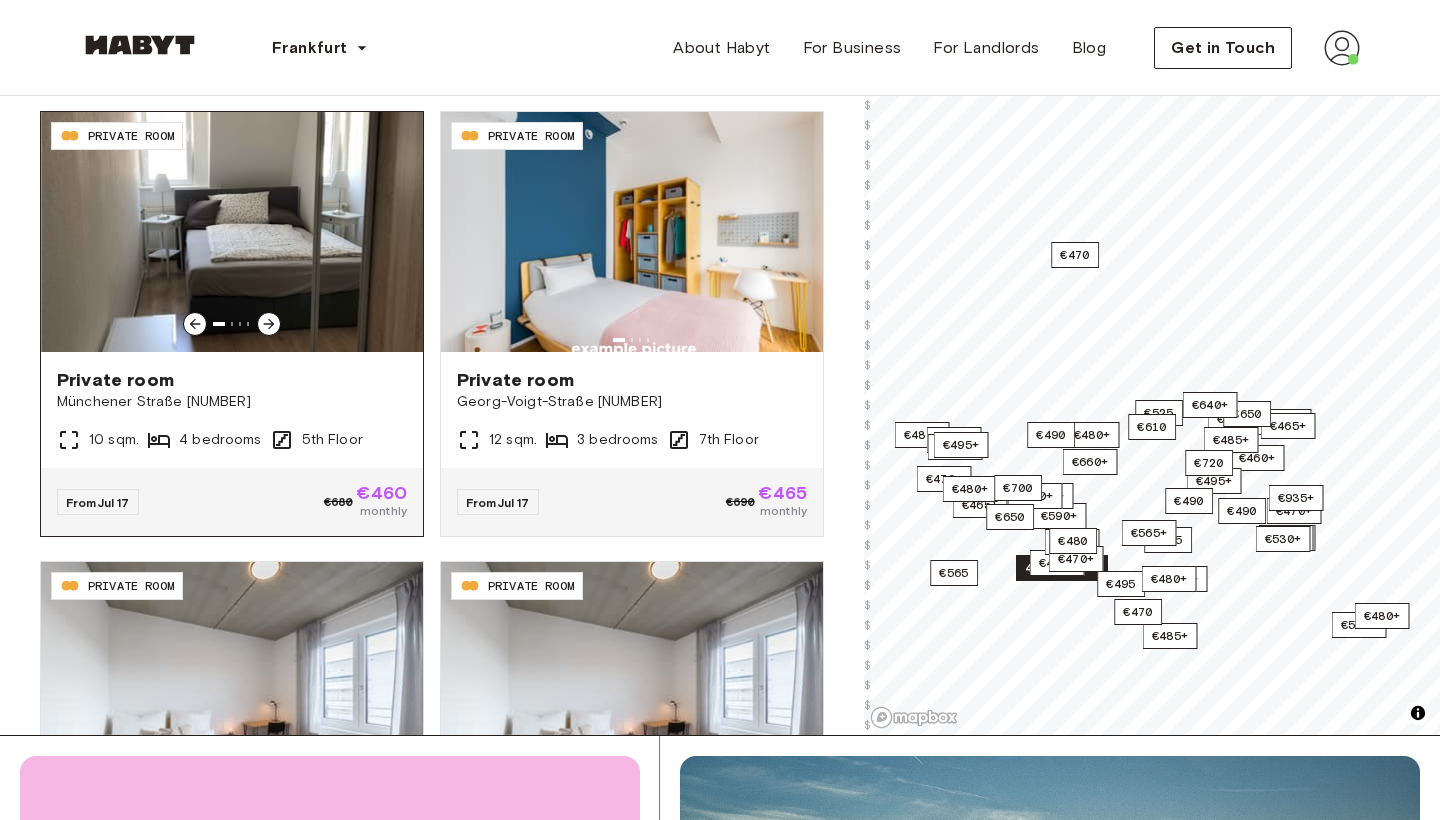 click 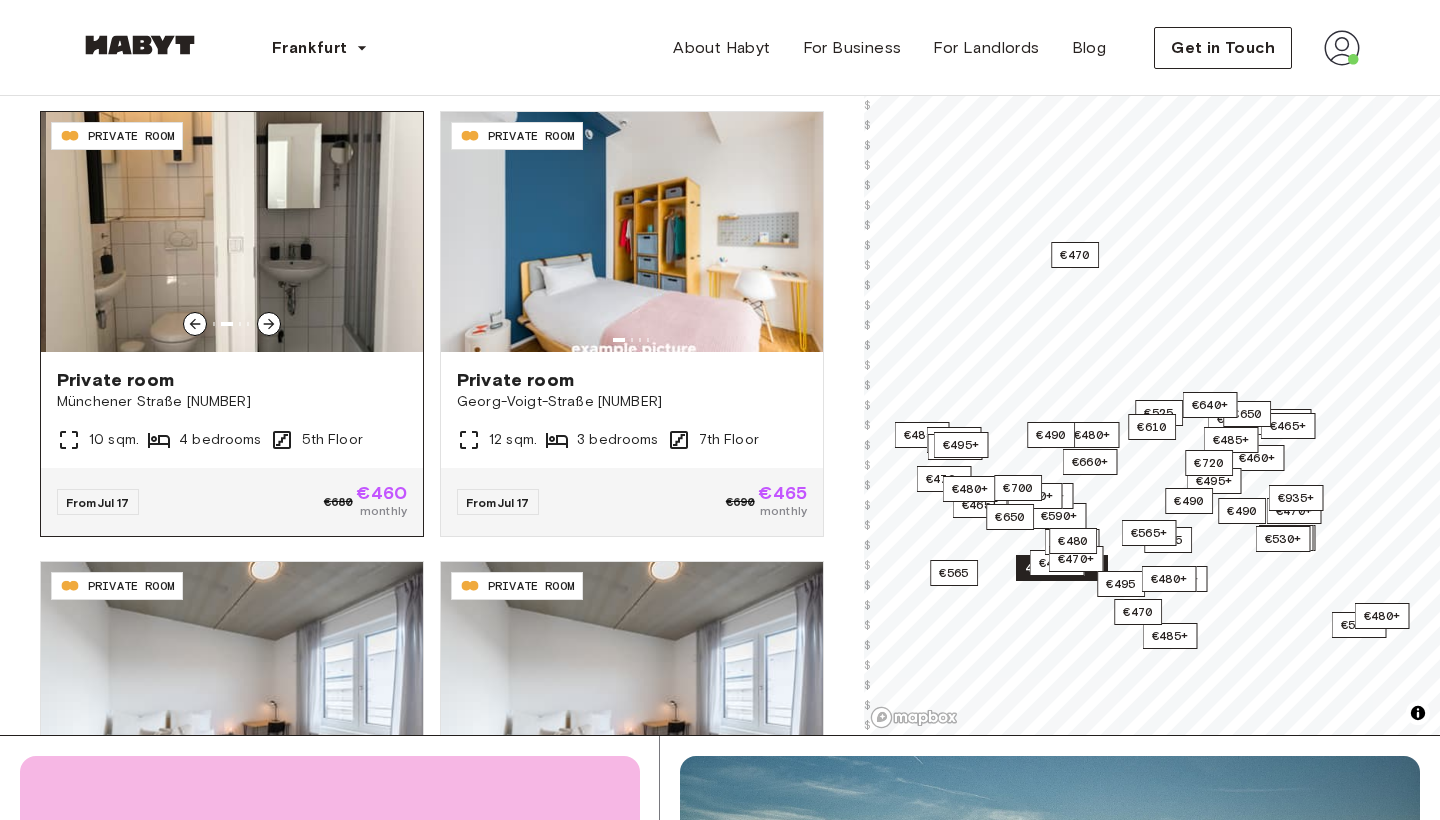 click 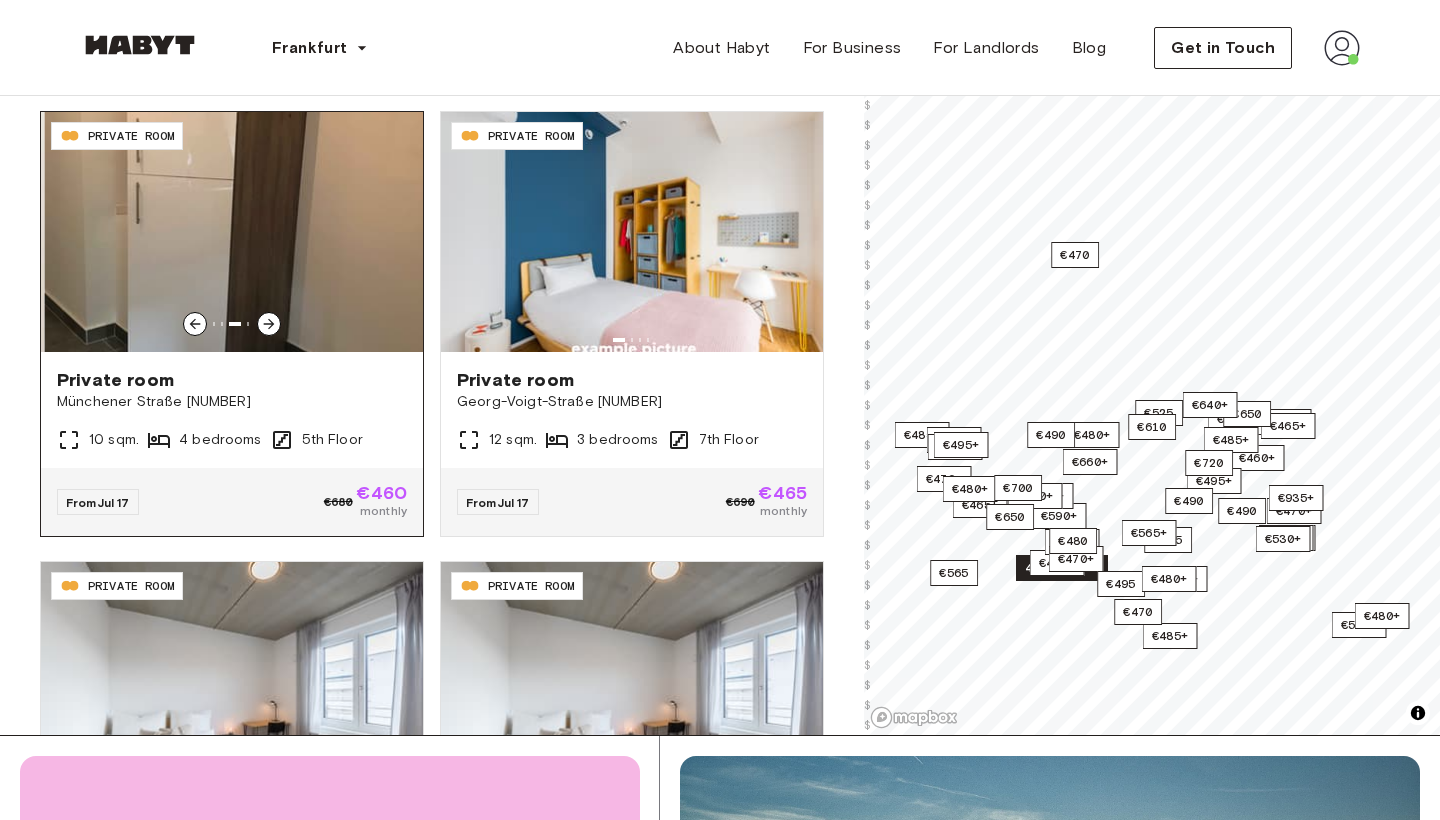 click 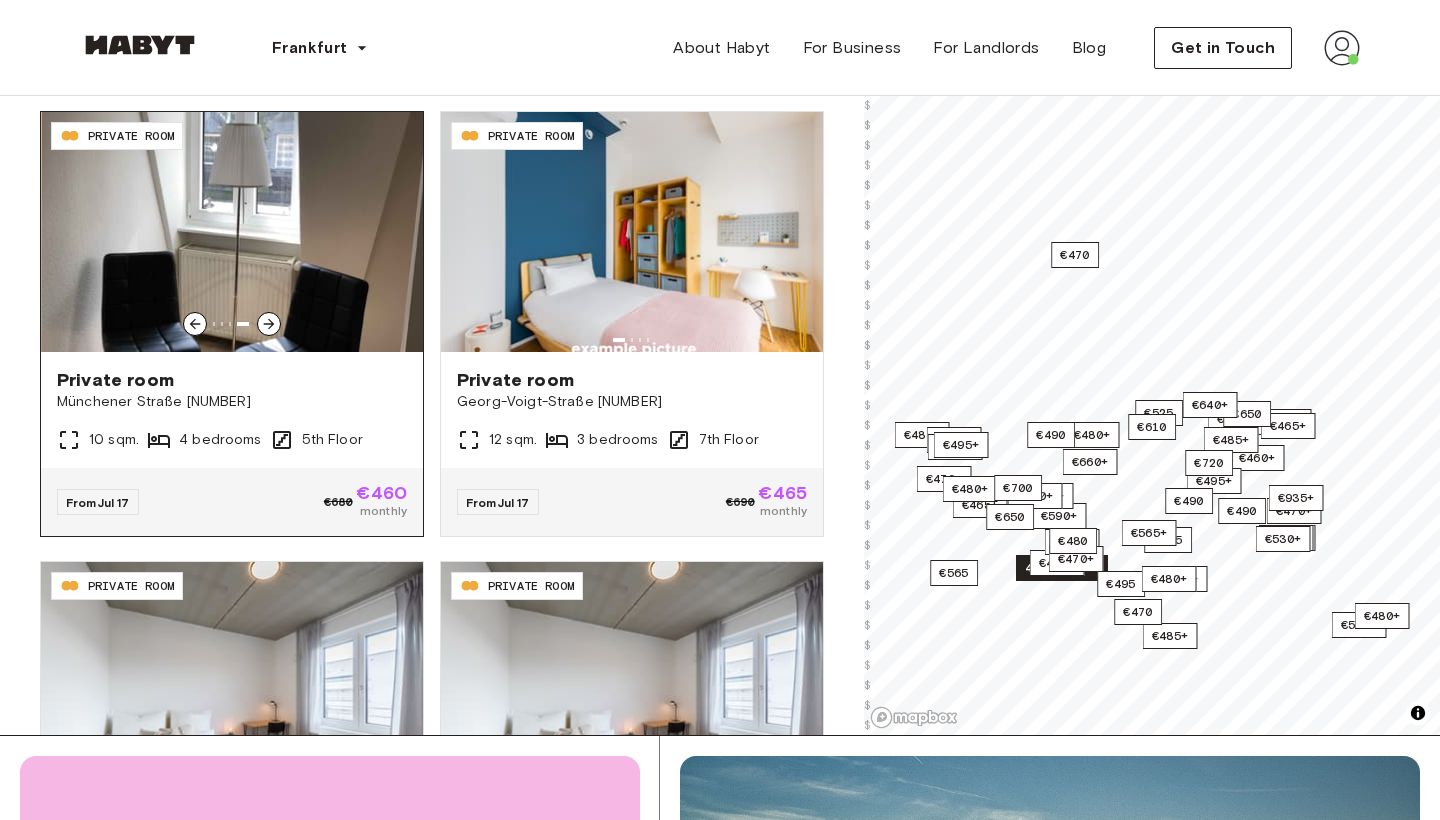 click 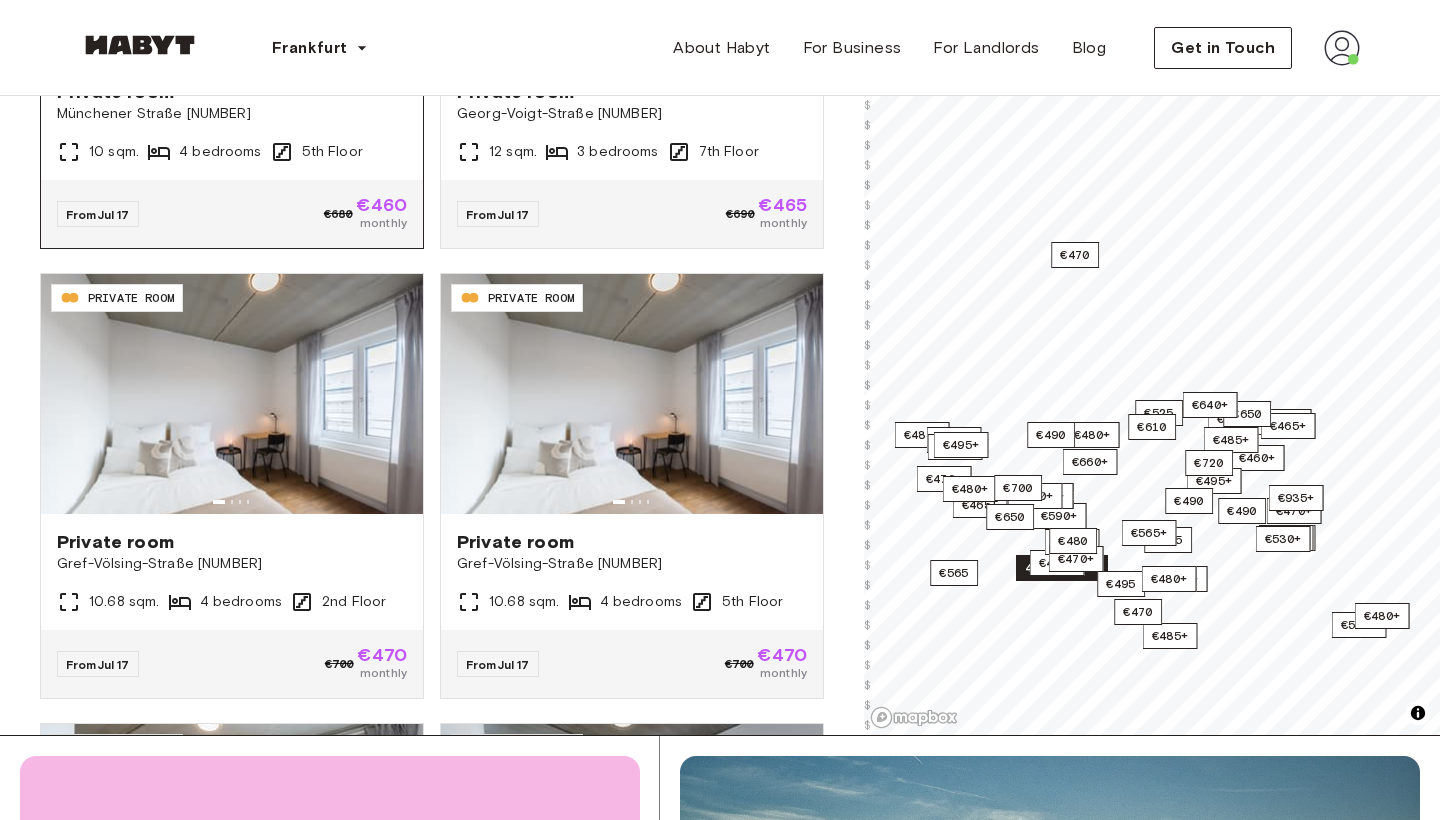 scroll, scrollTop: 562, scrollLeft: 0, axis: vertical 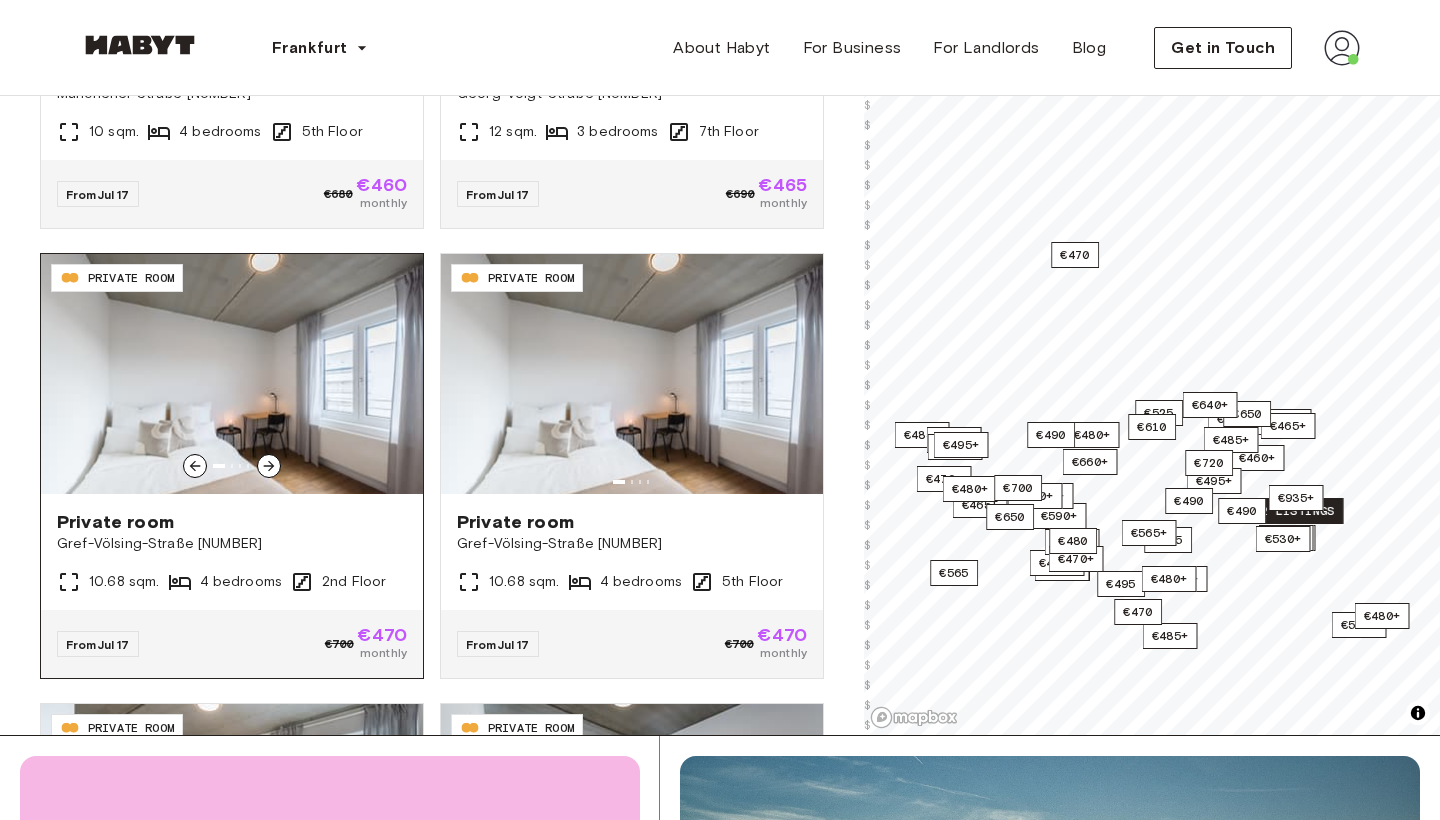click 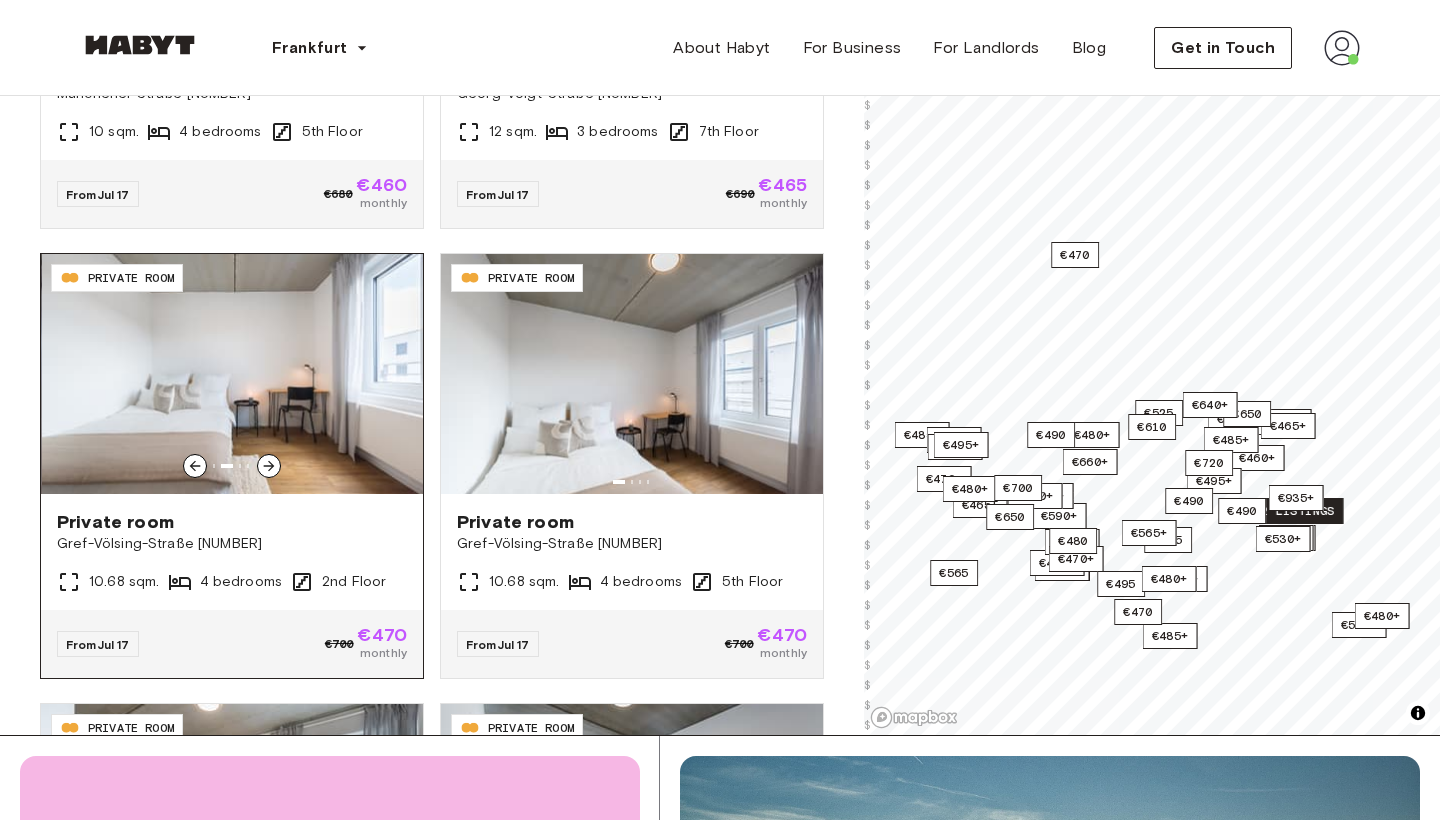 click 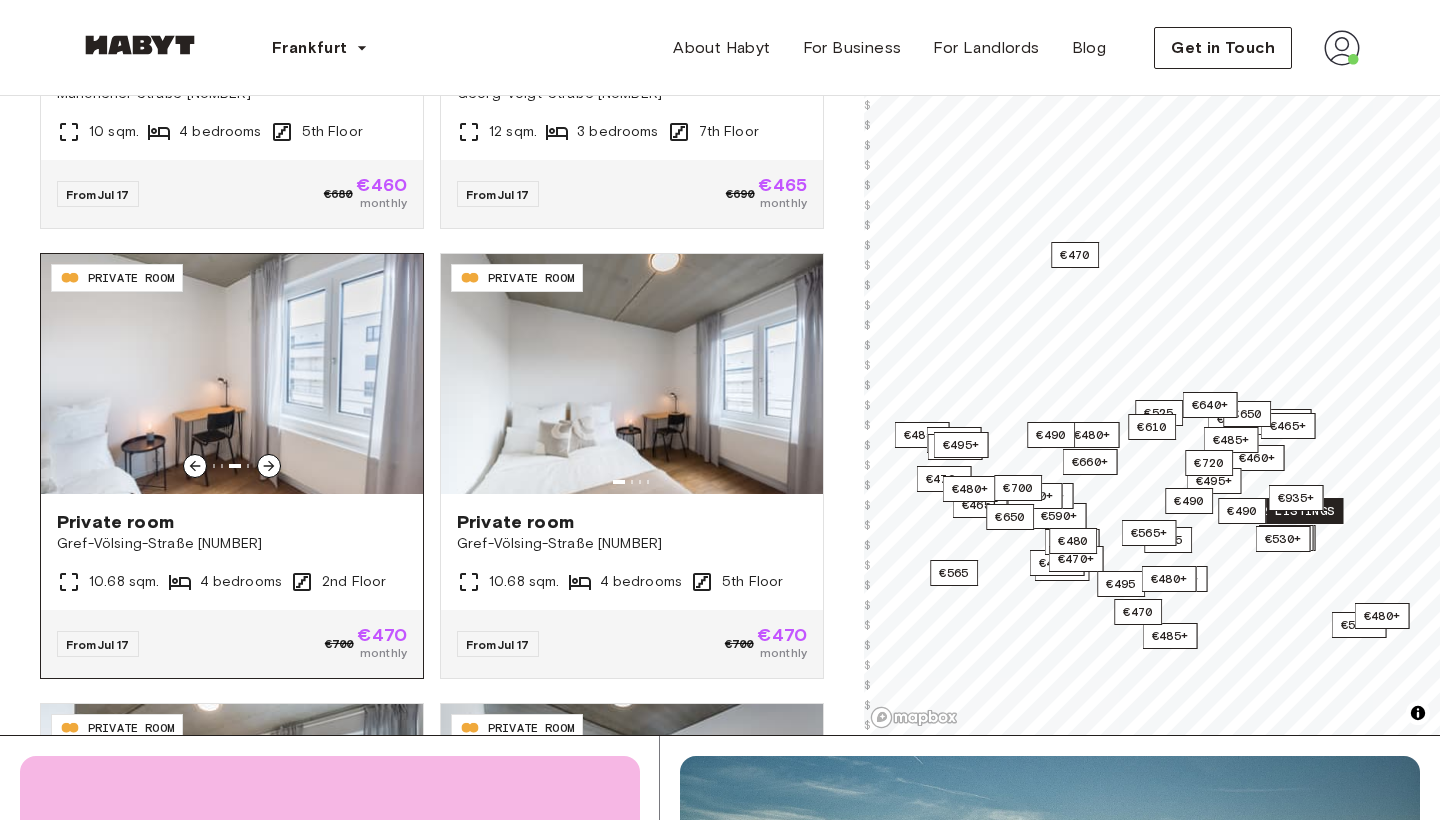 click 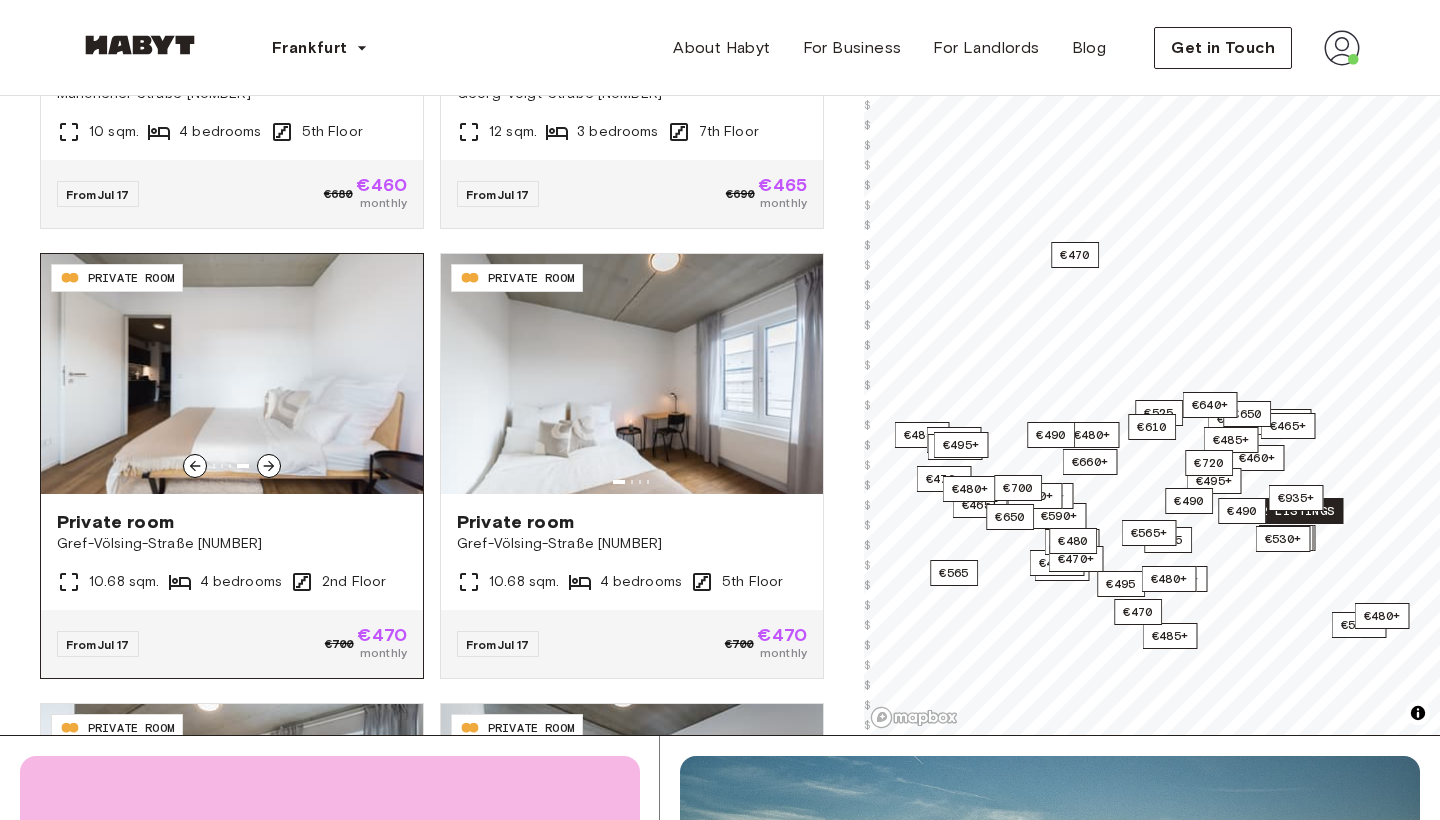 click 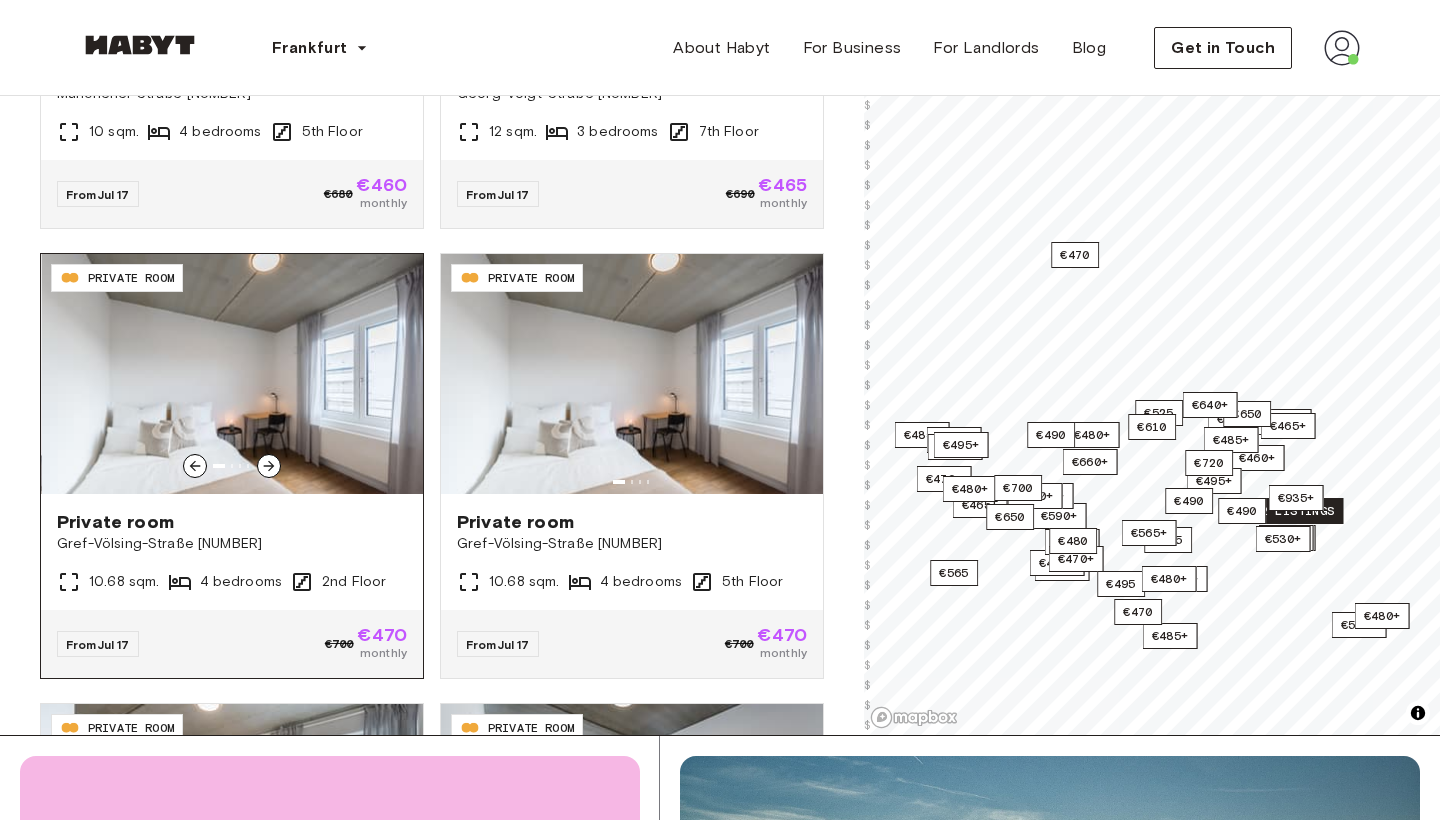 click 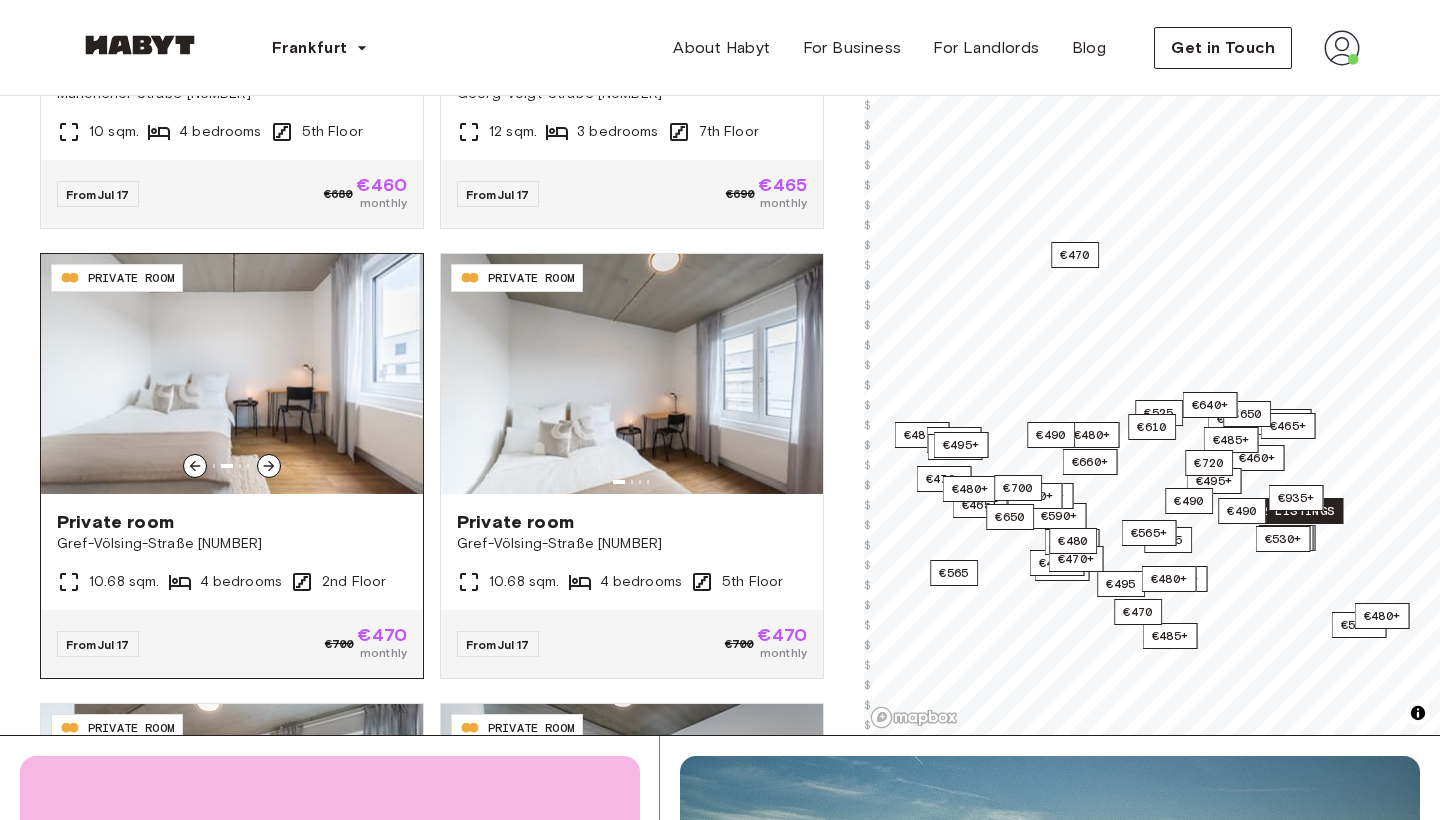 click 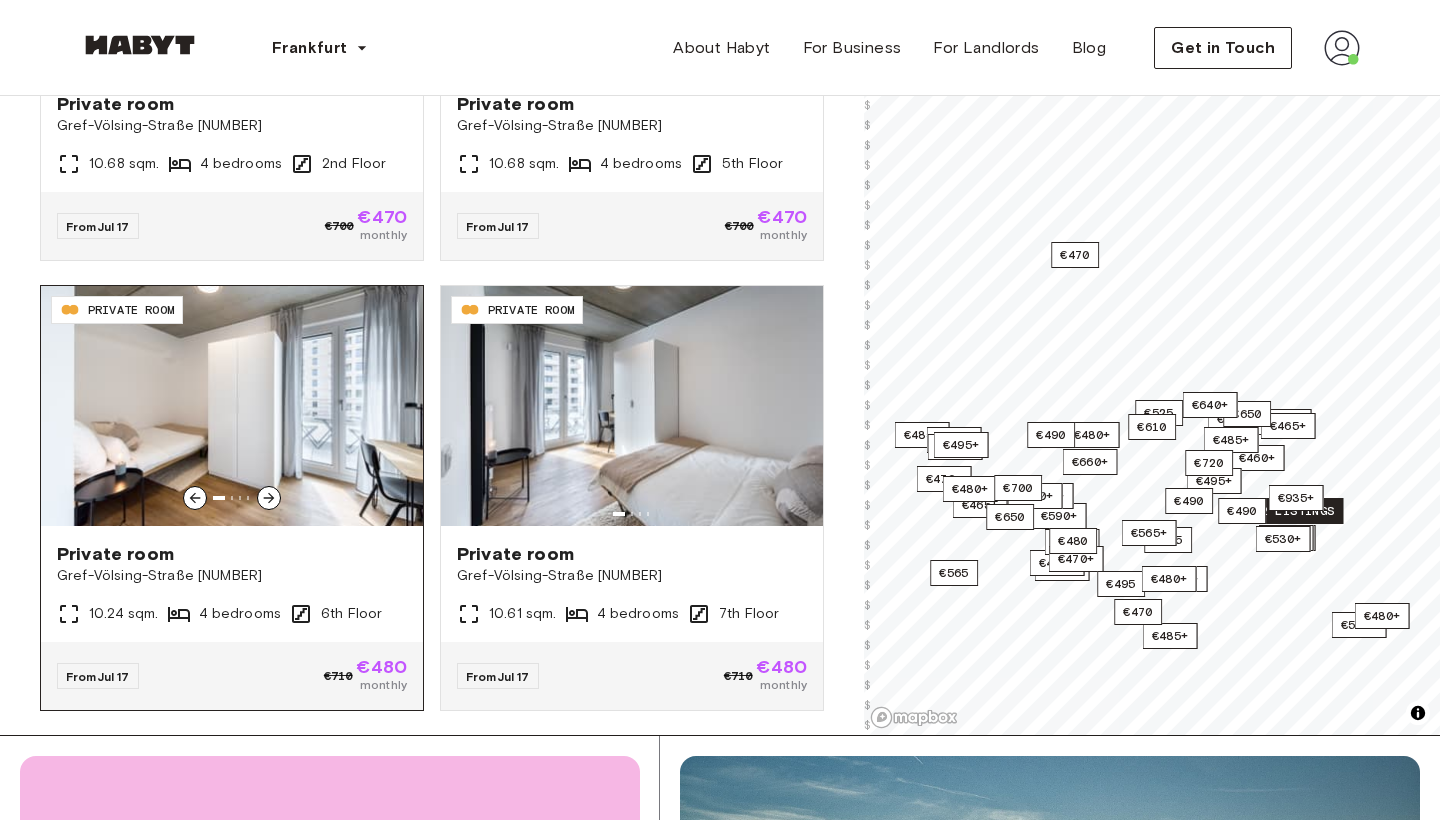 scroll, scrollTop: 977, scrollLeft: 0, axis: vertical 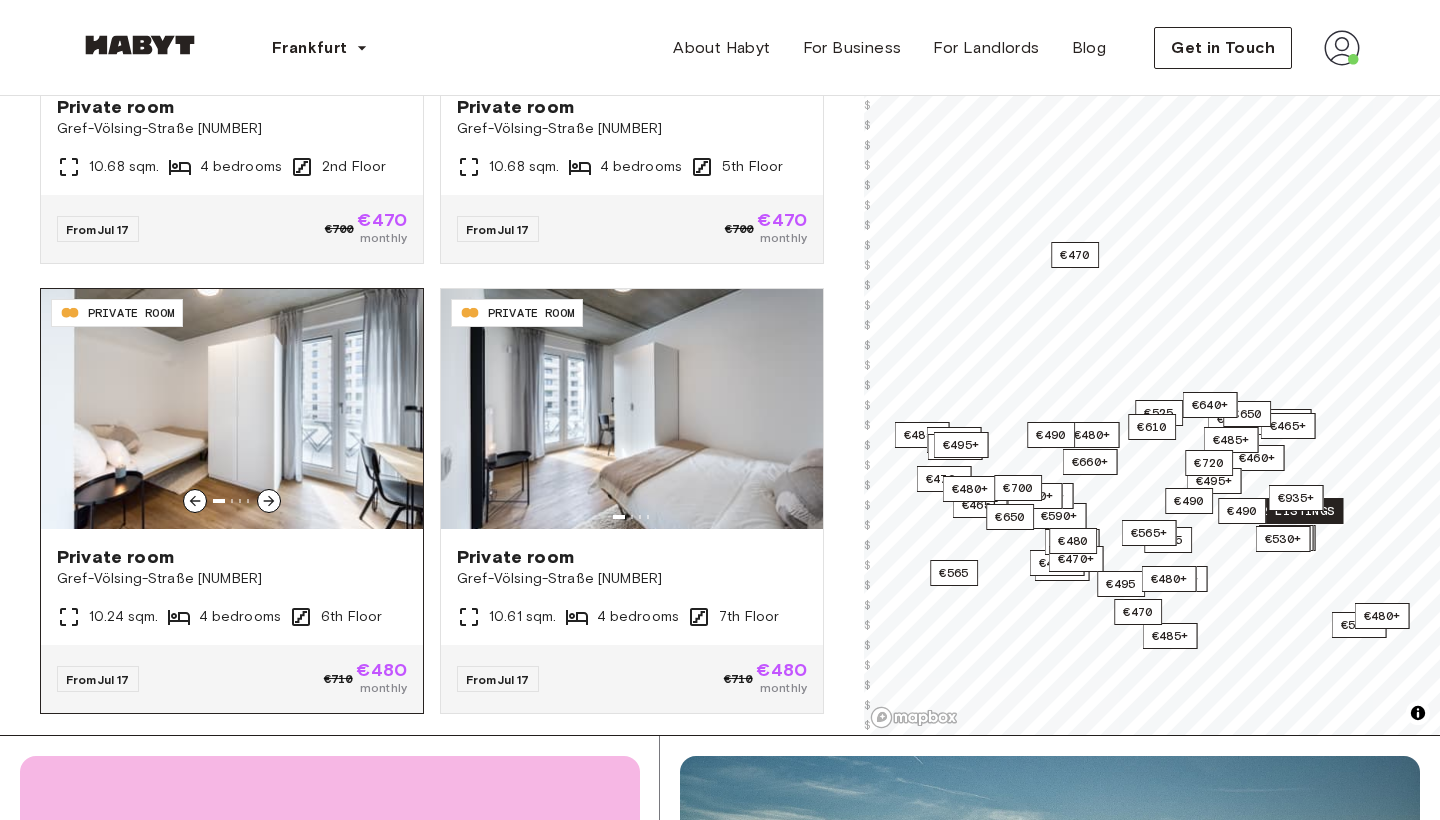 click 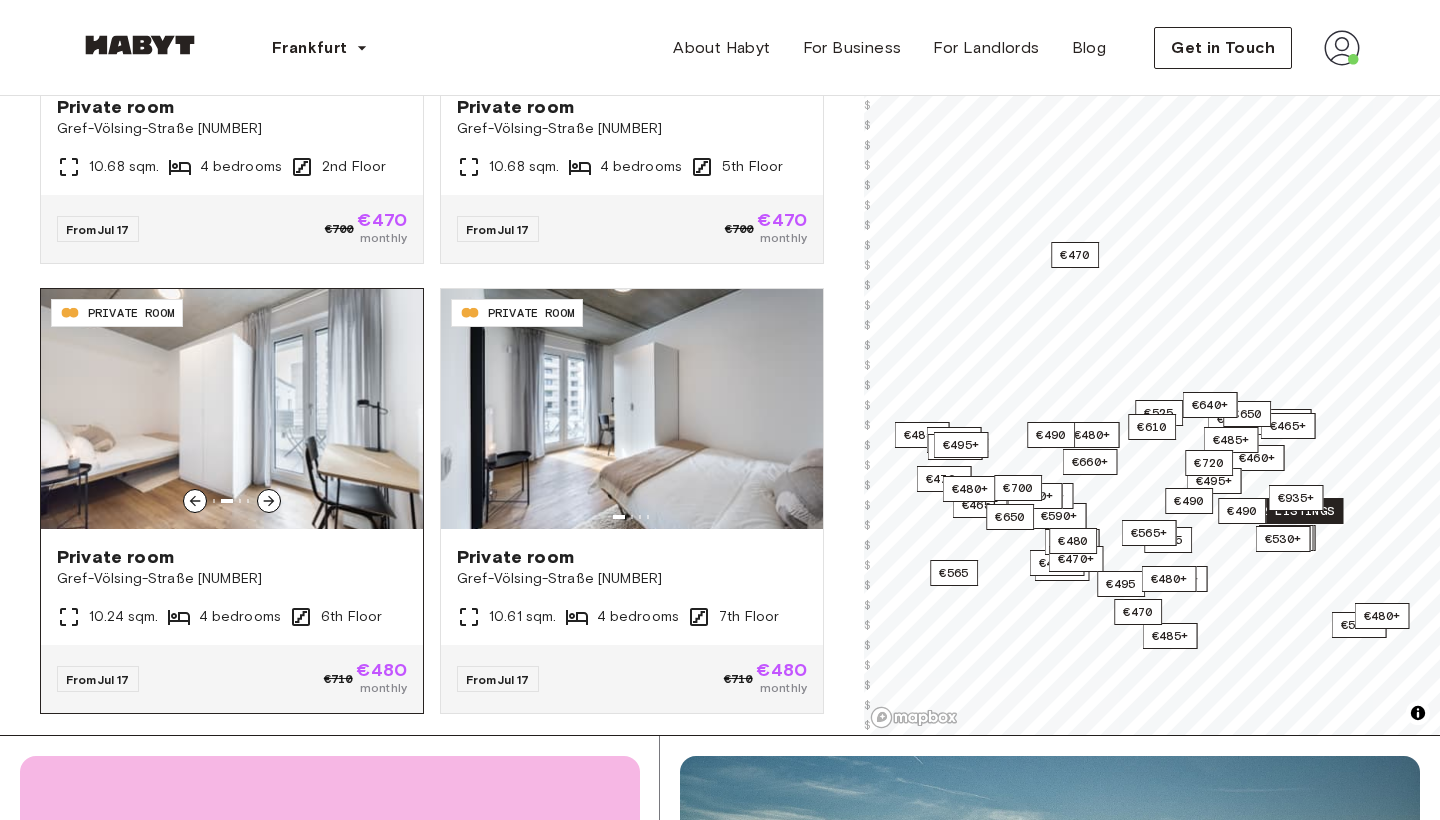 click 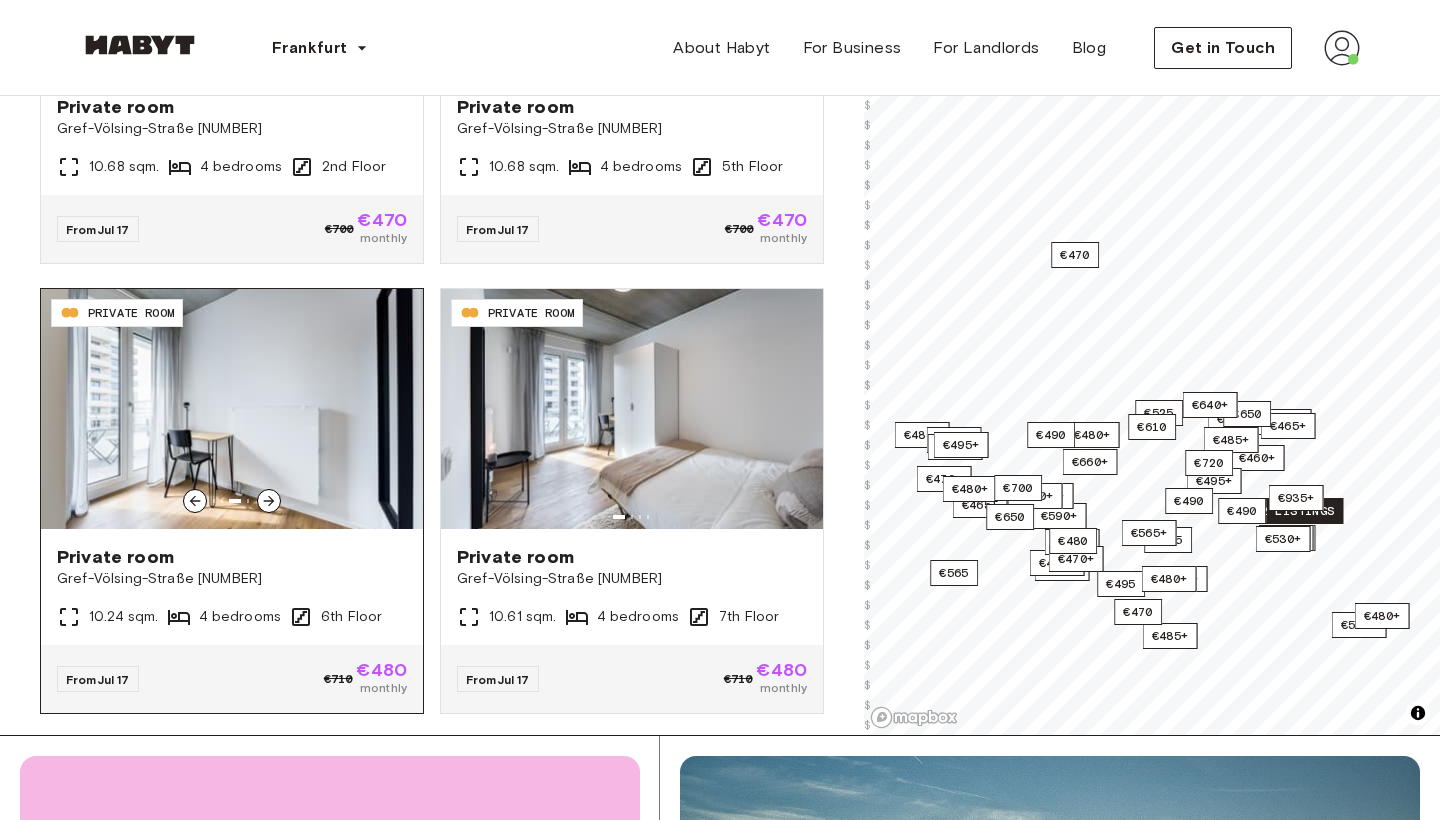 click 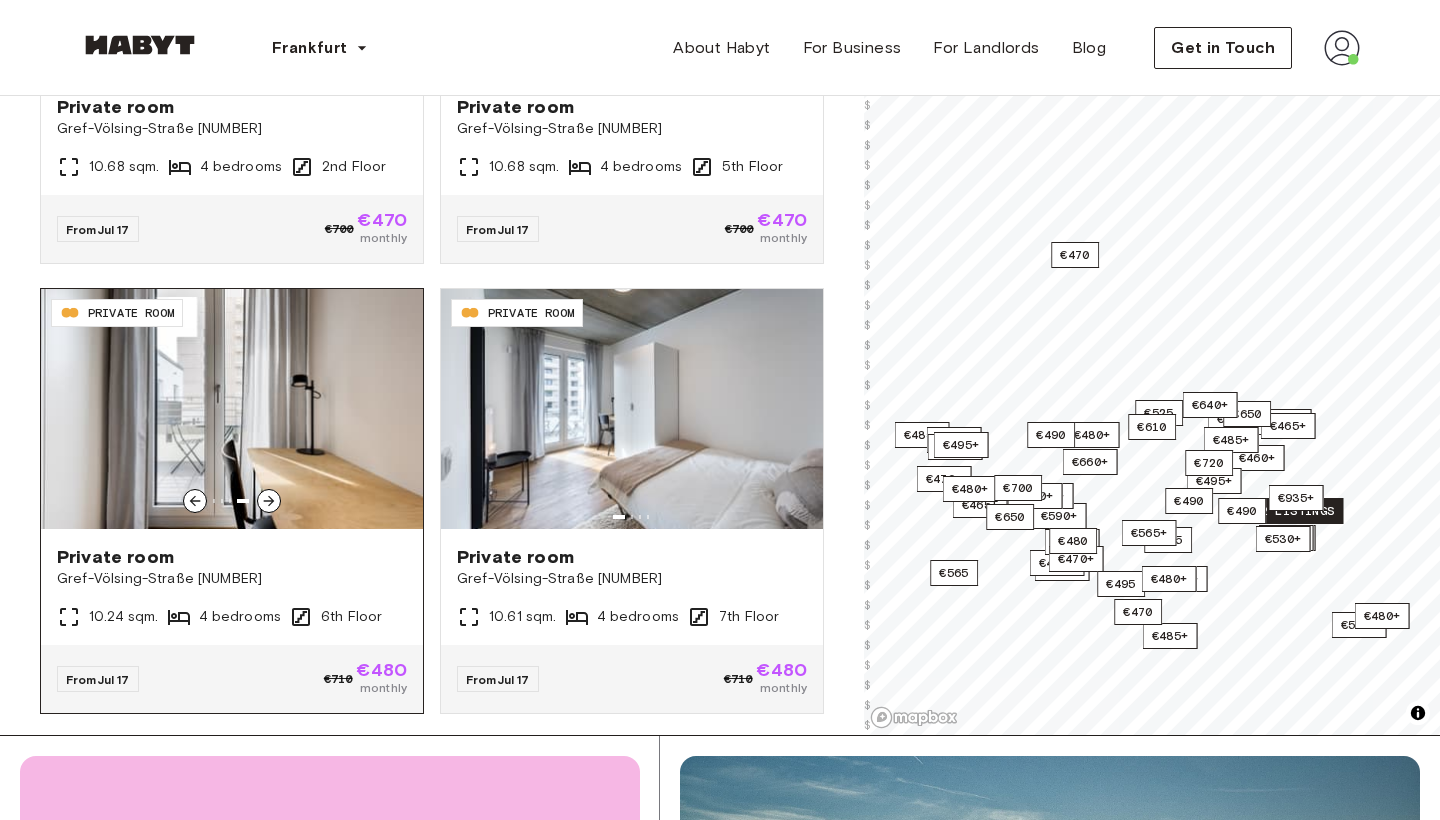 click 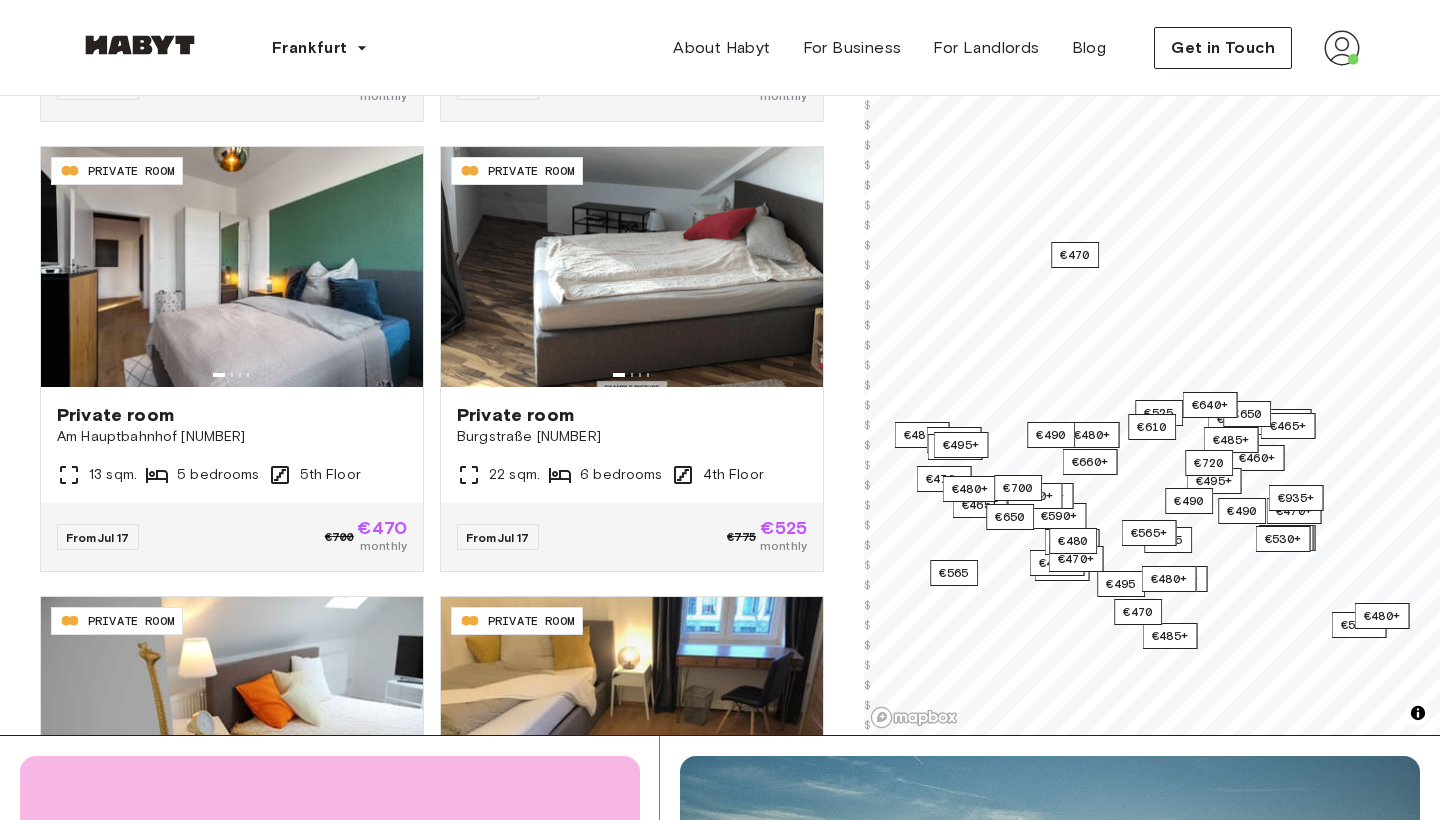scroll, scrollTop: 2471, scrollLeft: 0, axis: vertical 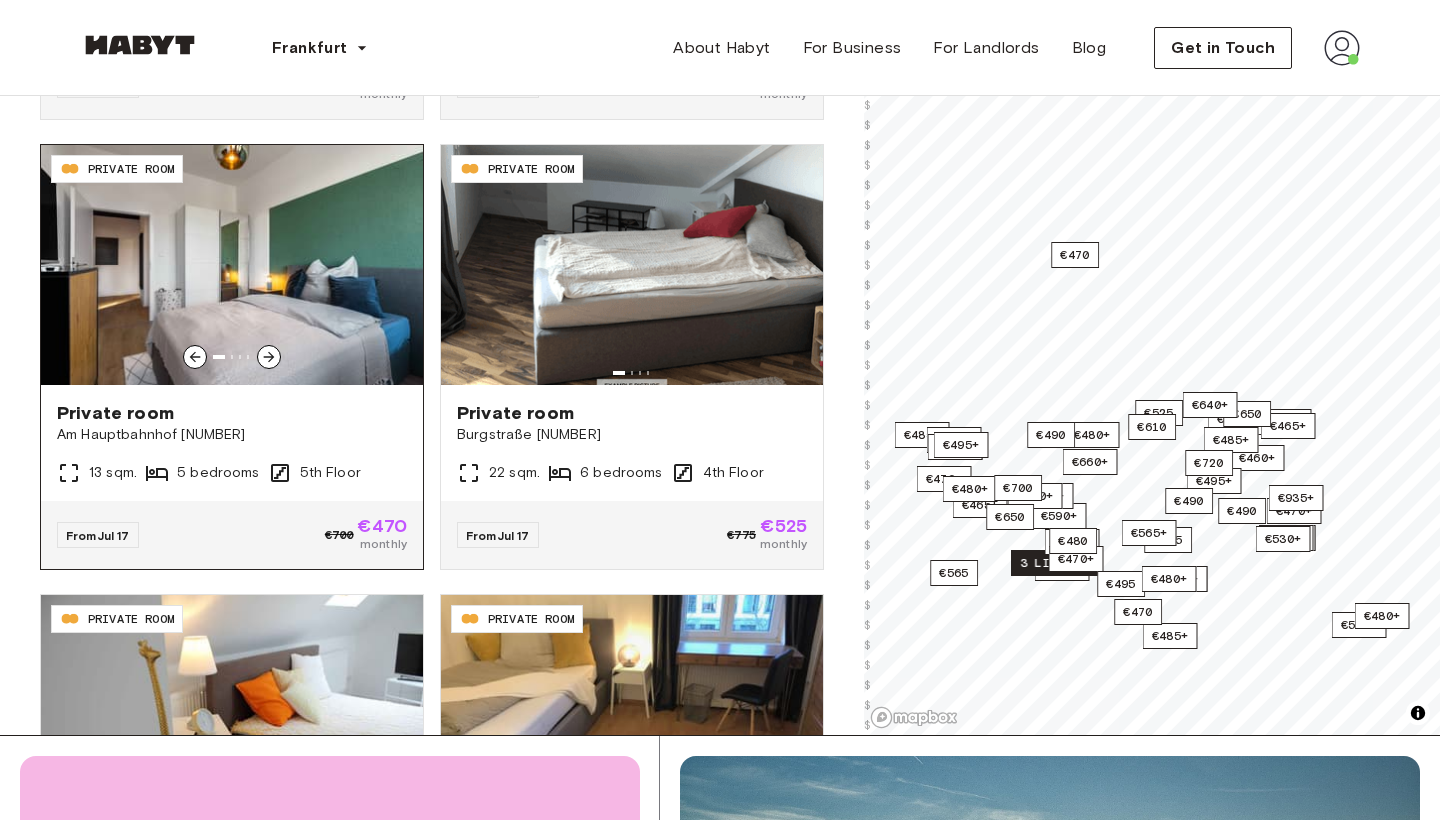 click 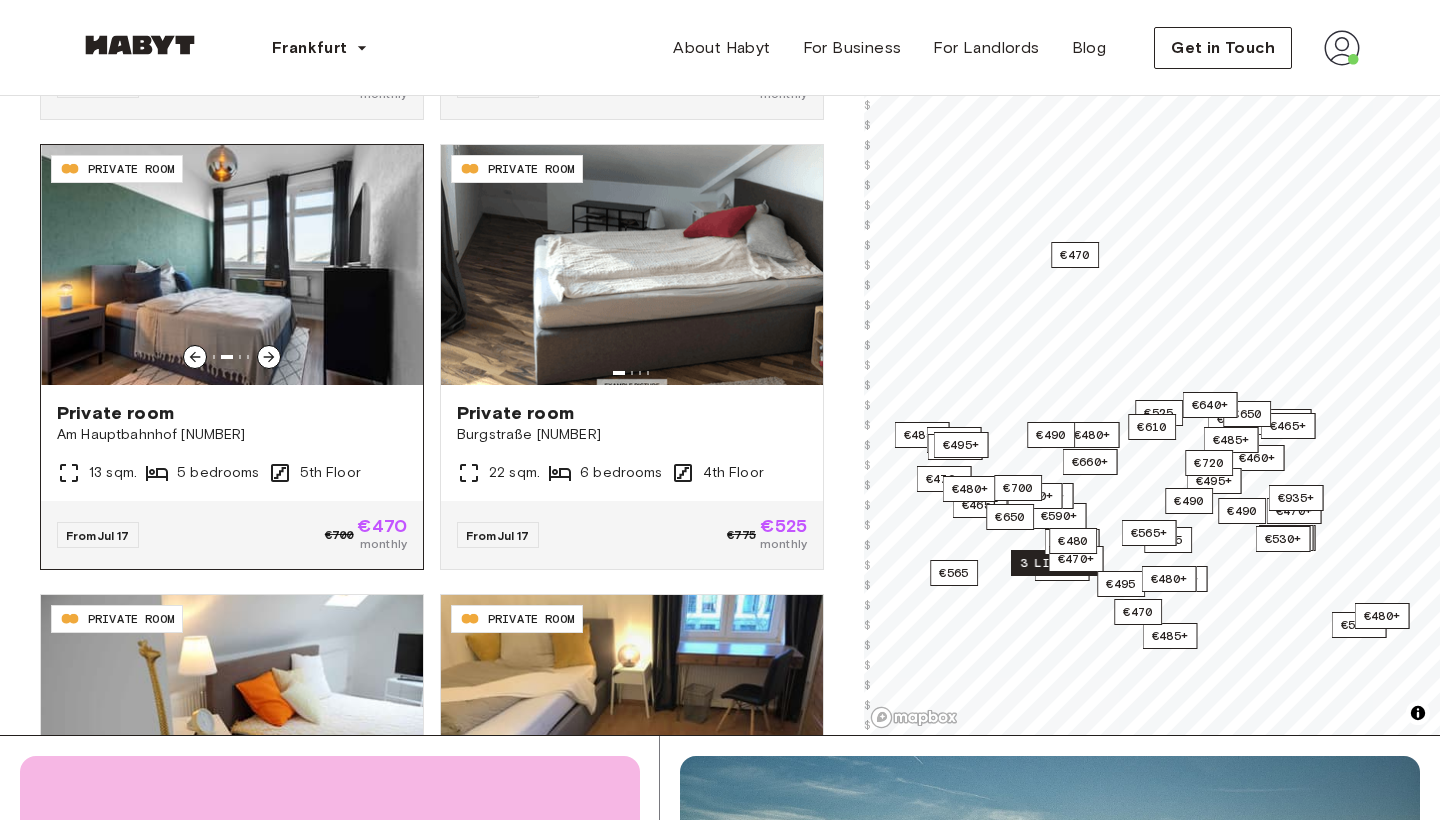 click 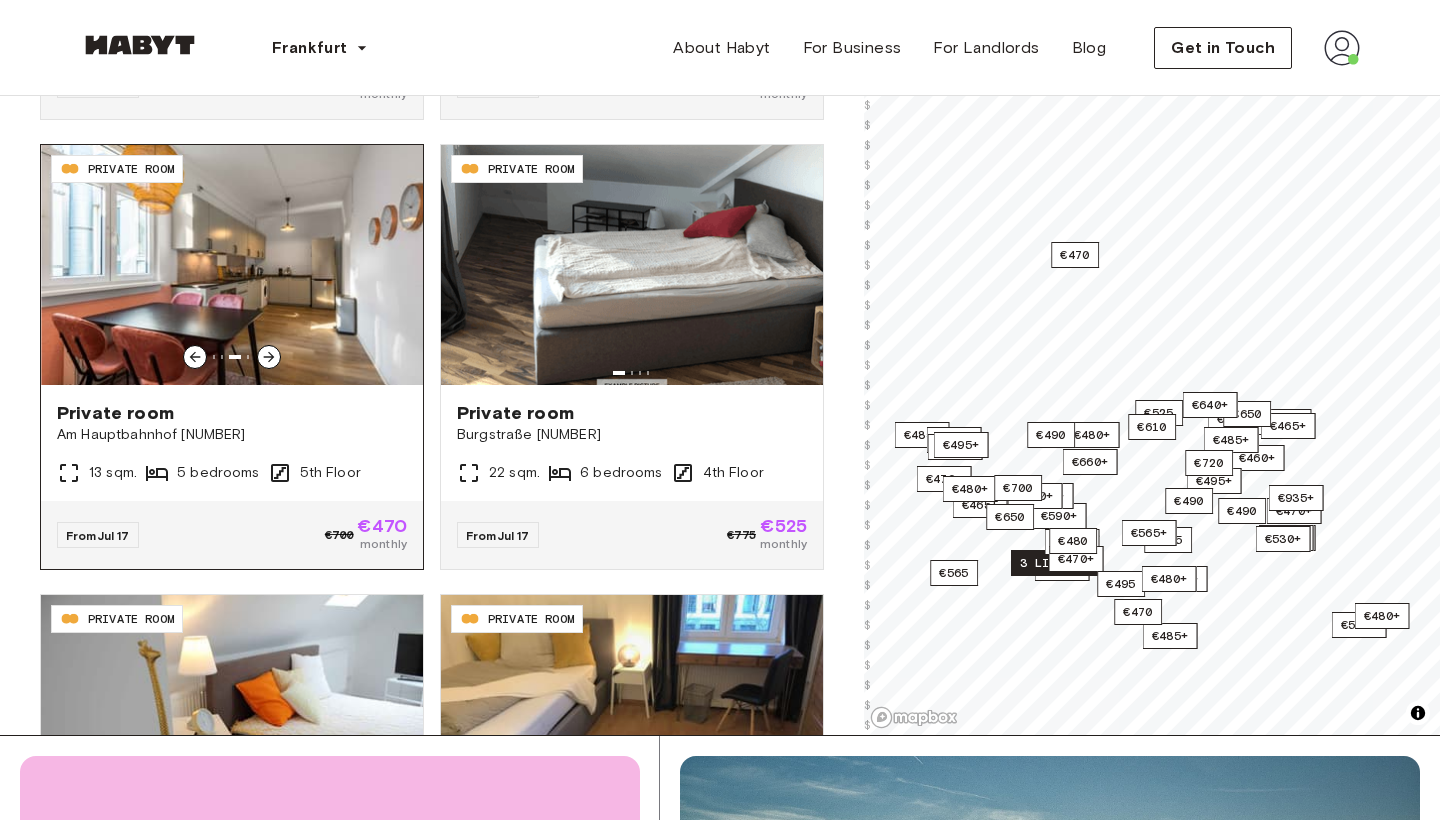 click 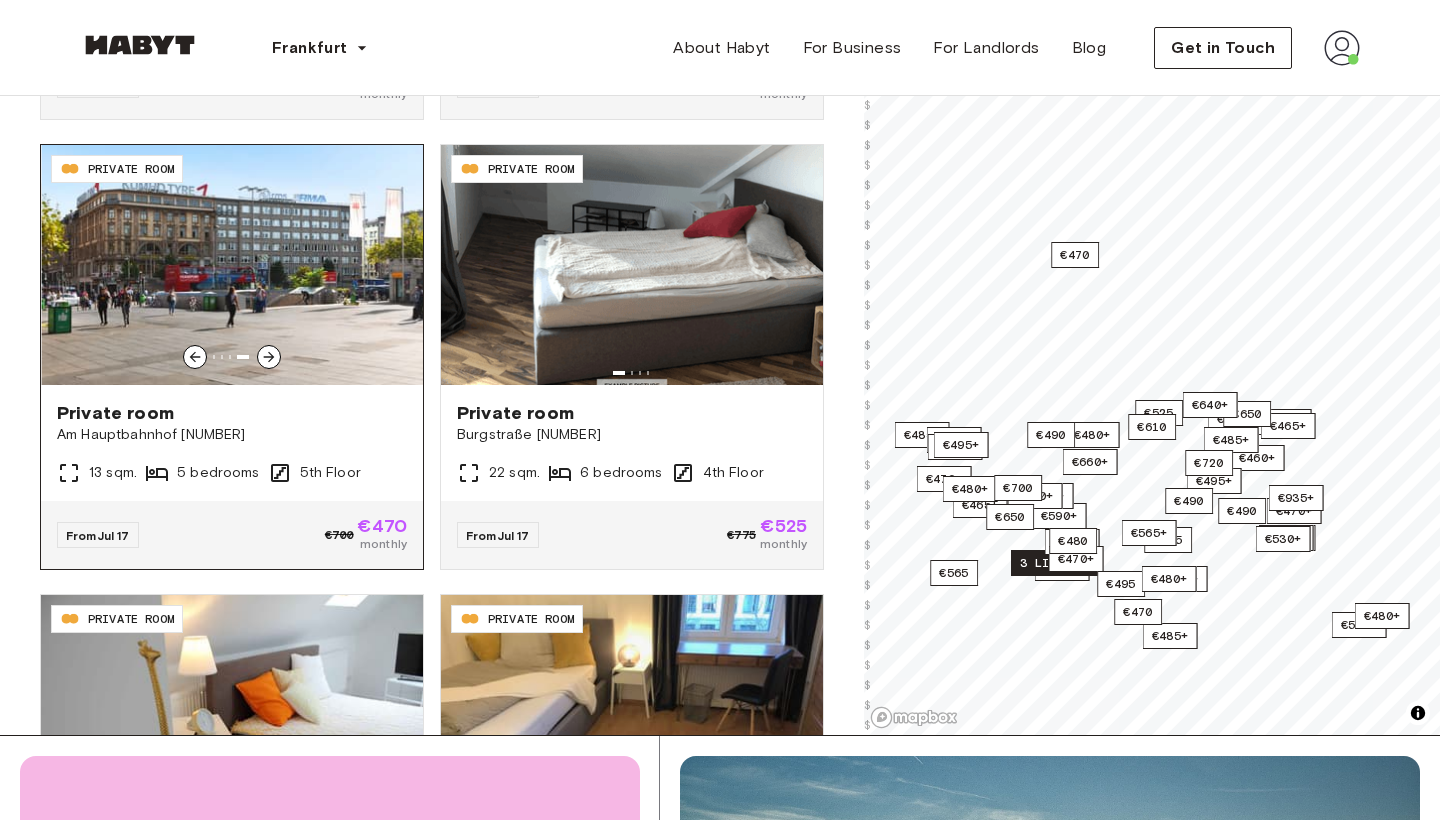 click 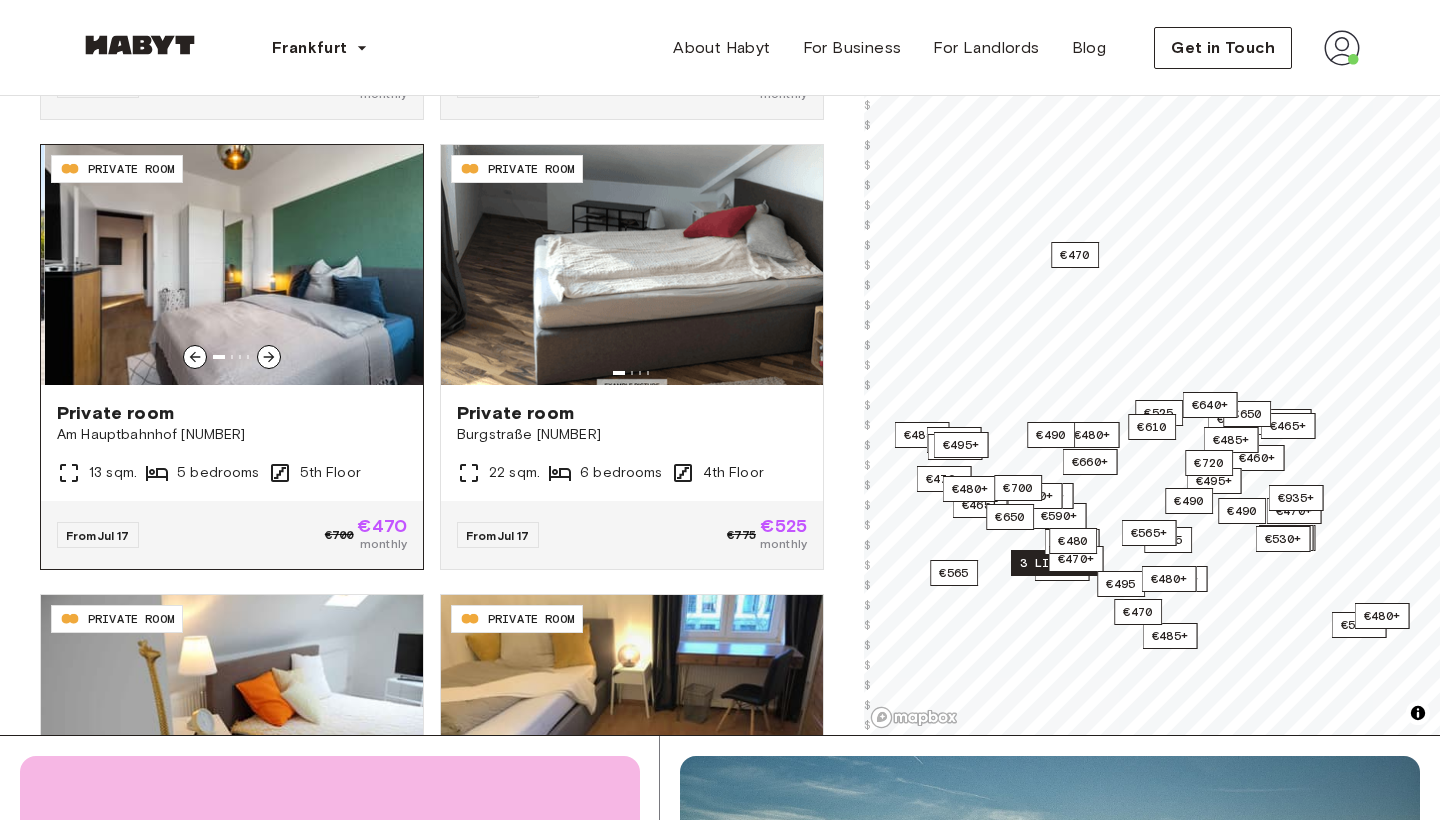click 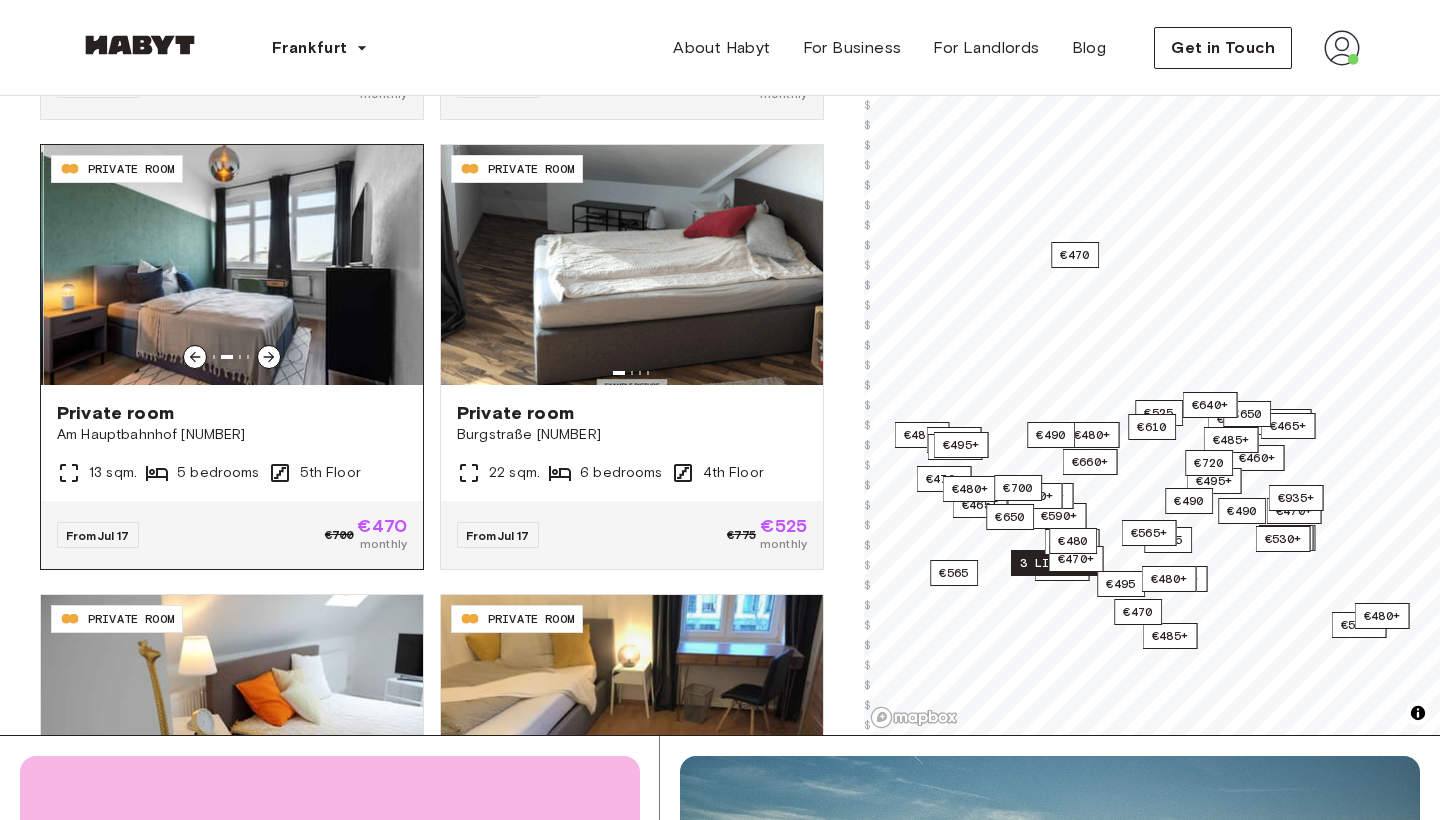 click 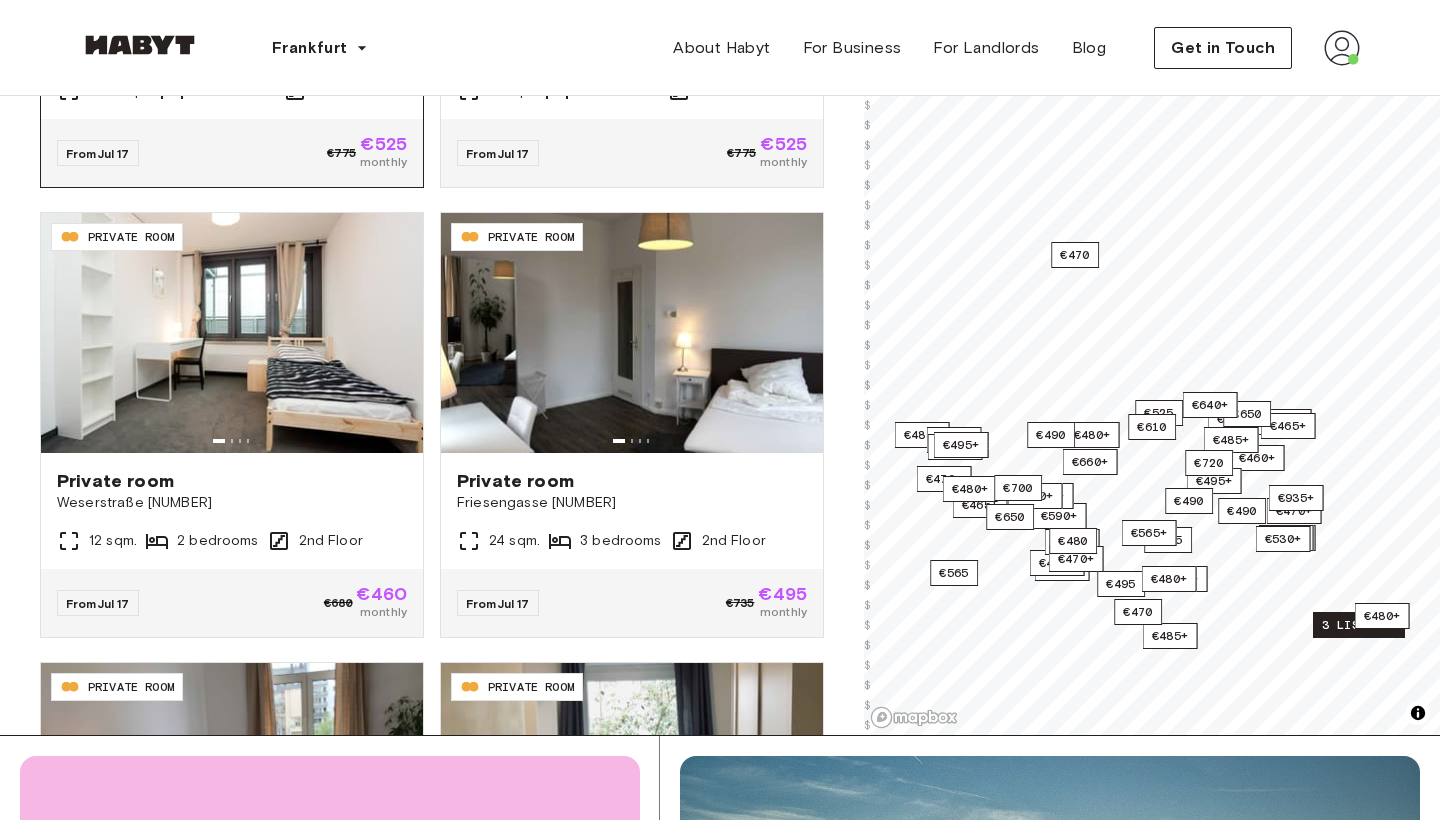 scroll, scrollTop: 3304, scrollLeft: 0, axis: vertical 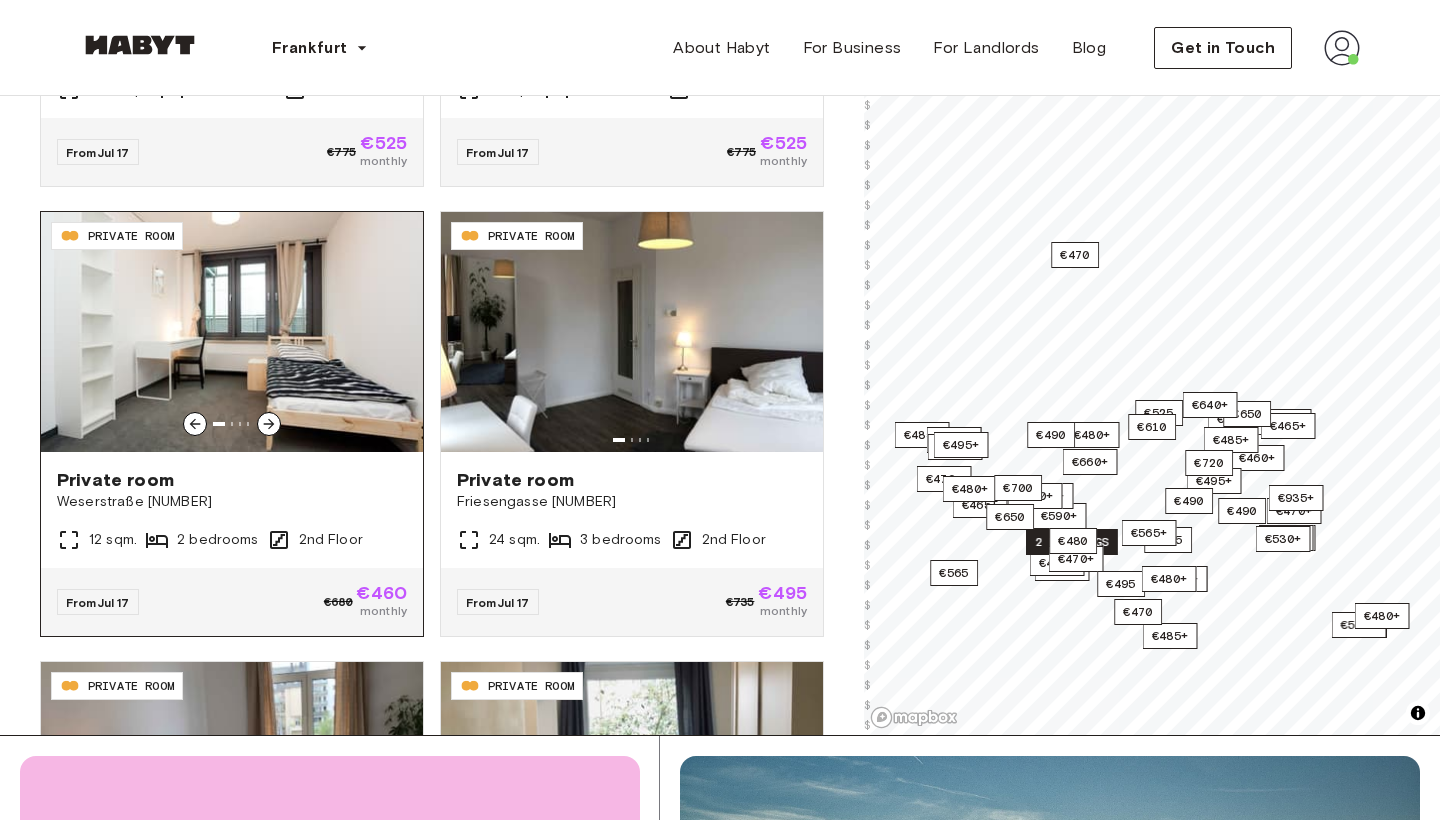 click 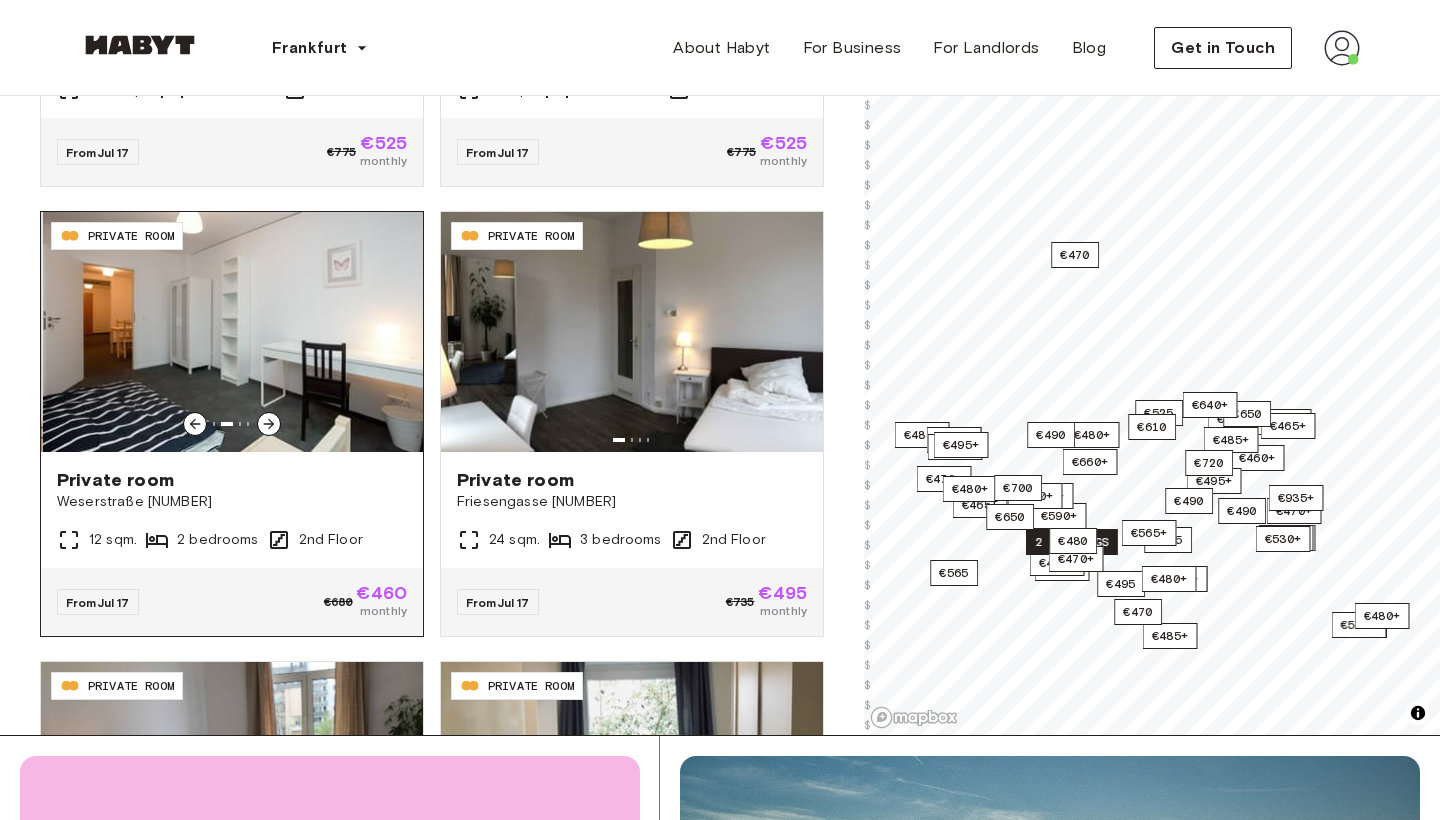 click 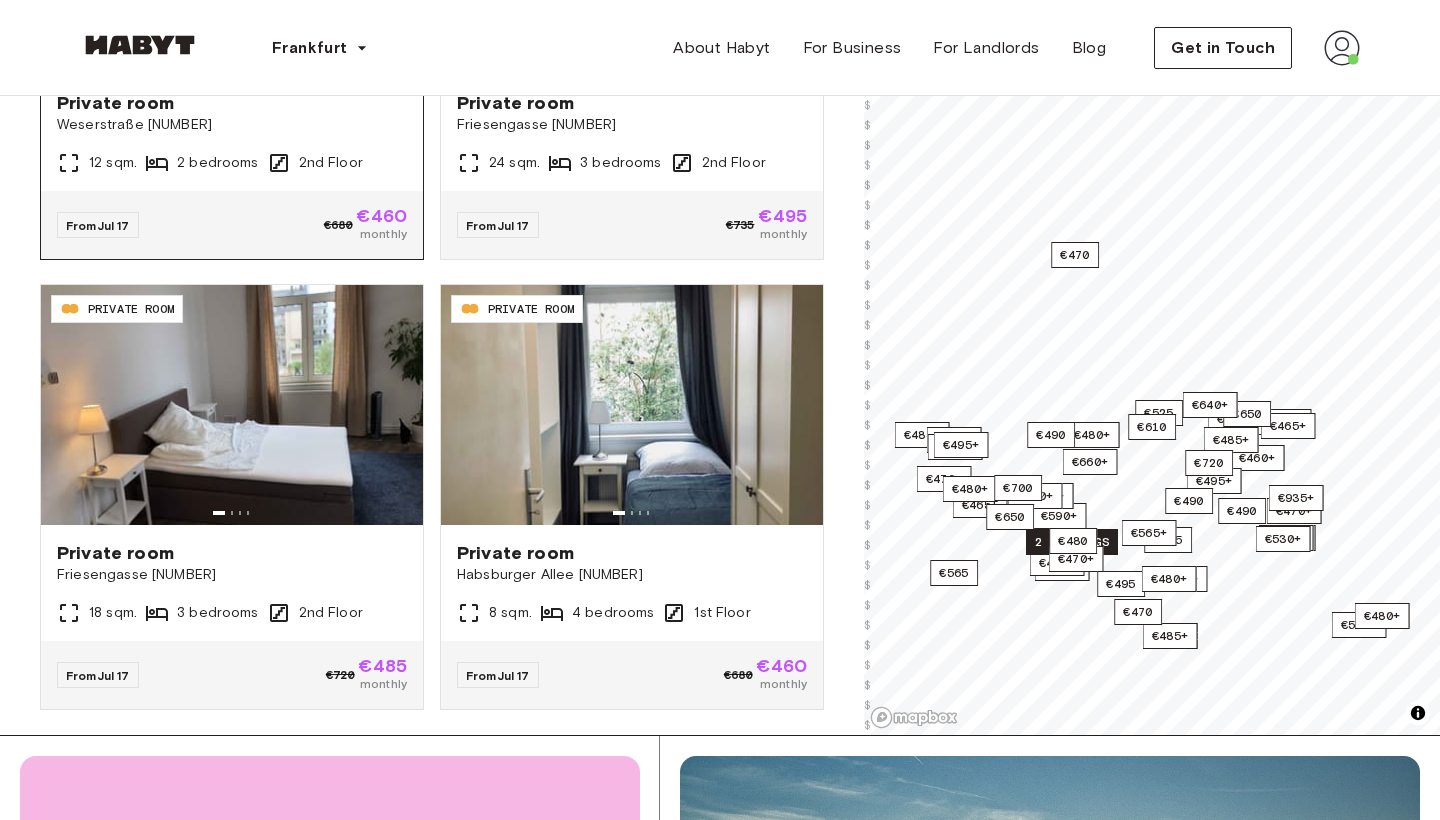 scroll, scrollTop: 3683, scrollLeft: 0, axis: vertical 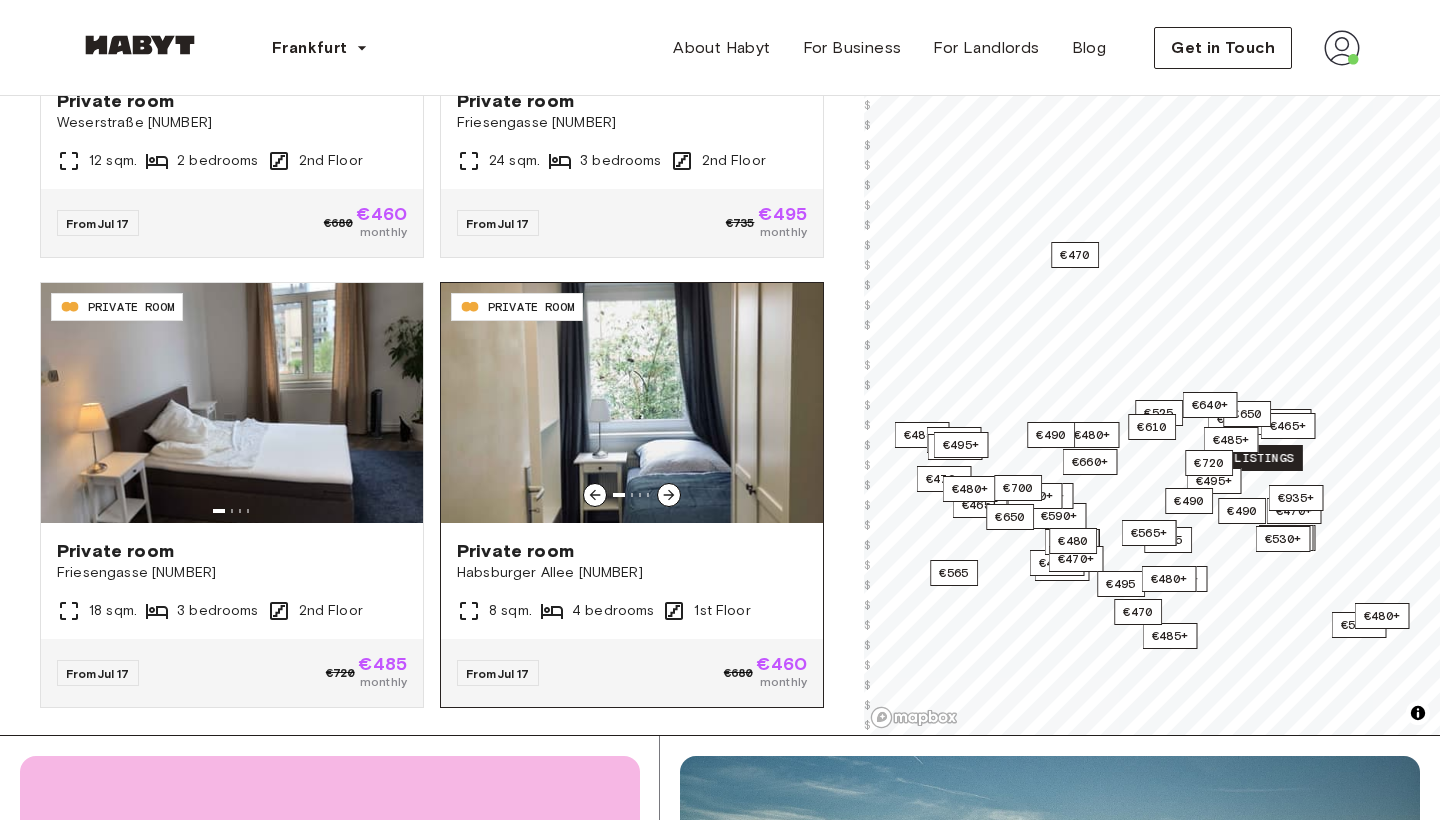 click 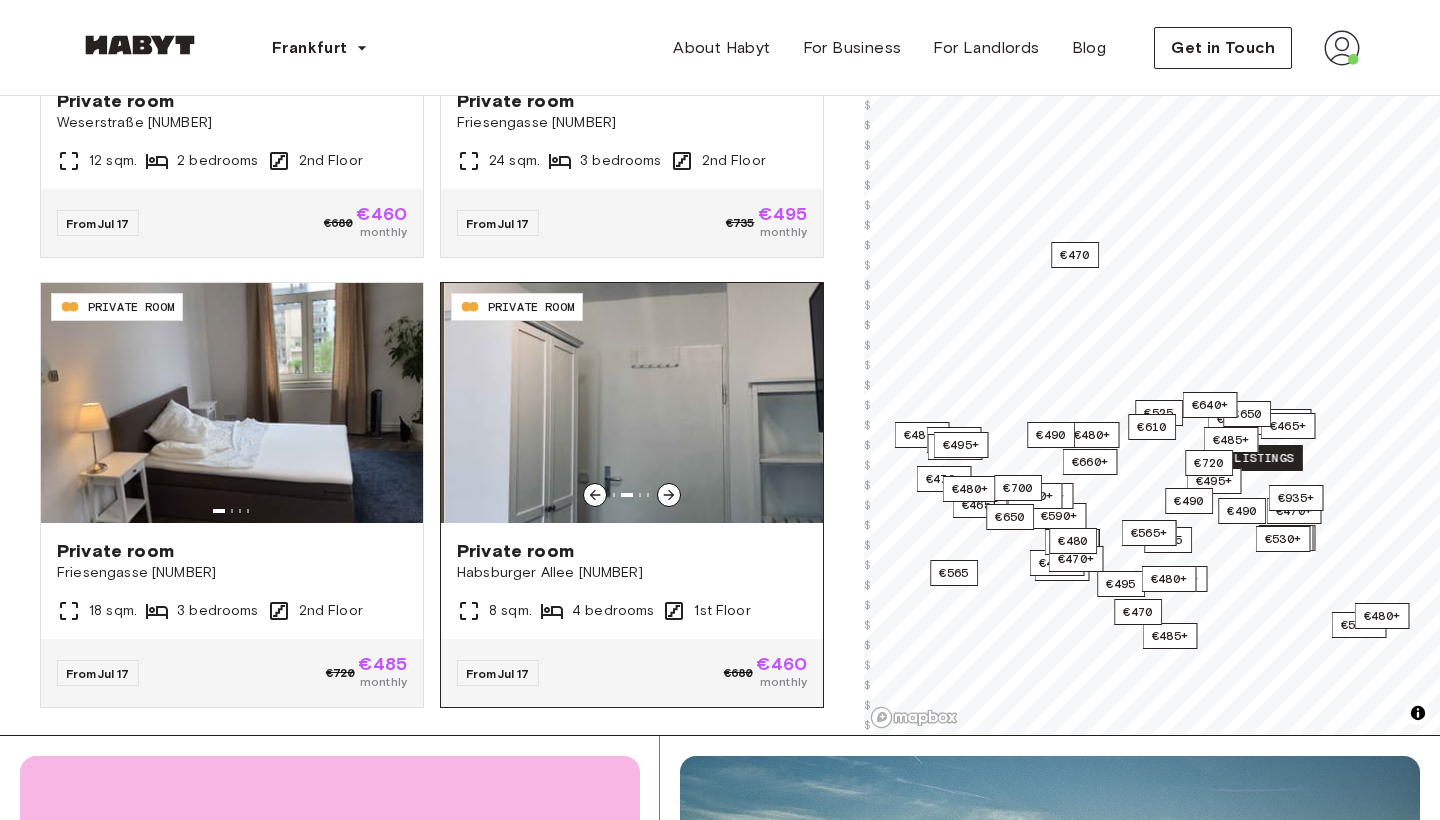 click 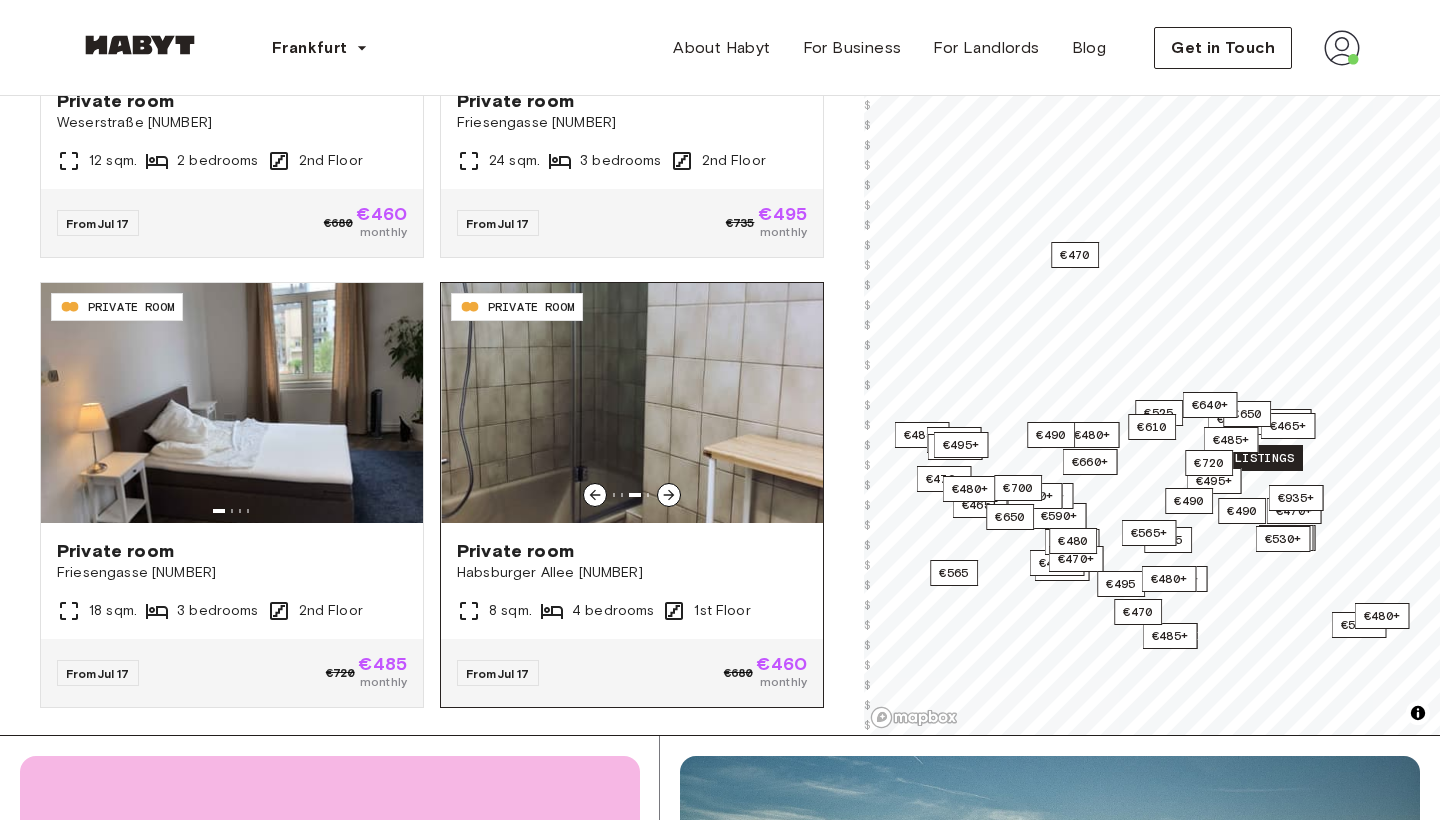 click 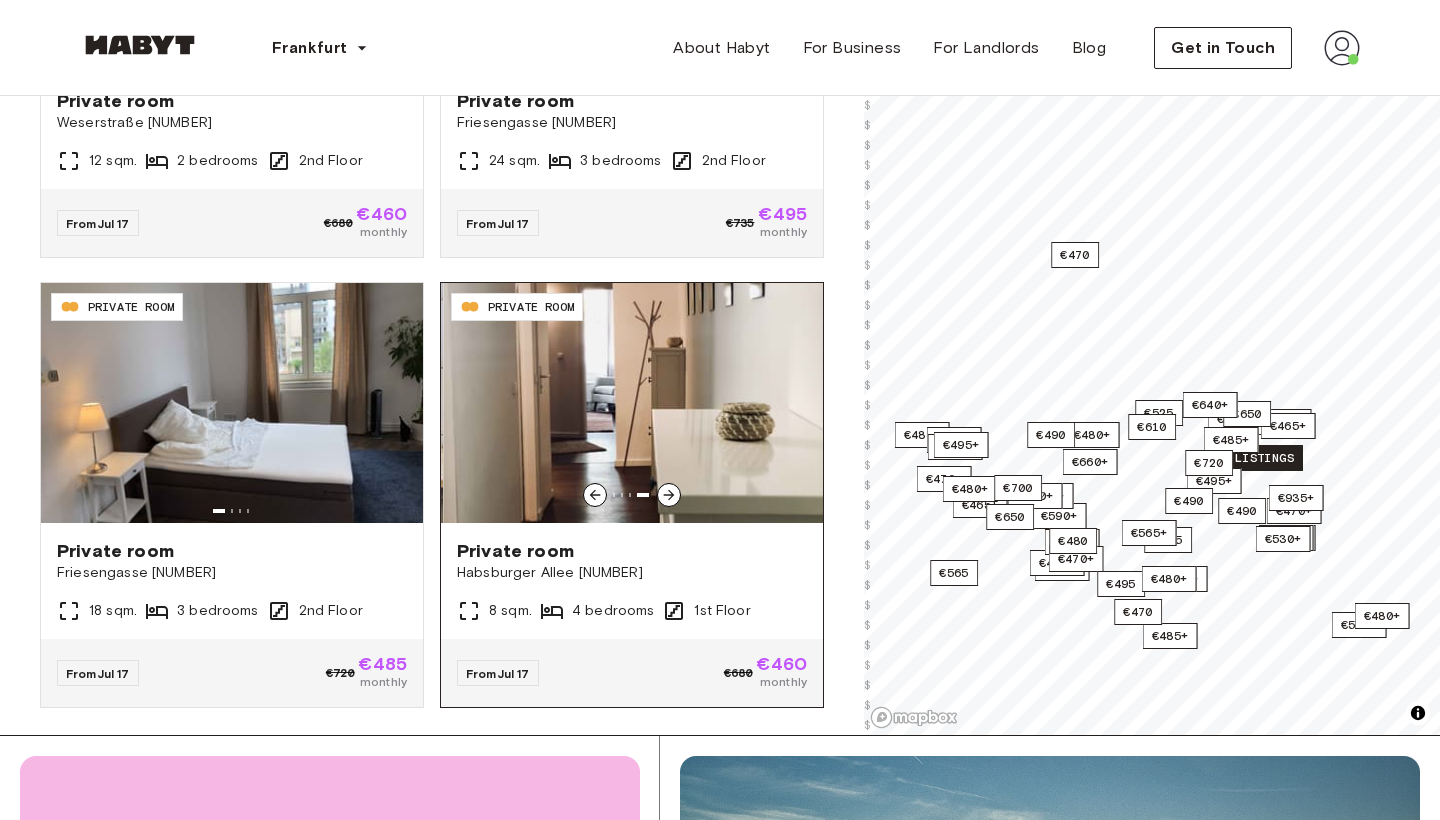 click 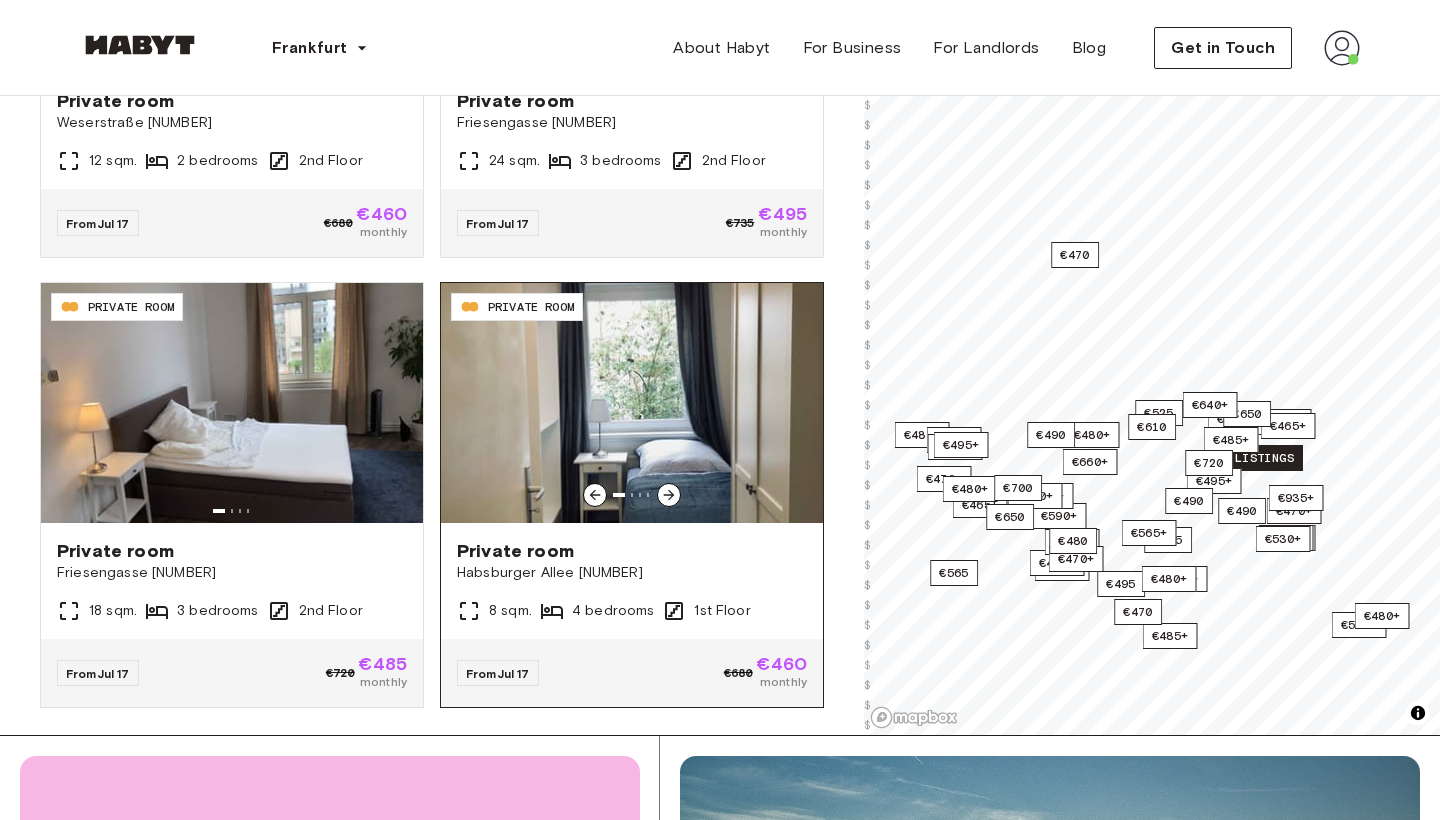 click 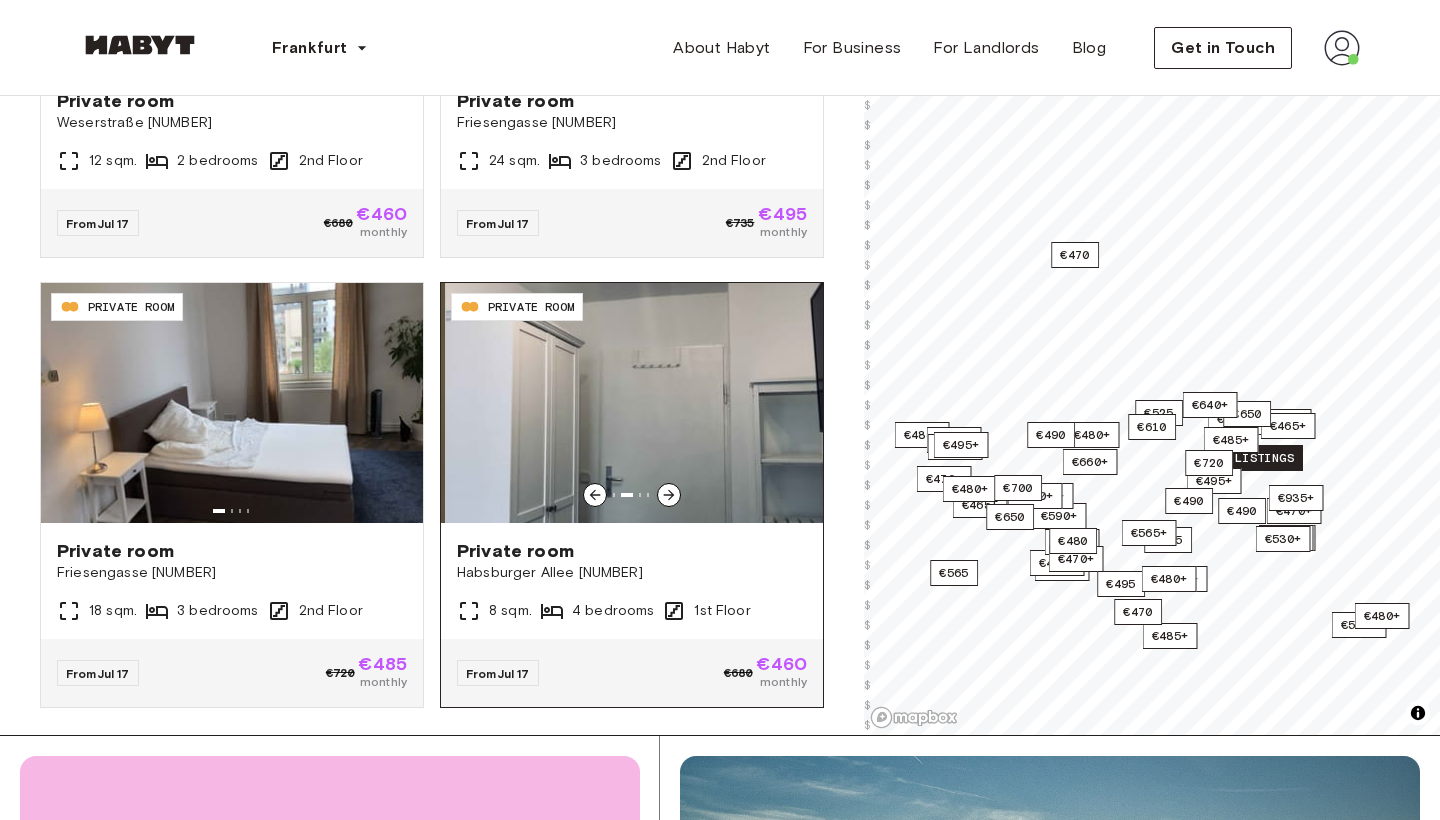click 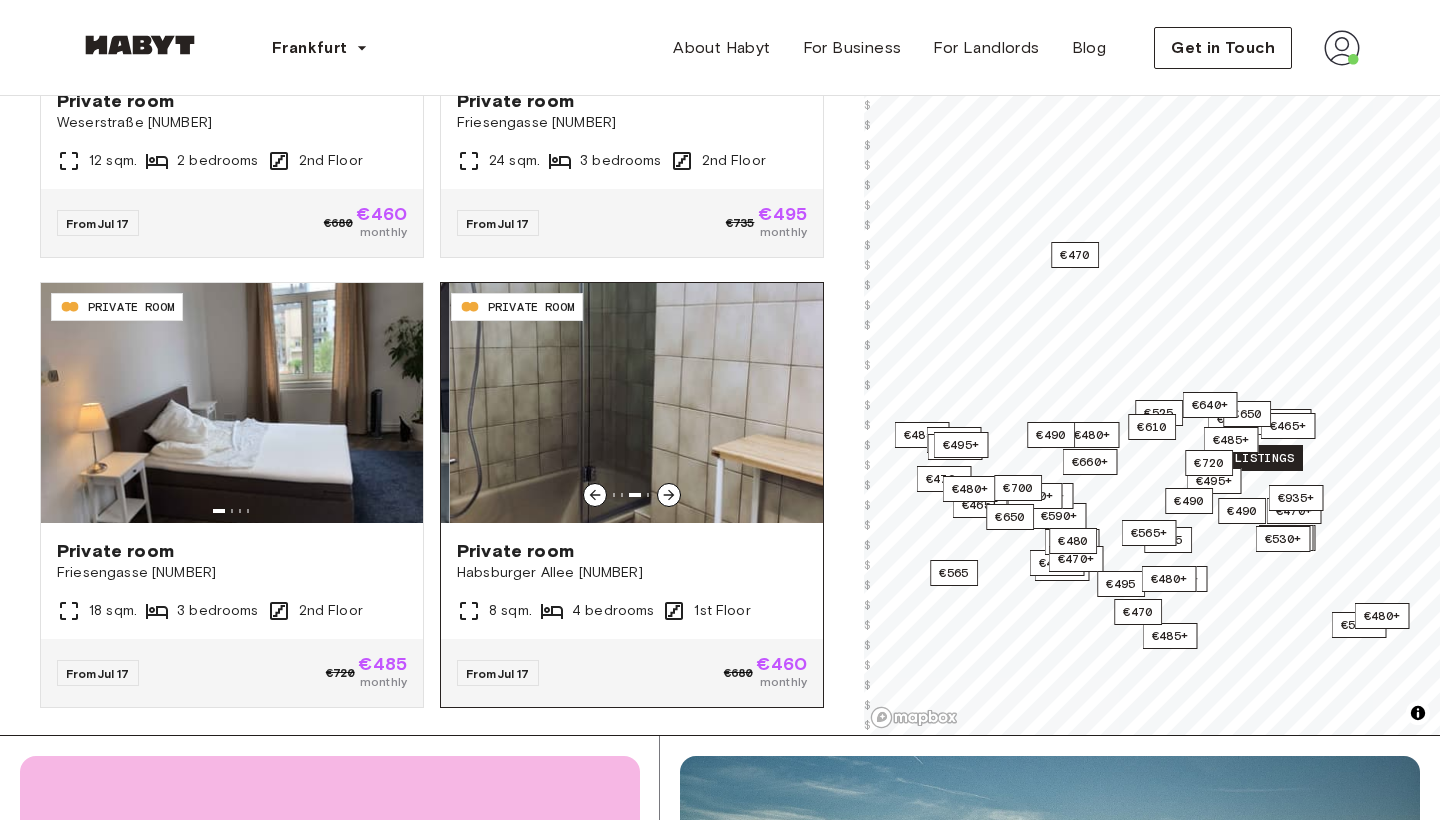 click 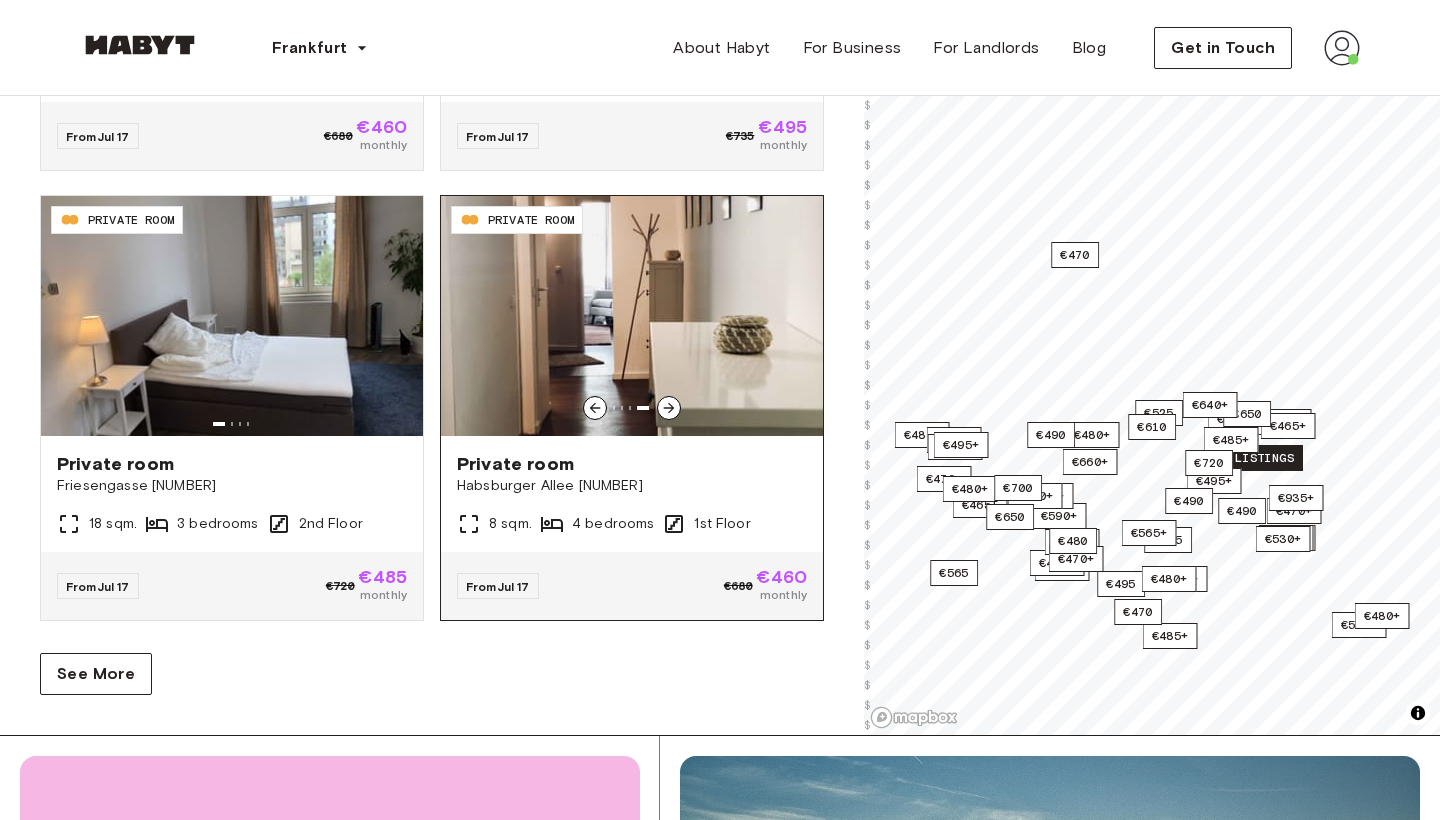 scroll, scrollTop: 3770, scrollLeft: 0, axis: vertical 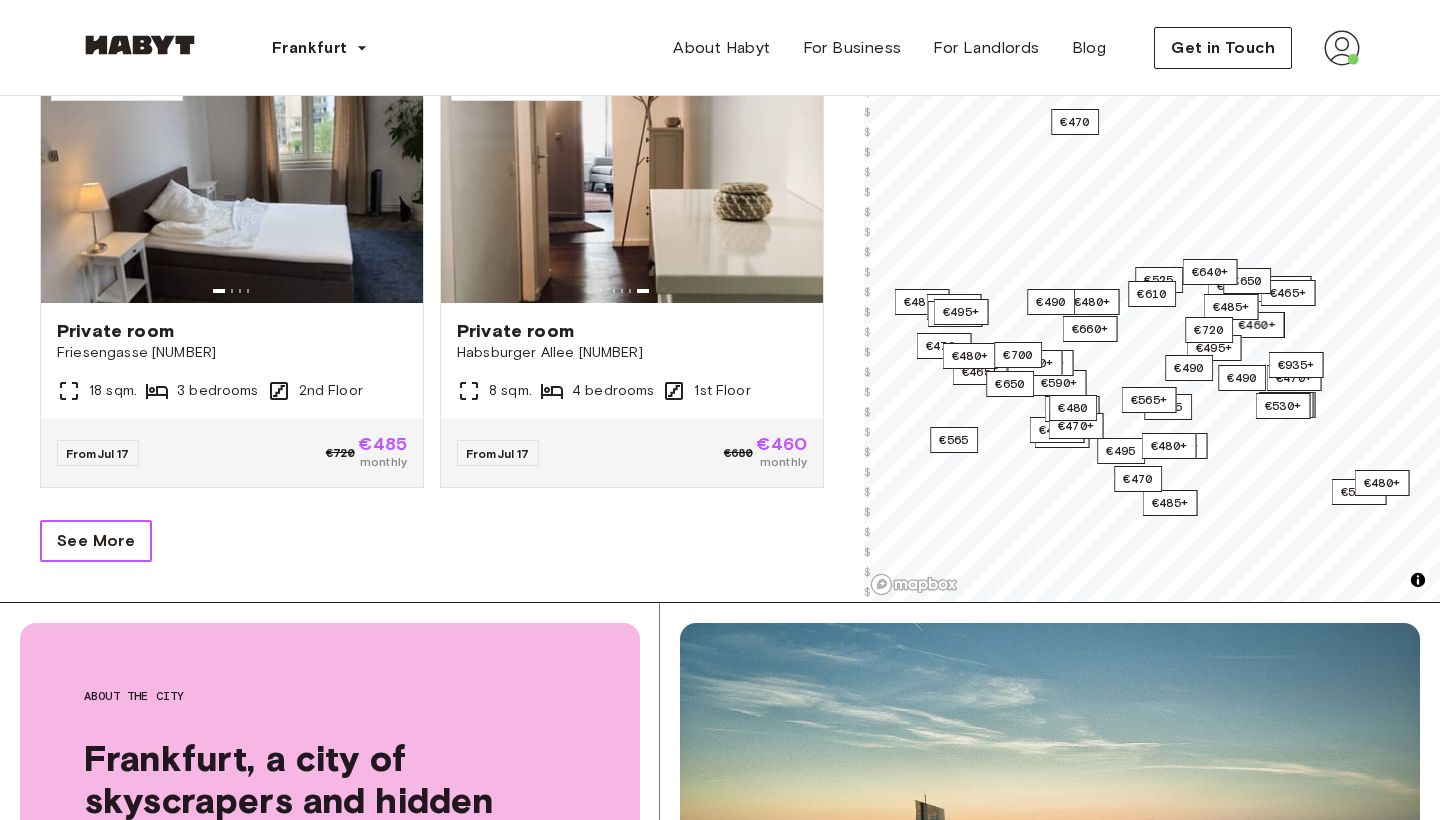 click on "See More" at bounding box center [96, 541] 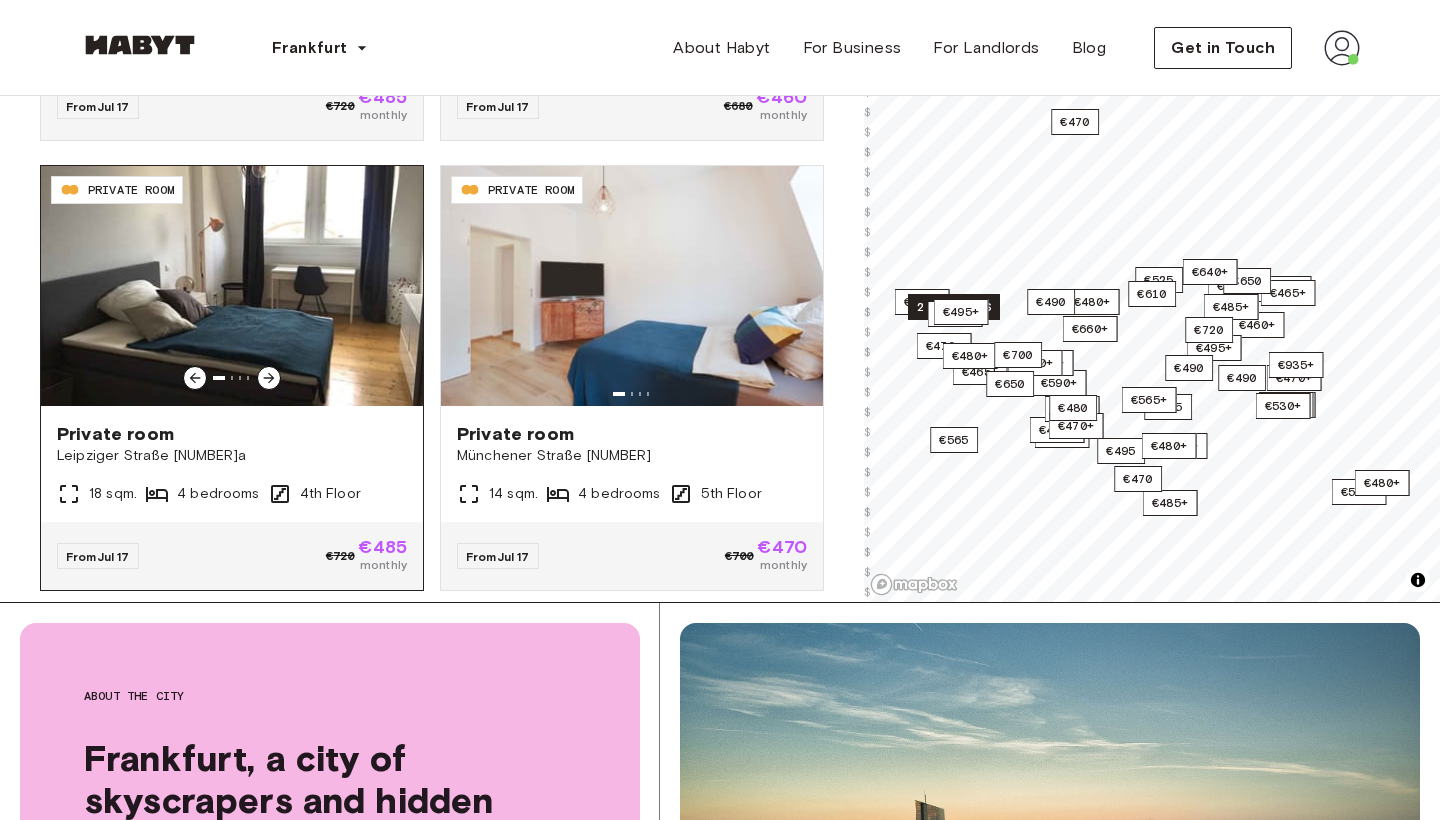 scroll, scrollTop: 4118, scrollLeft: 0, axis: vertical 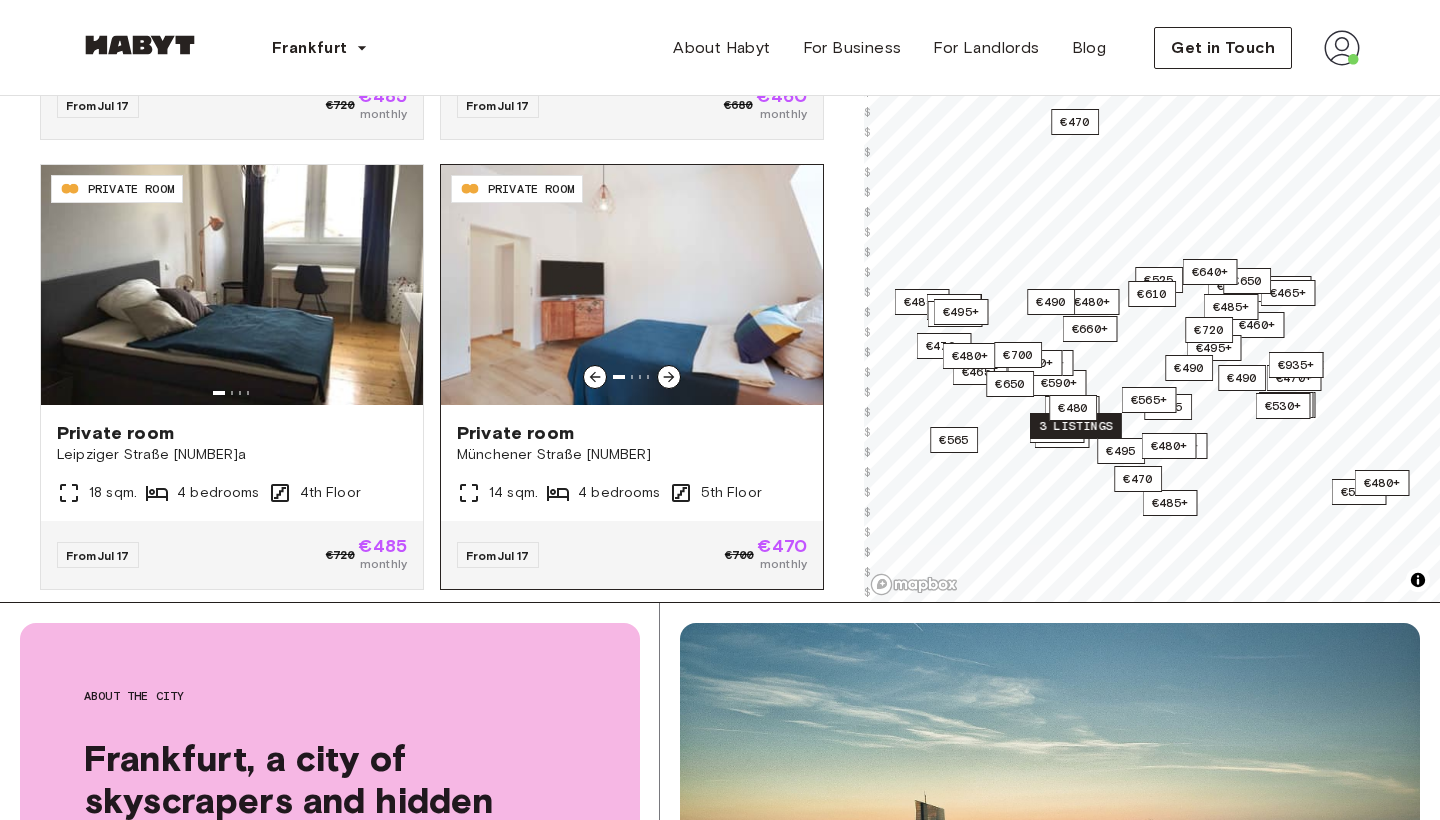 click 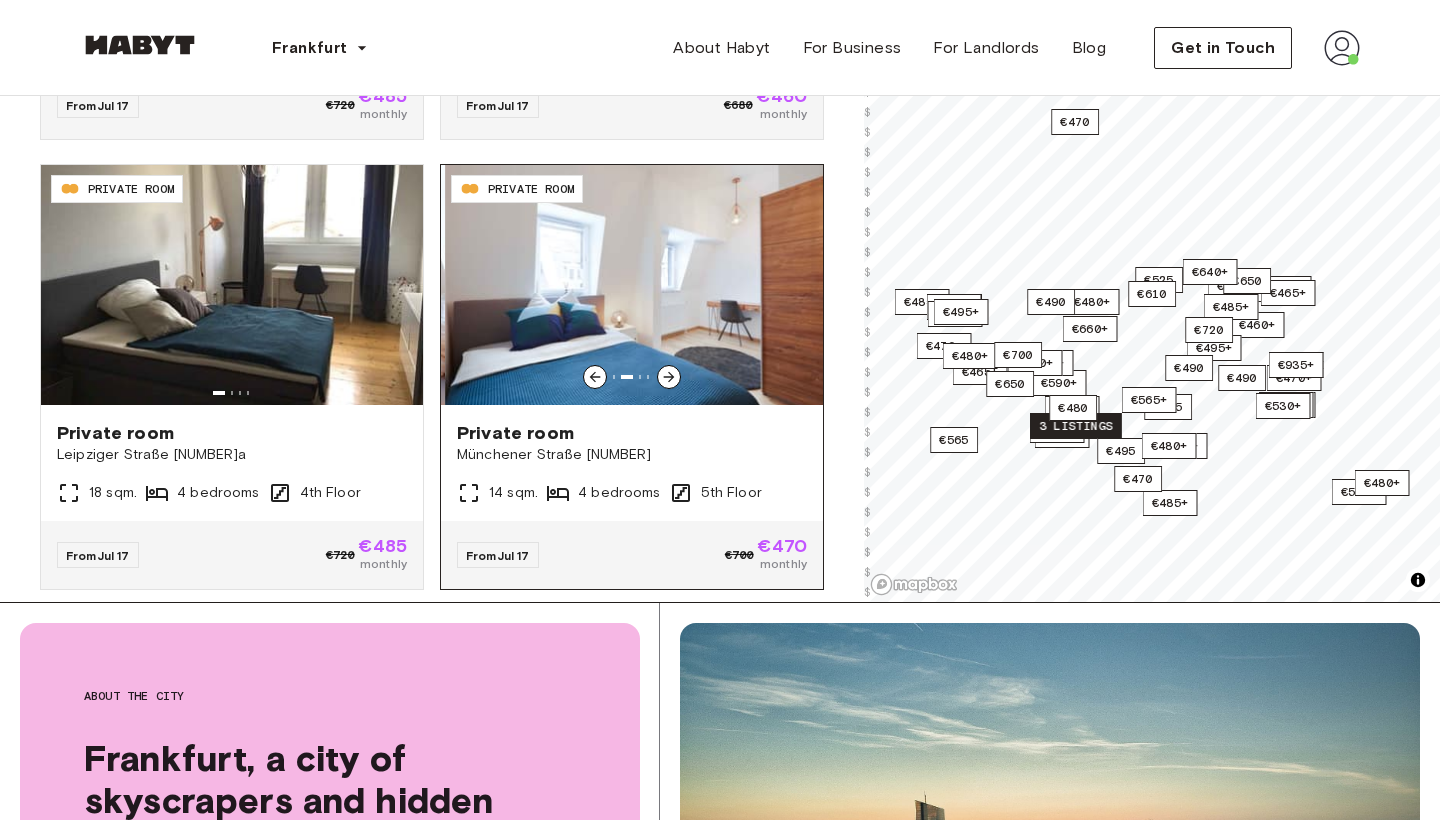 click 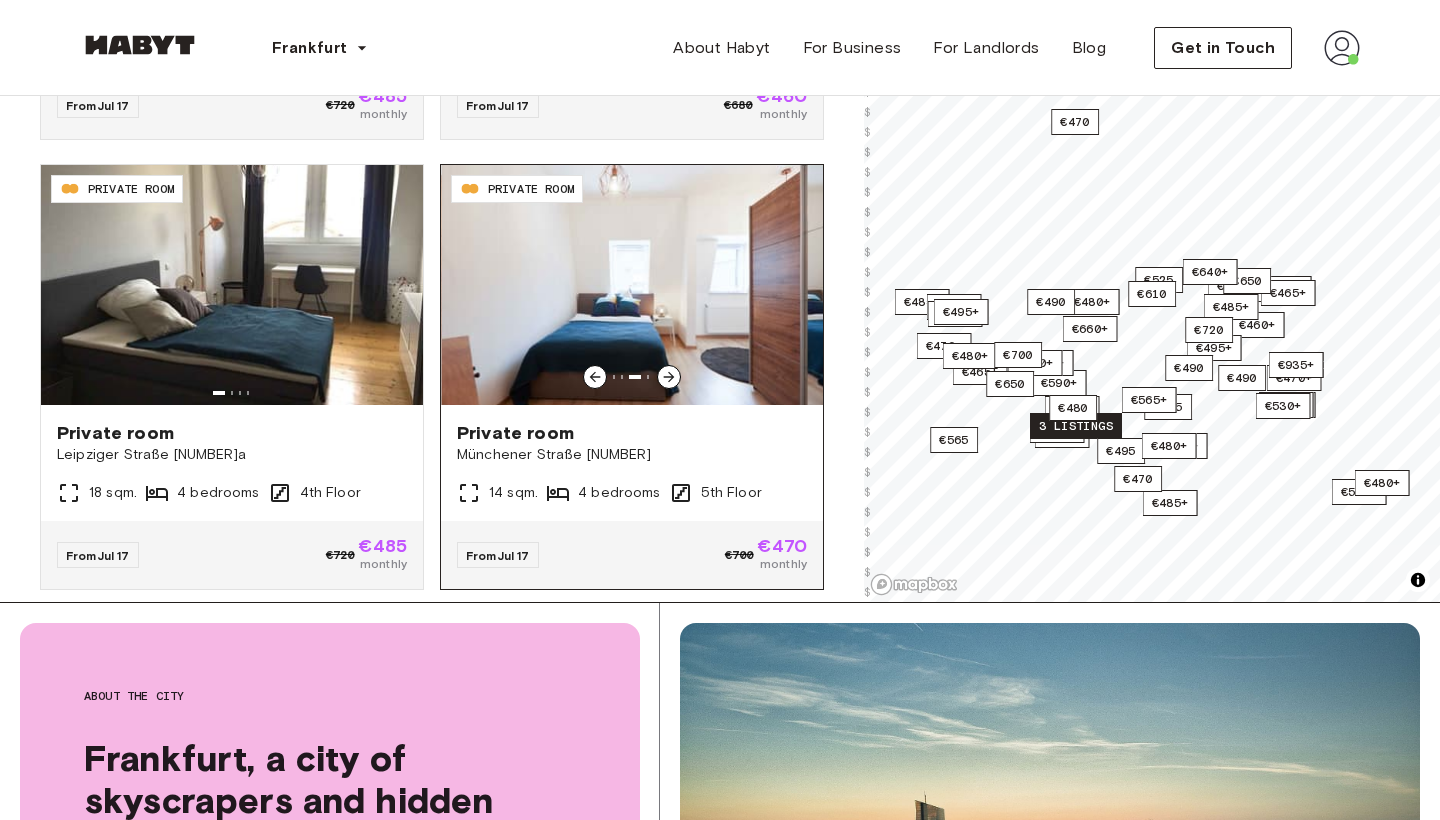 click 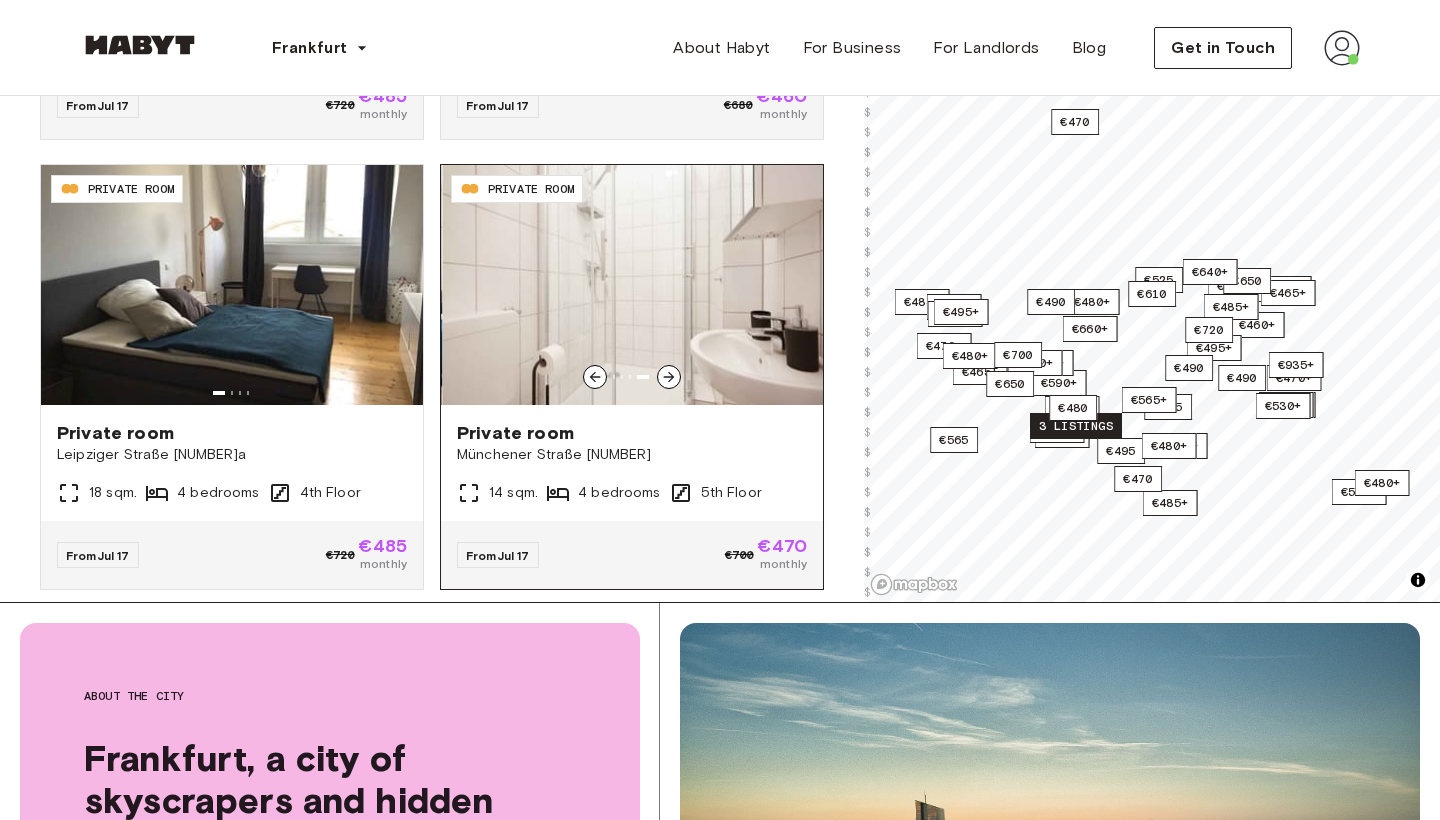 click 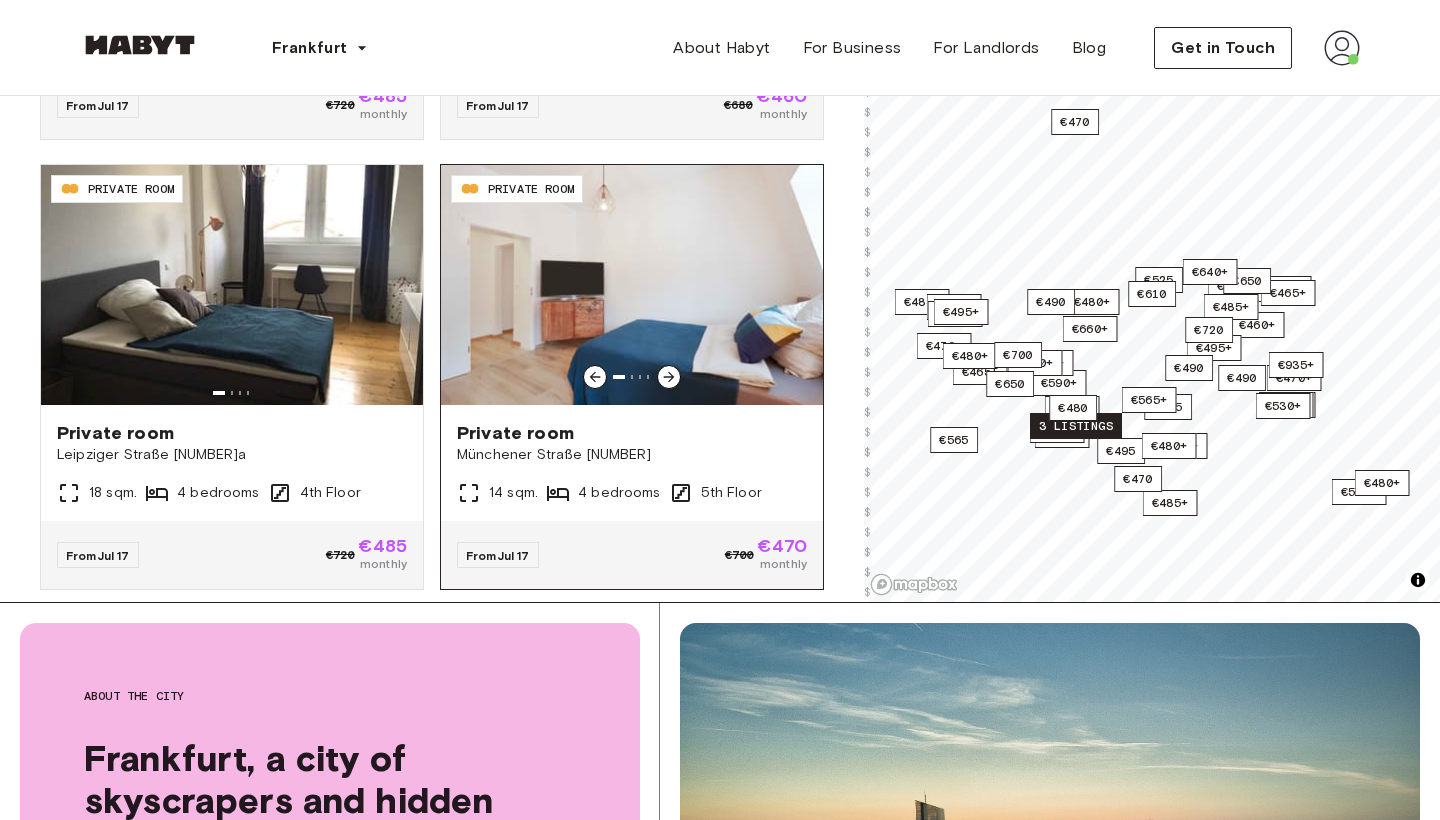 click 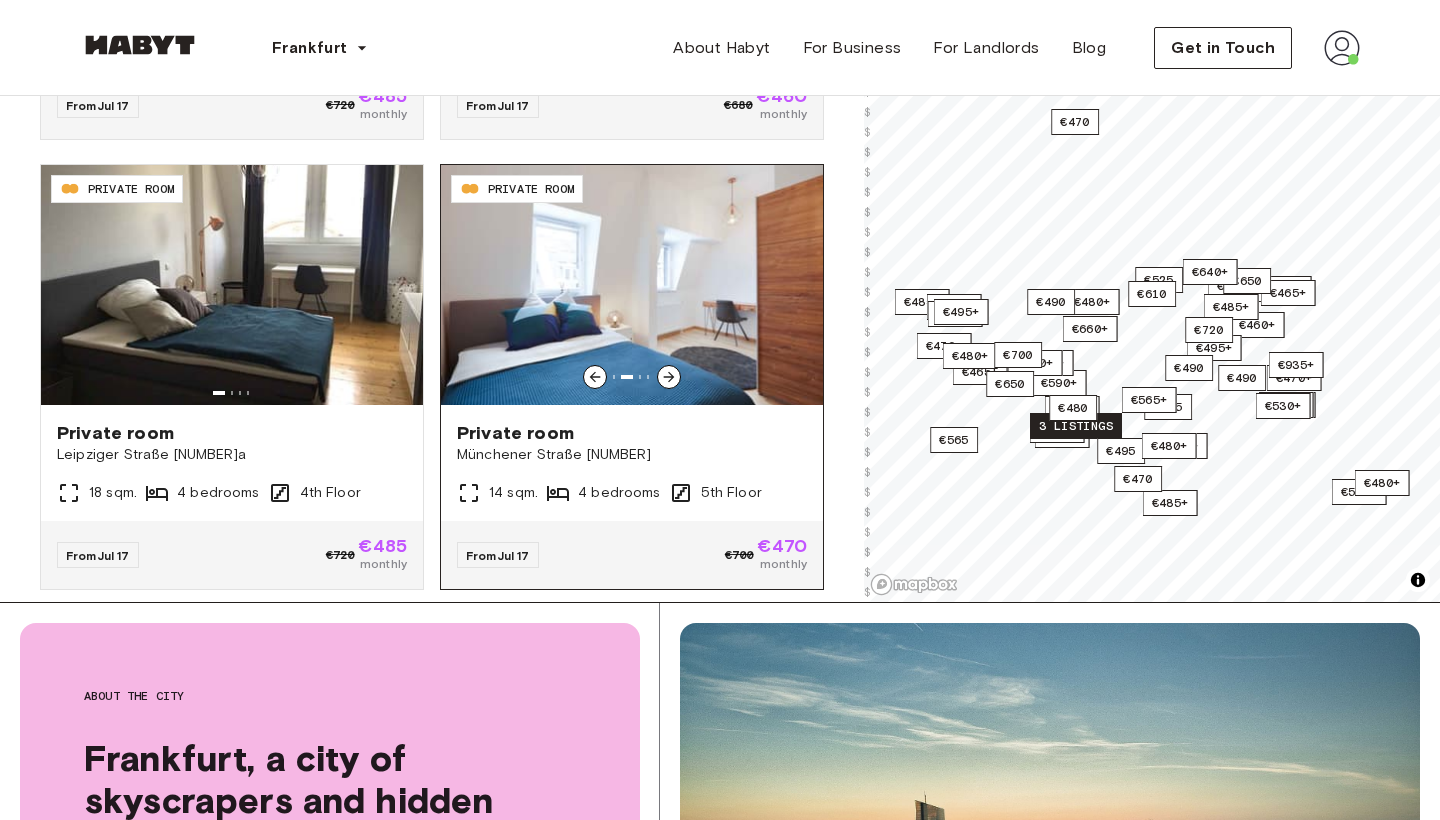 click 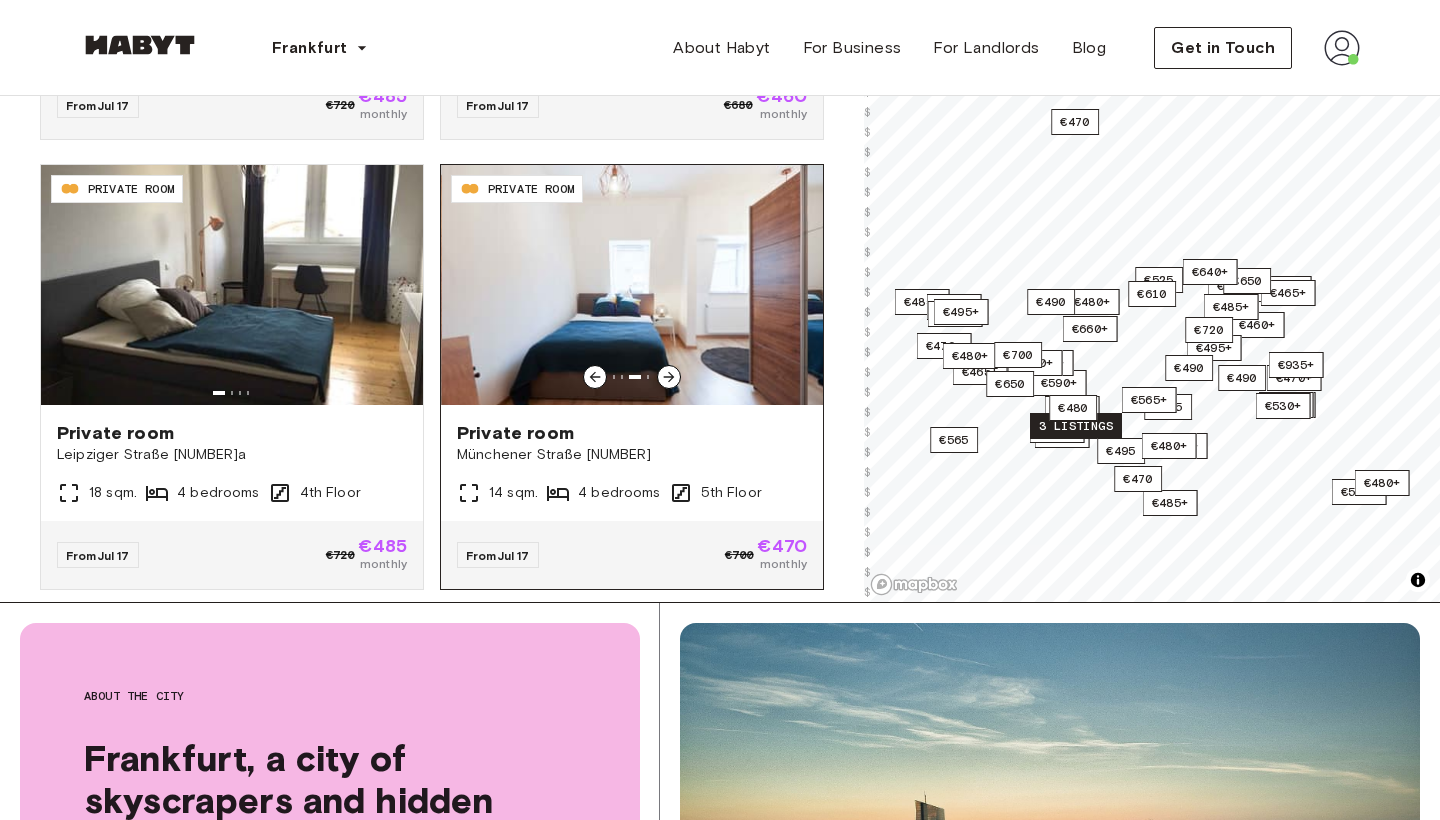 click 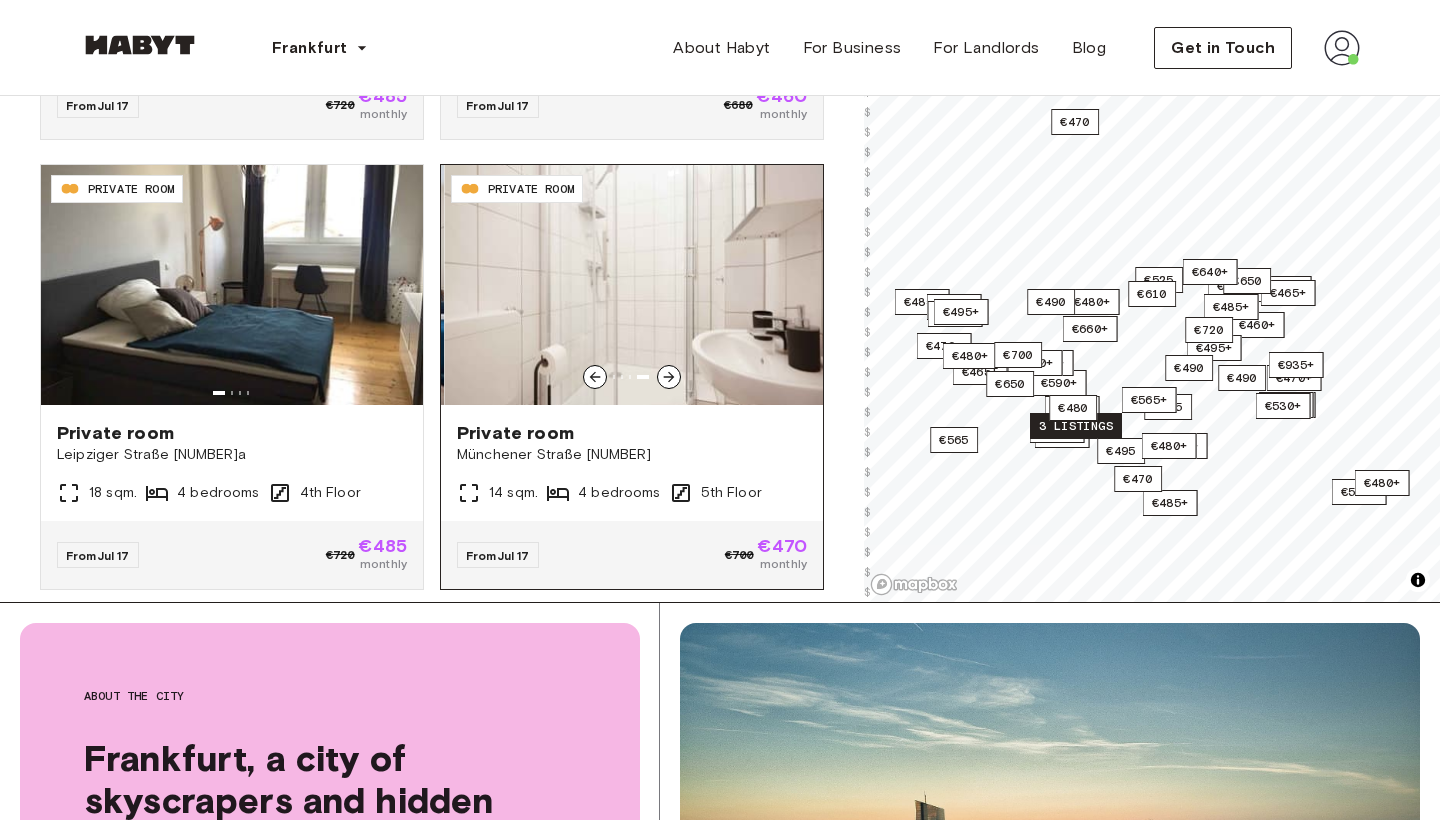 click 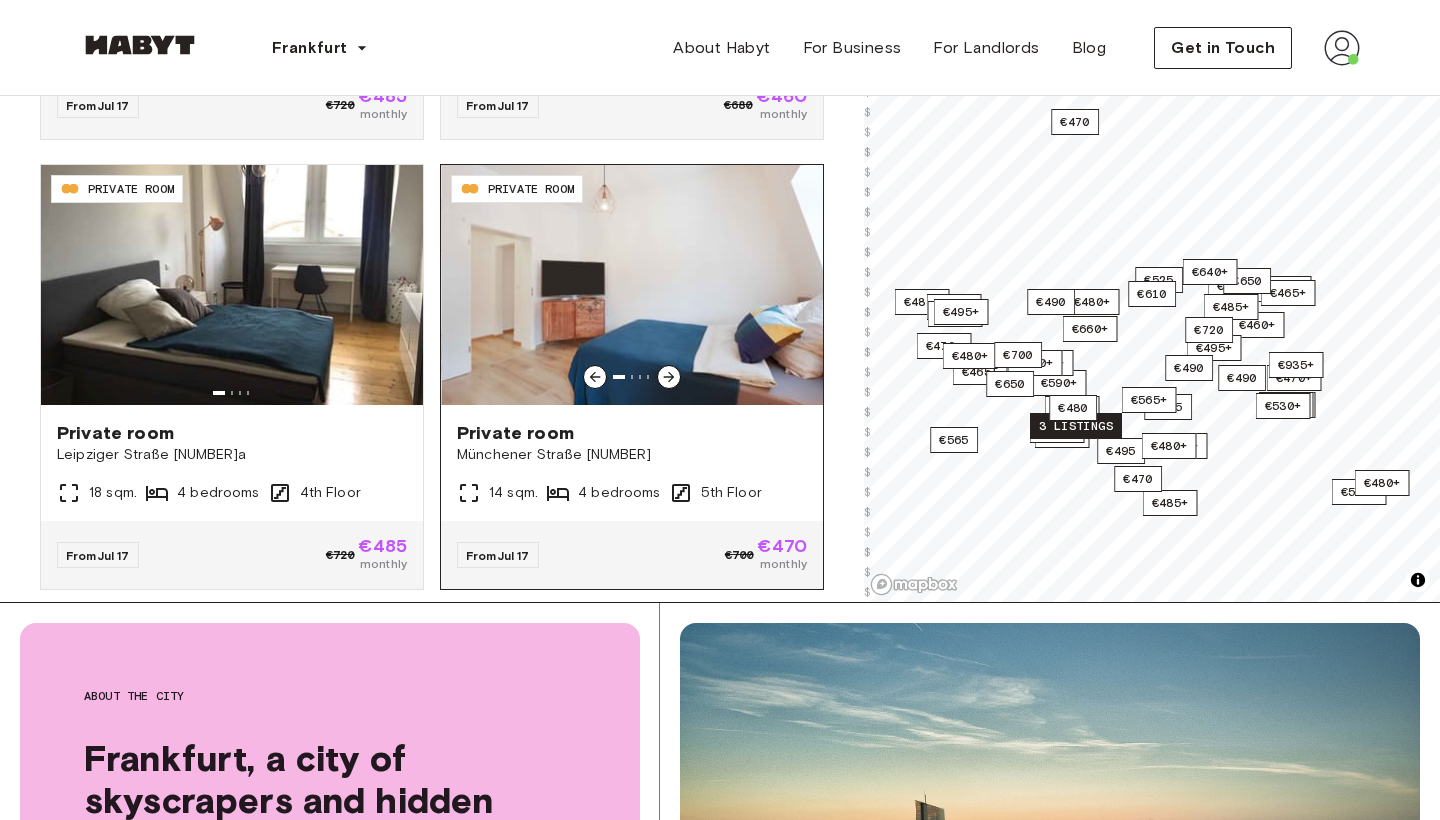 click 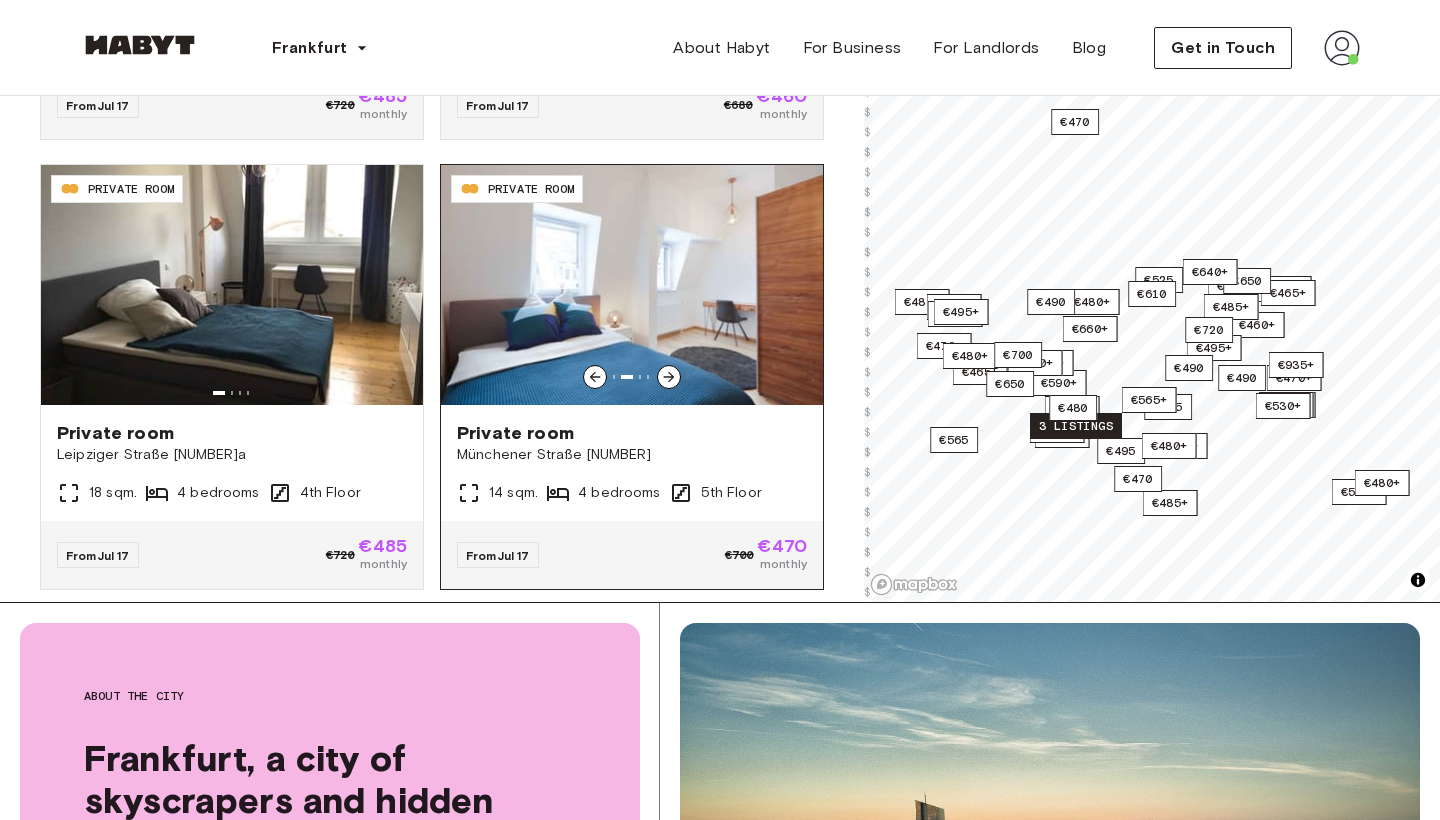 click 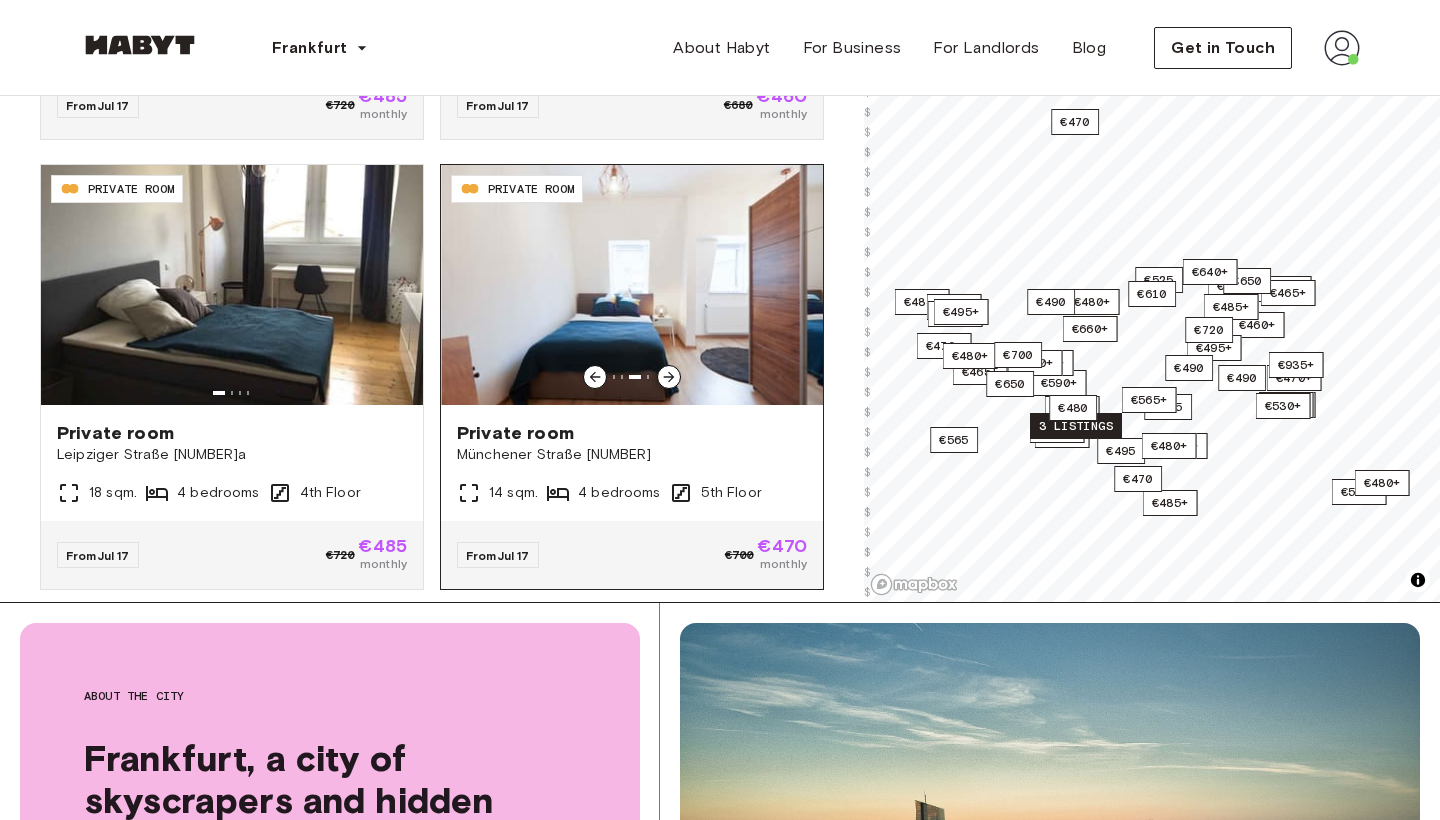 click 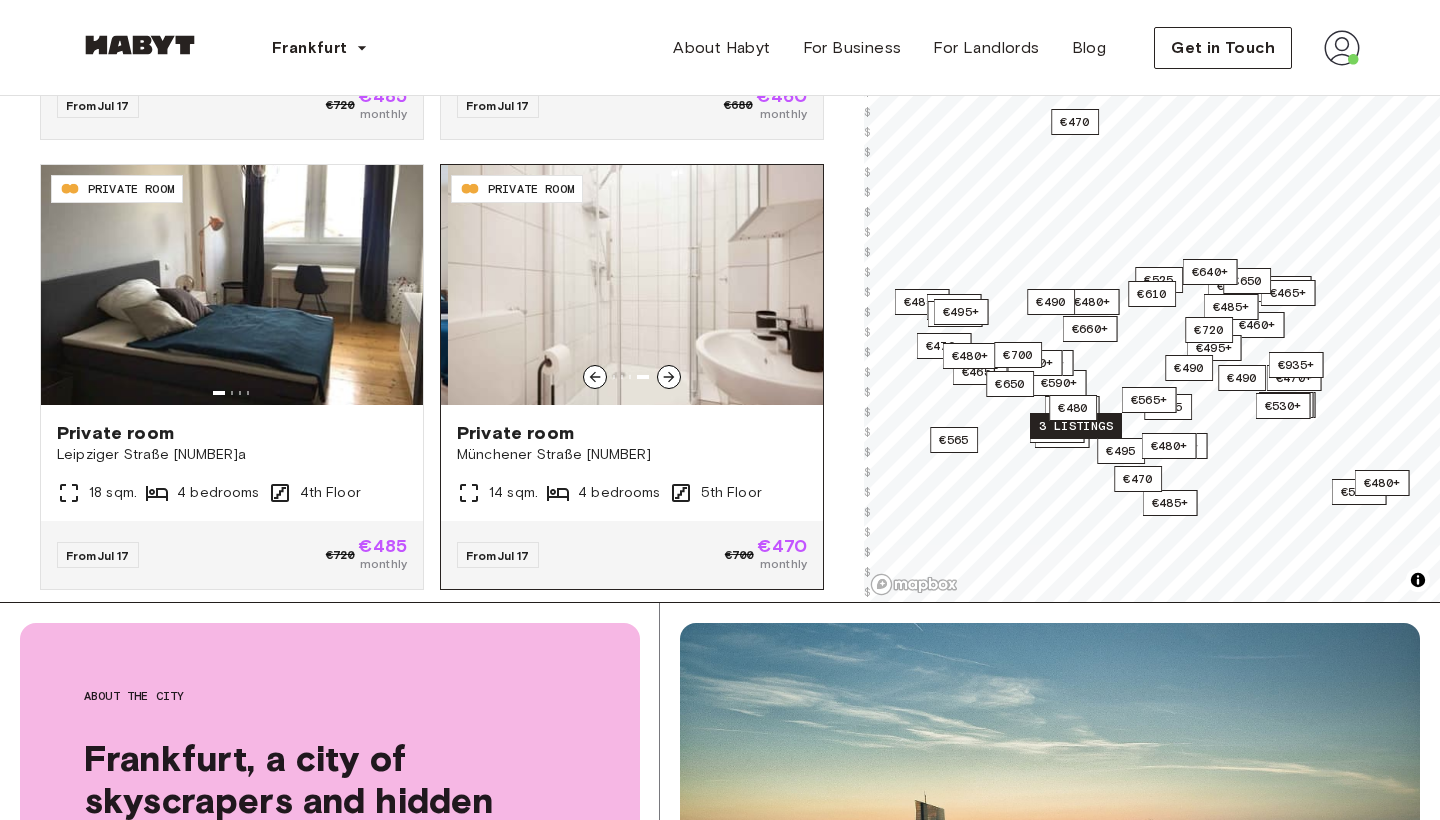 click 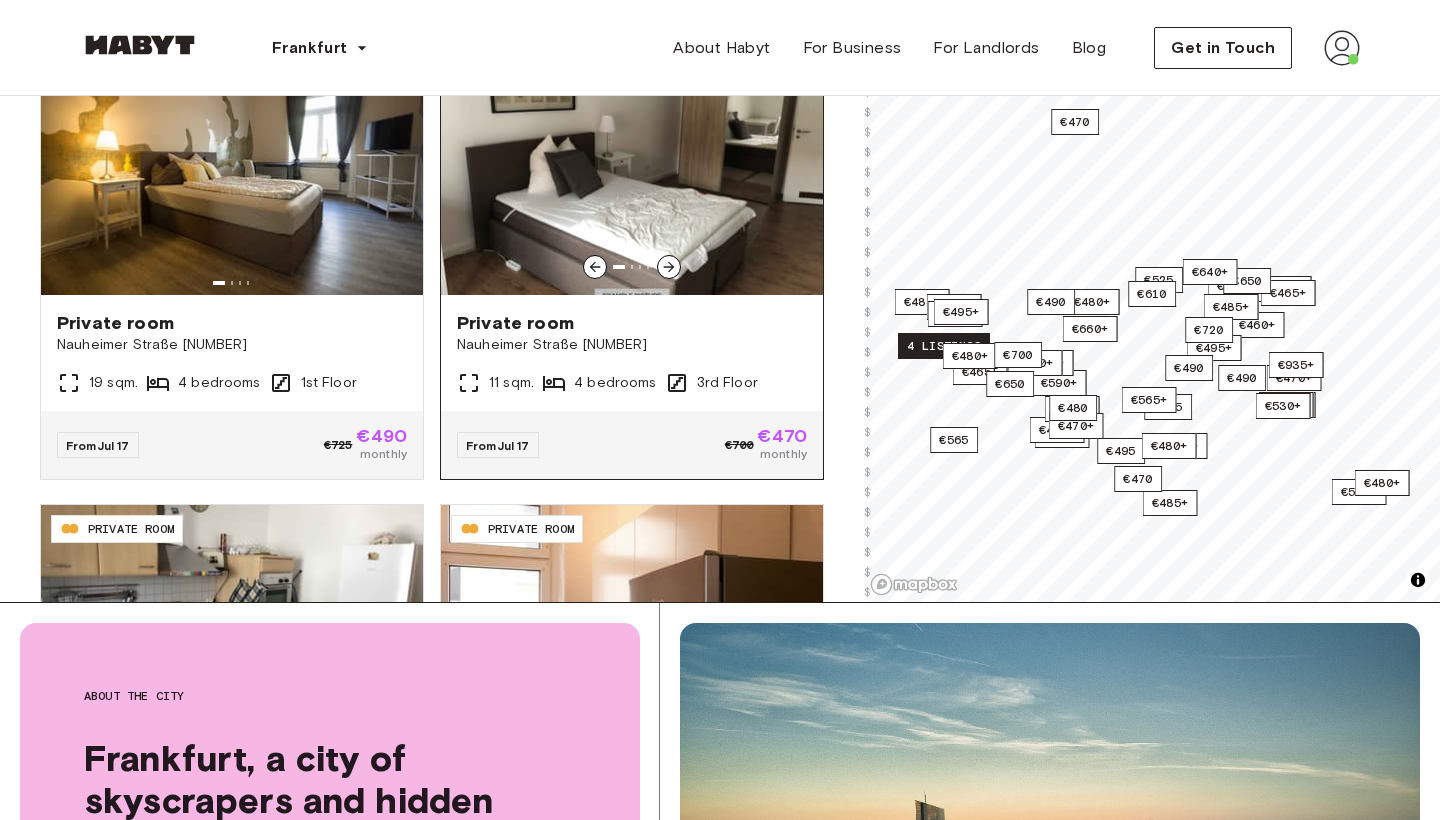 scroll, scrollTop: 4673, scrollLeft: 0, axis: vertical 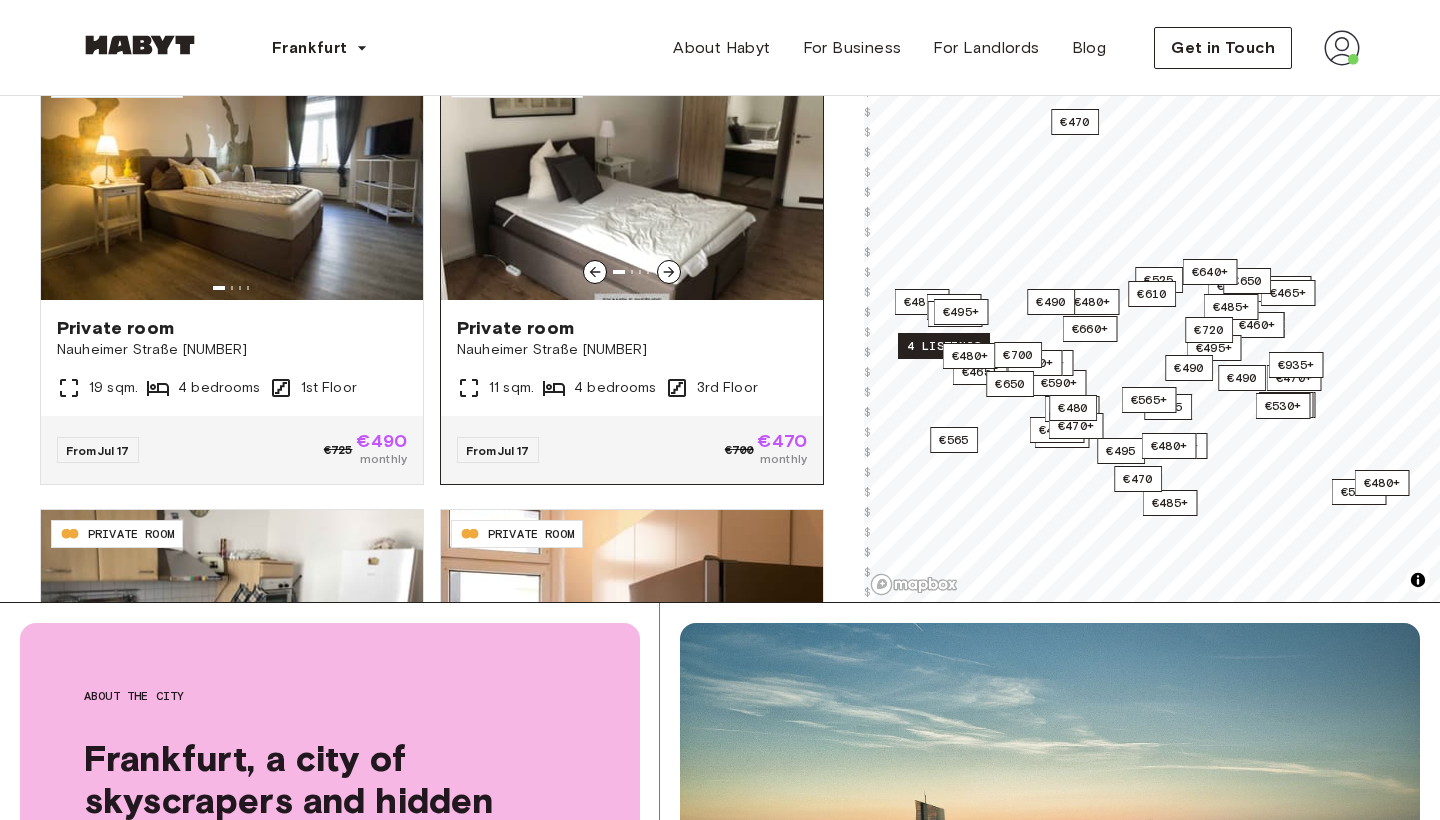 click 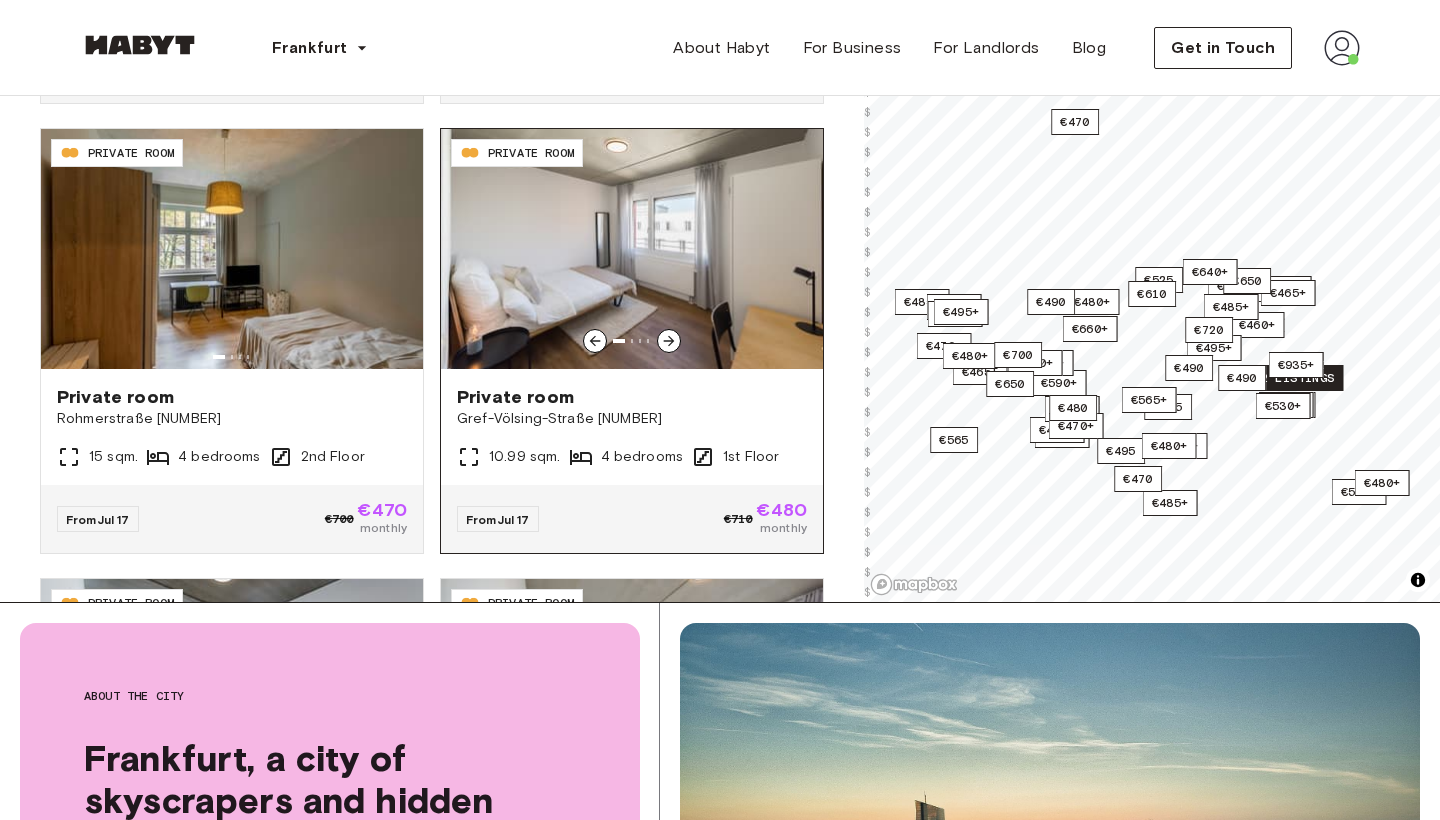 scroll, scrollTop: 5505, scrollLeft: 0, axis: vertical 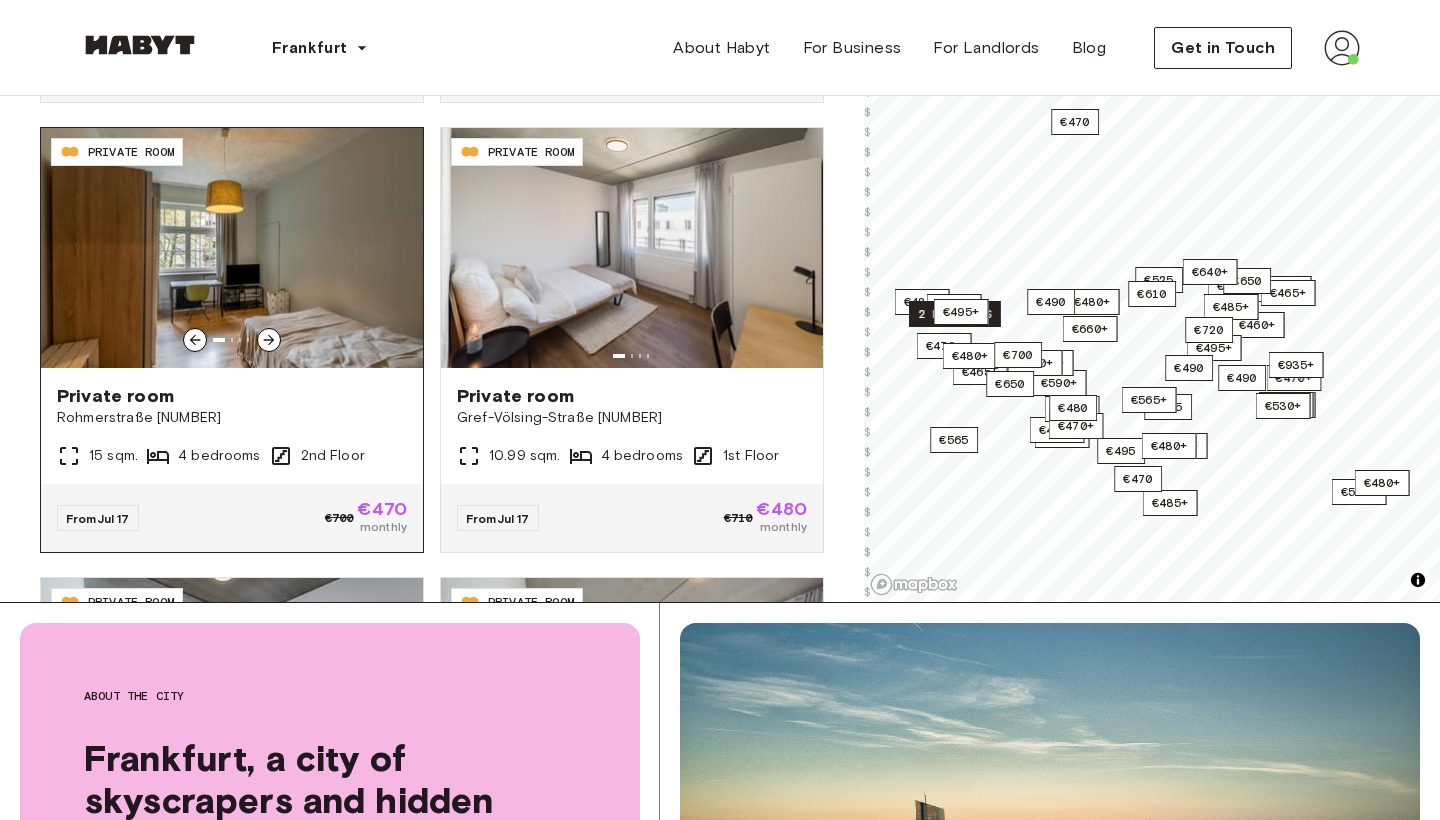 click 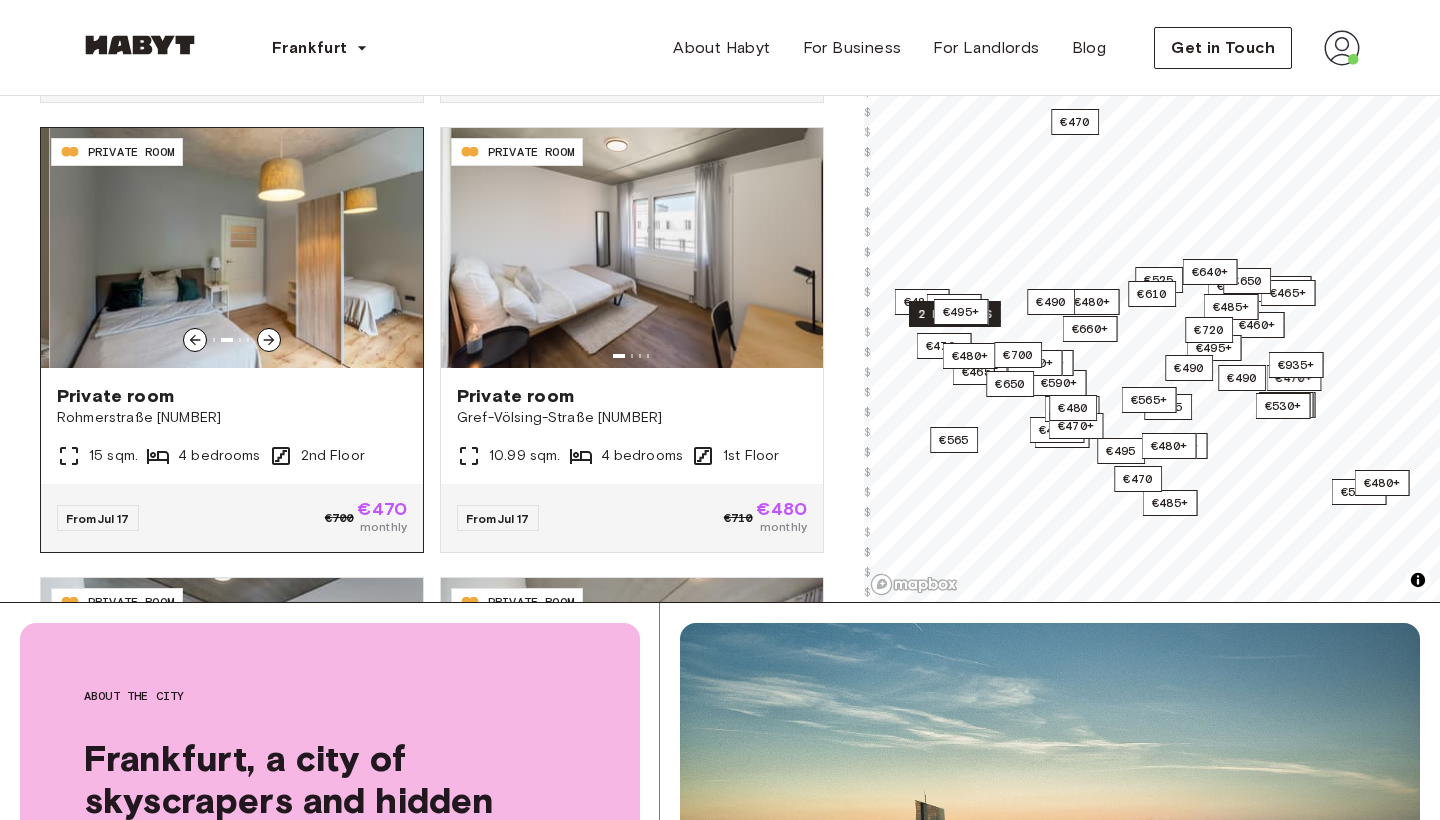 click 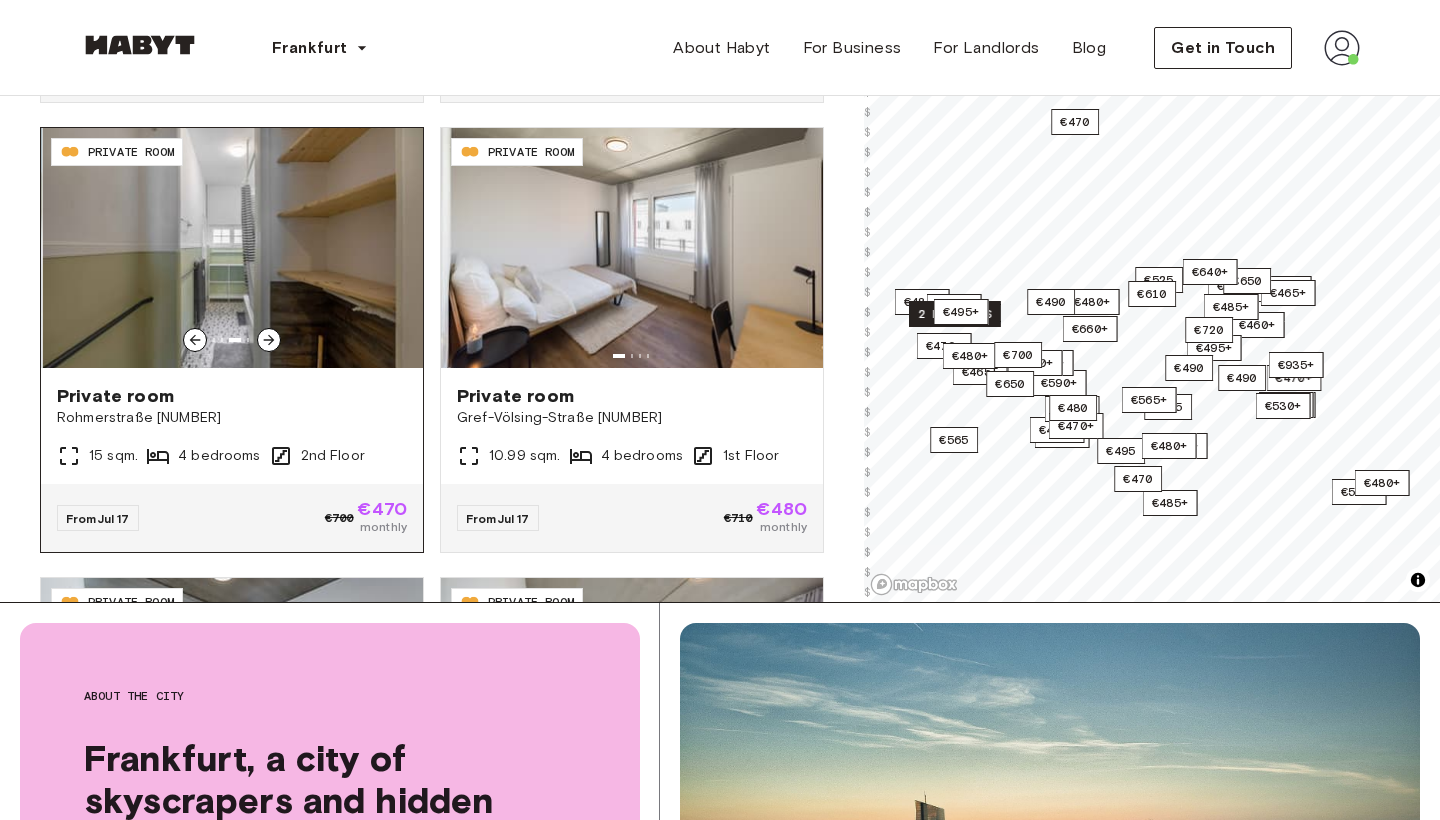 click 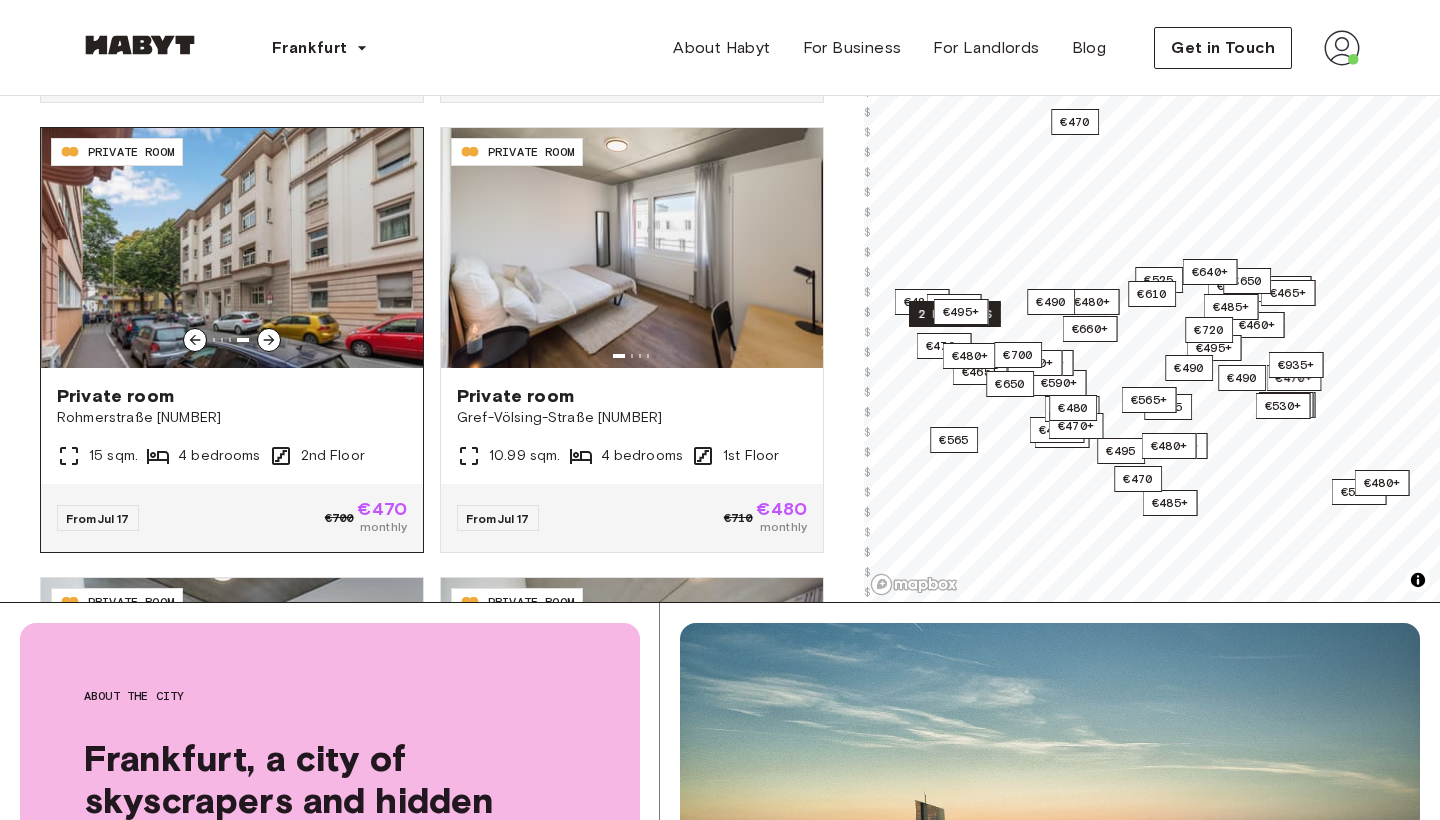 click 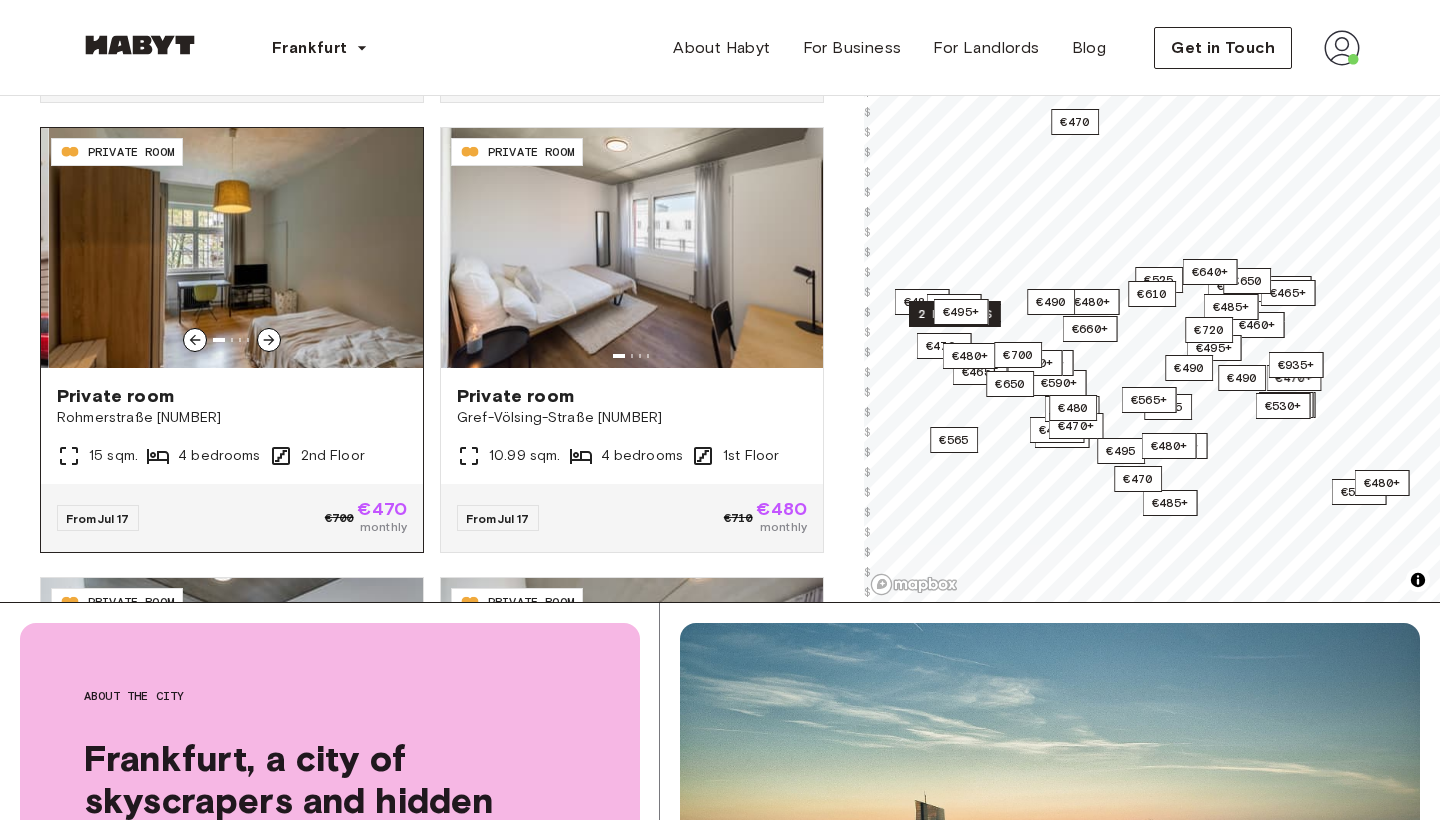 click 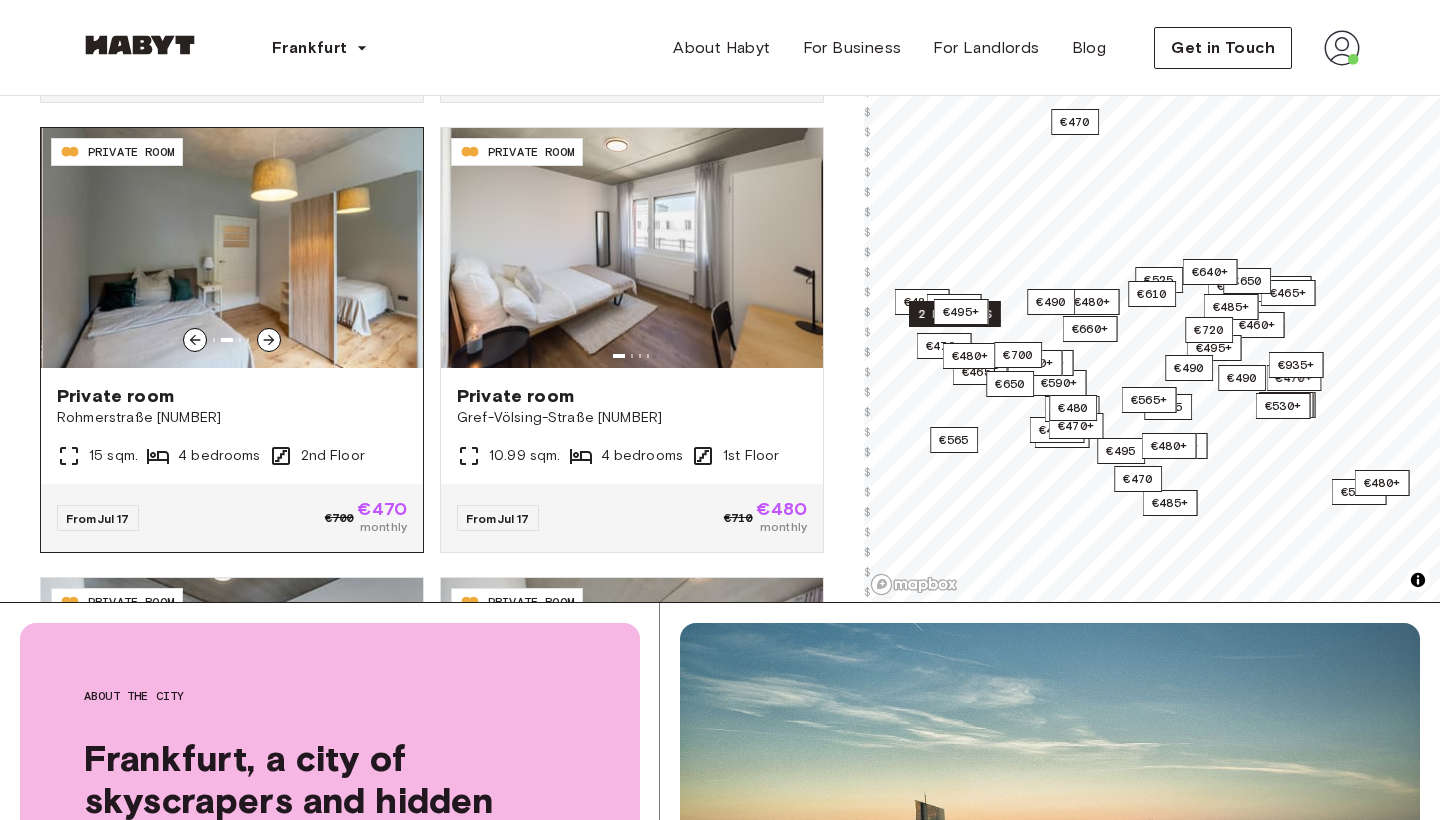 click 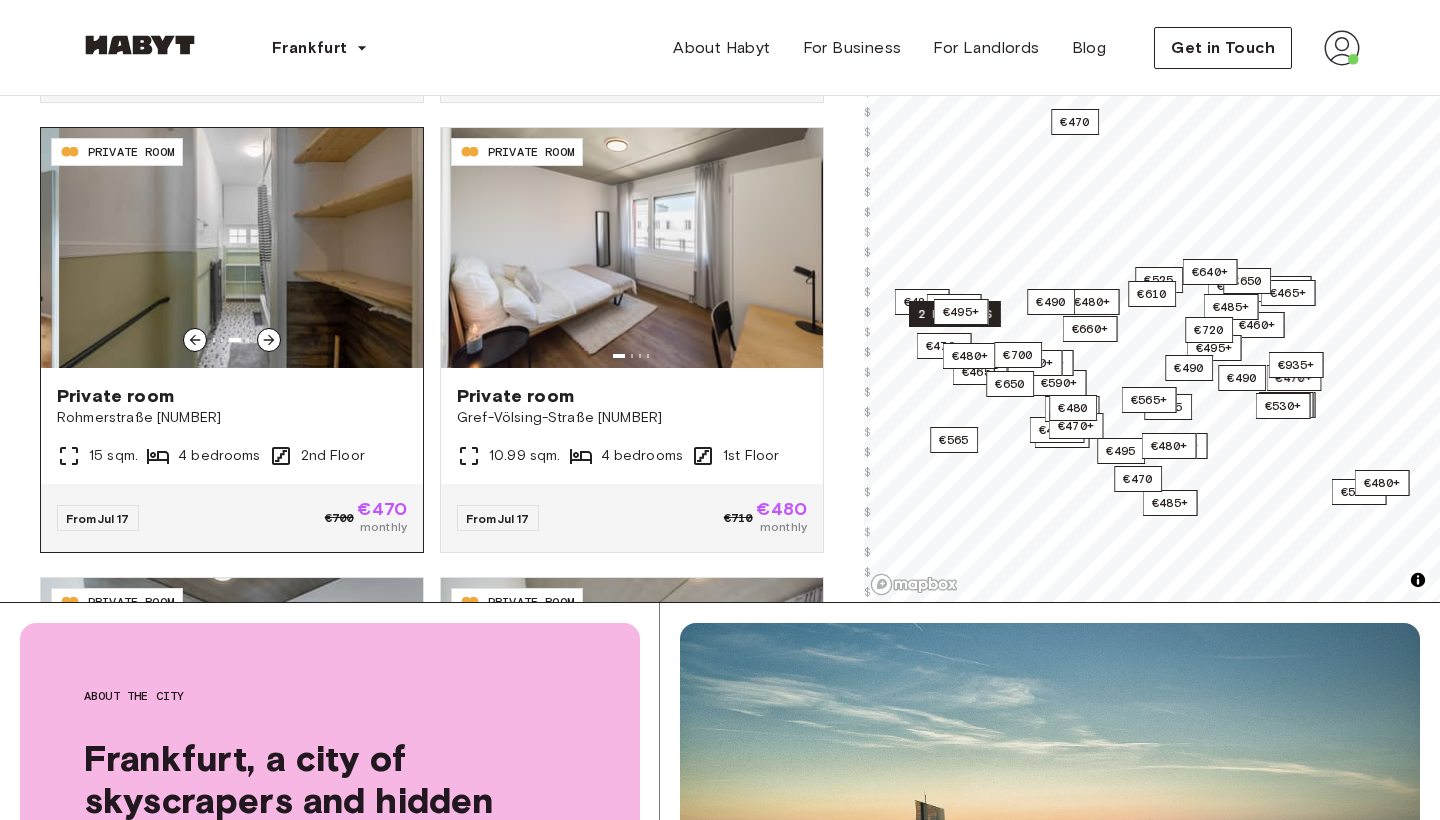 click 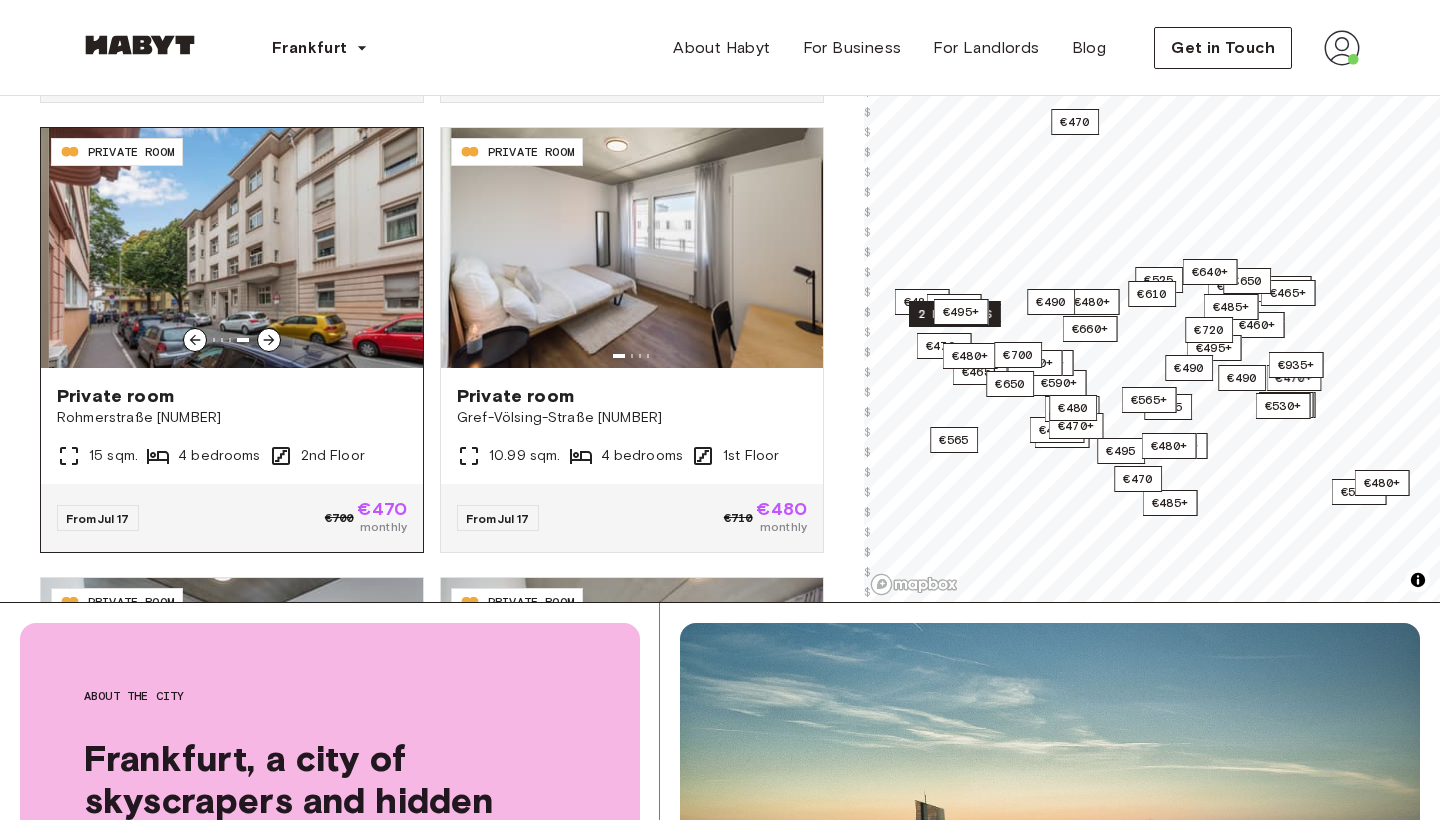 click 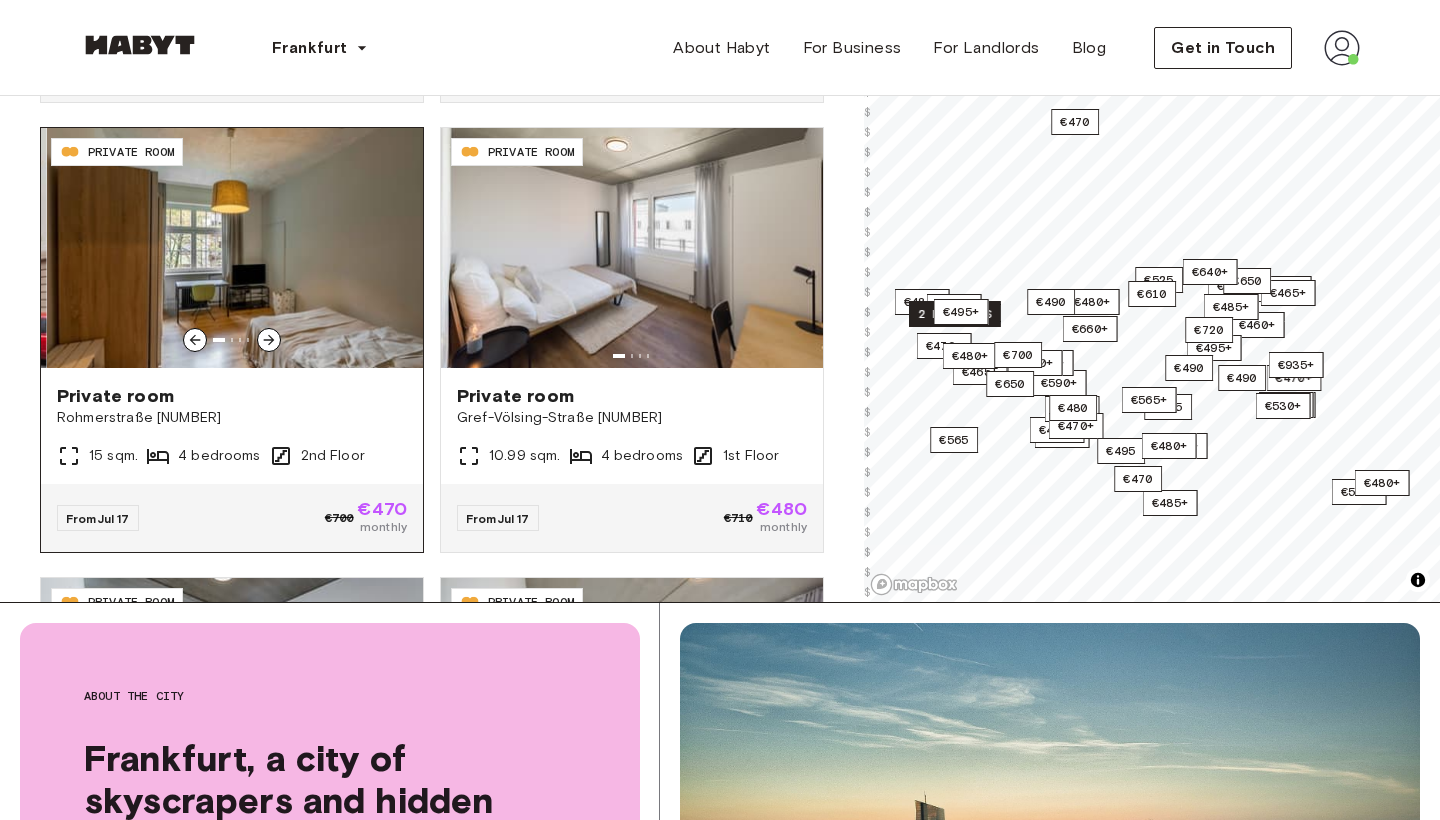 click 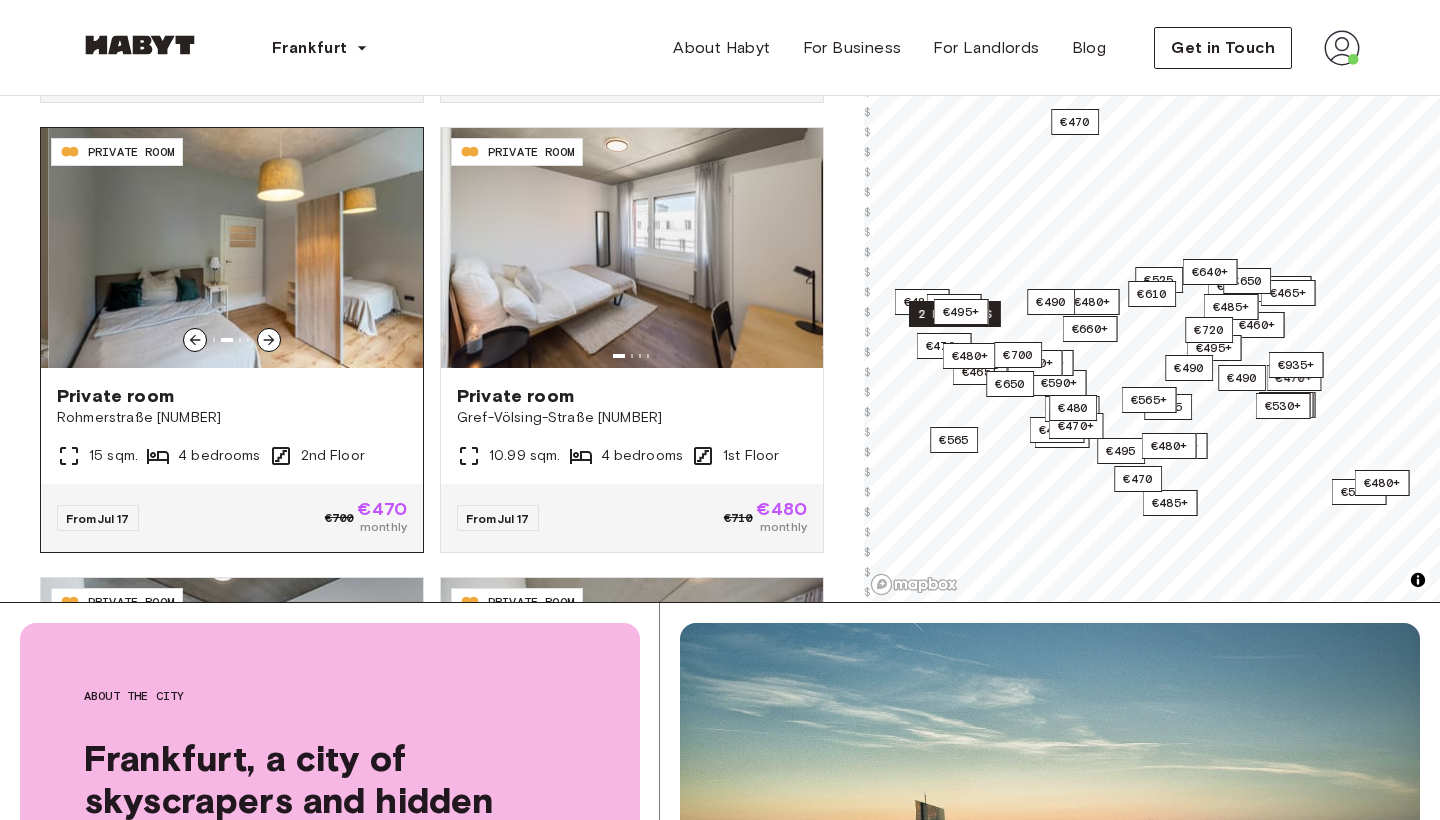 click 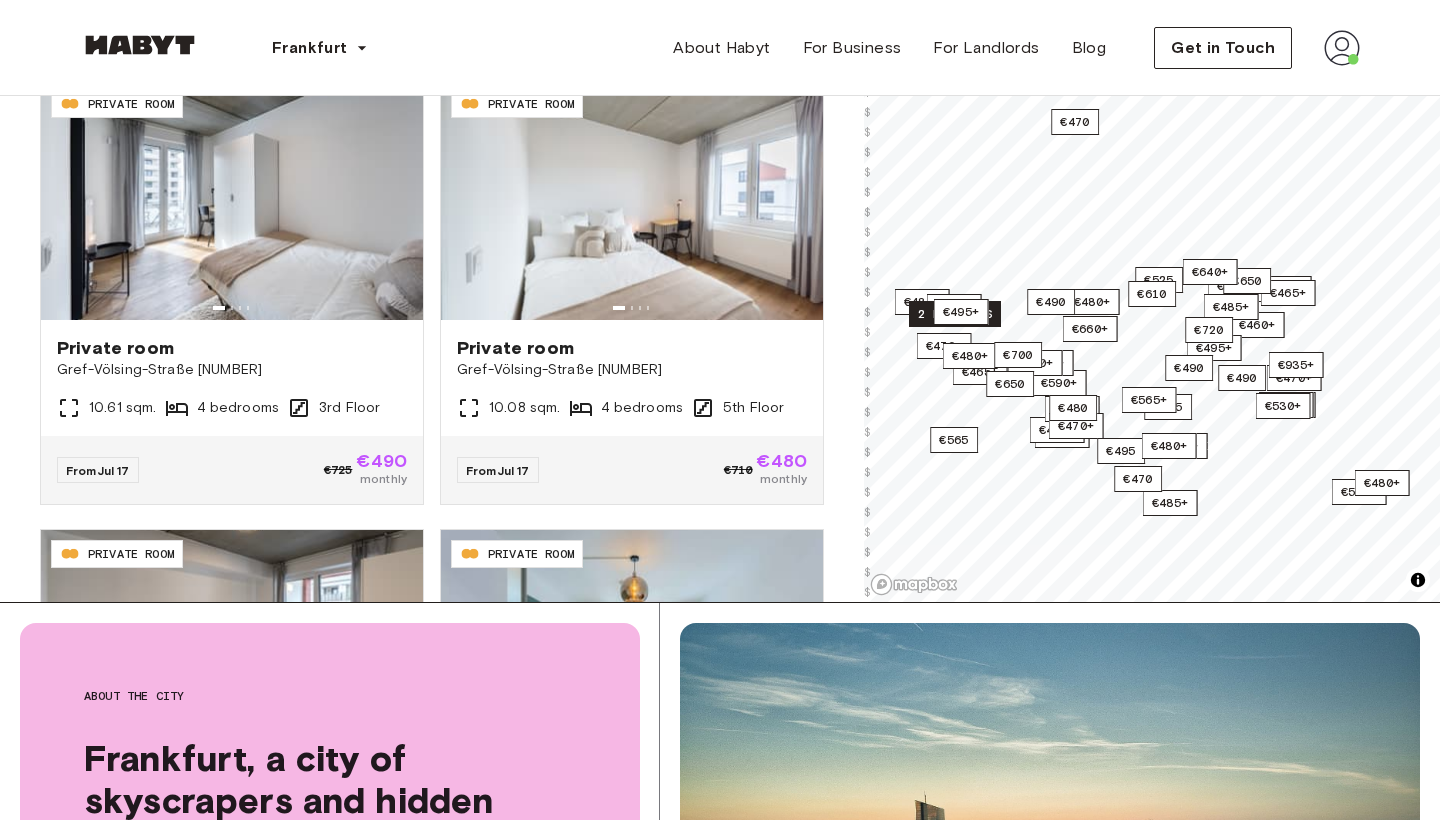 scroll, scrollTop: 6006, scrollLeft: 0, axis: vertical 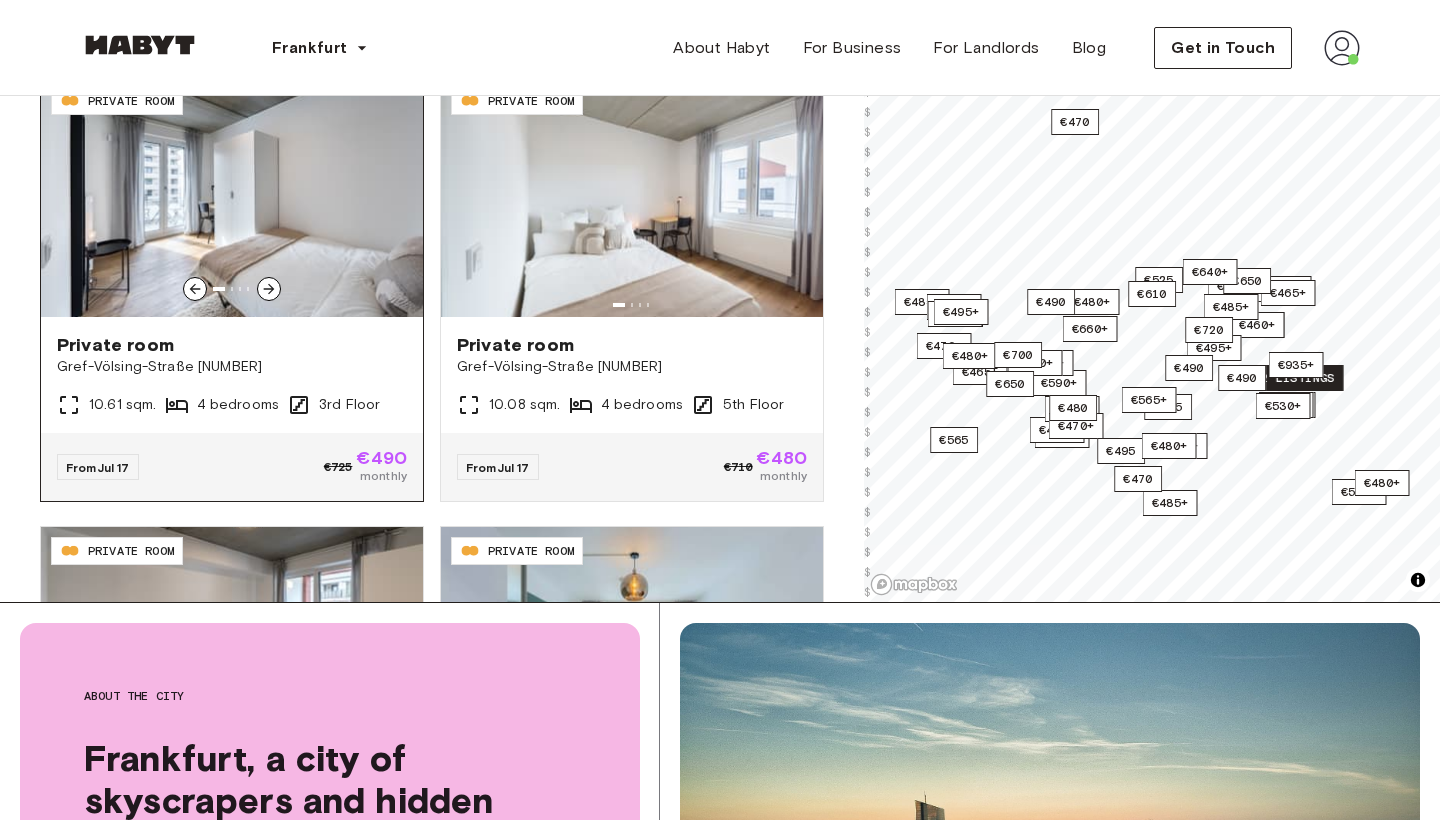 click 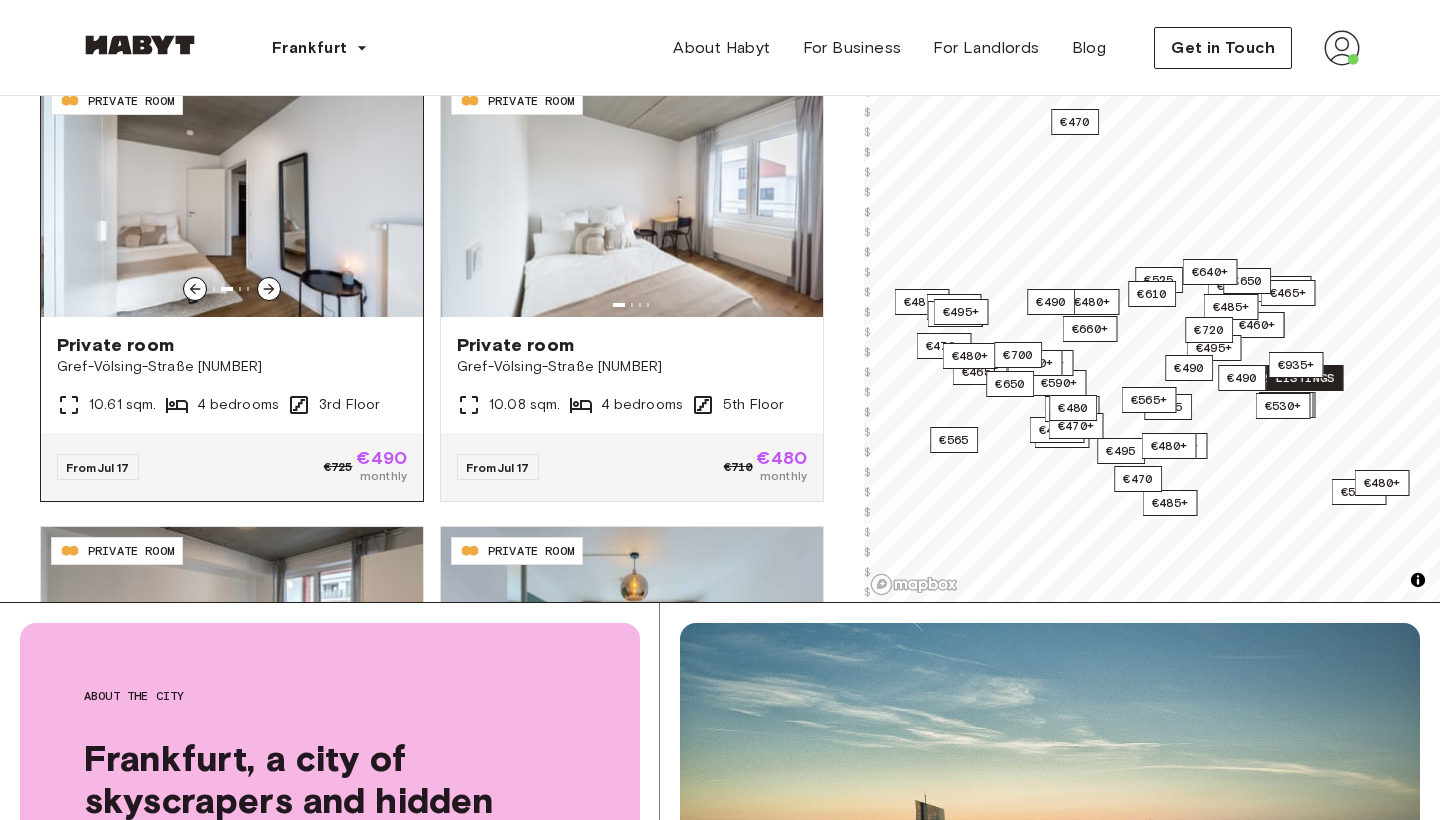 click 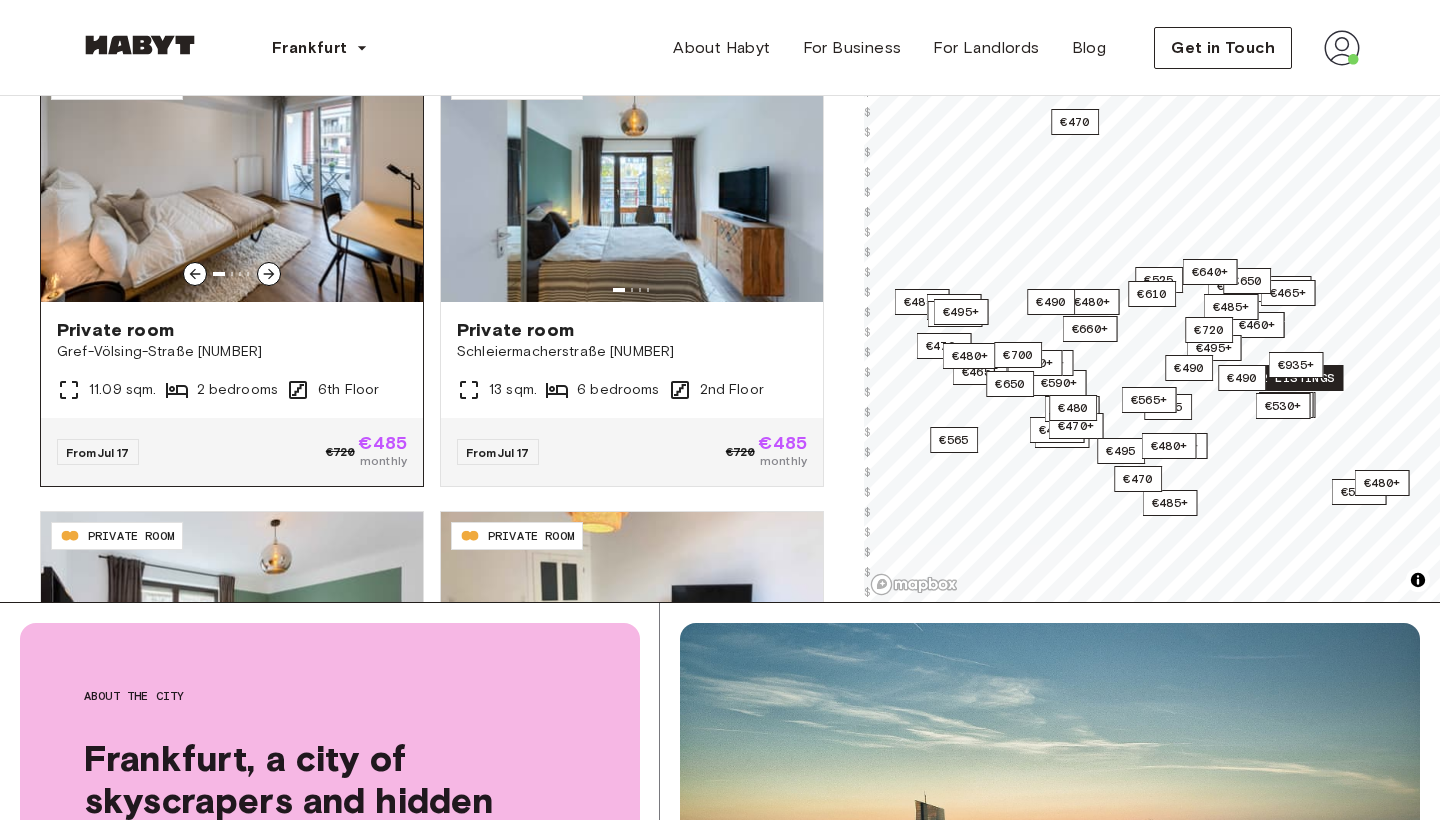 scroll, scrollTop: 6472, scrollLeft: 0, axis: vertical 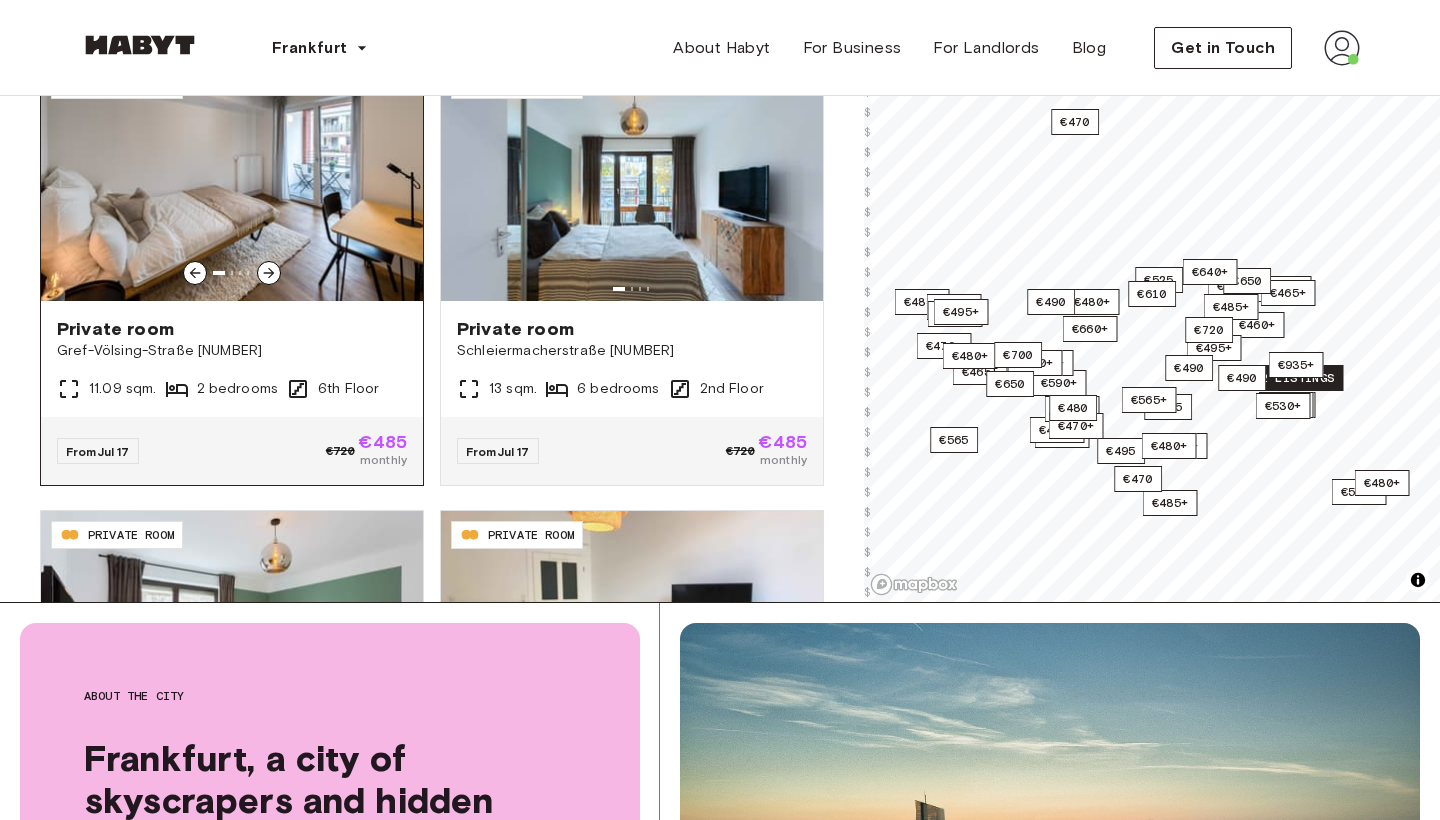 click 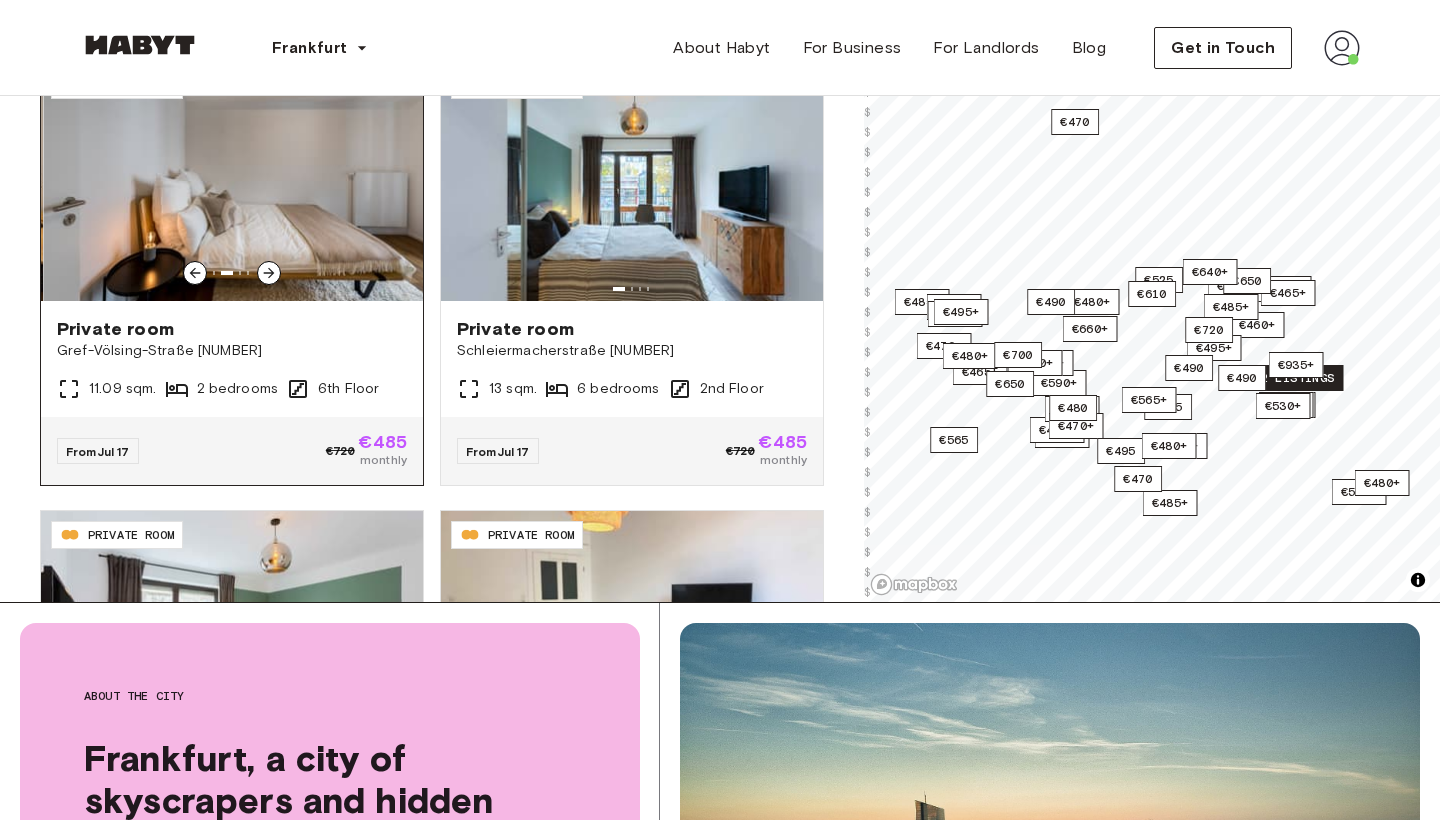 click 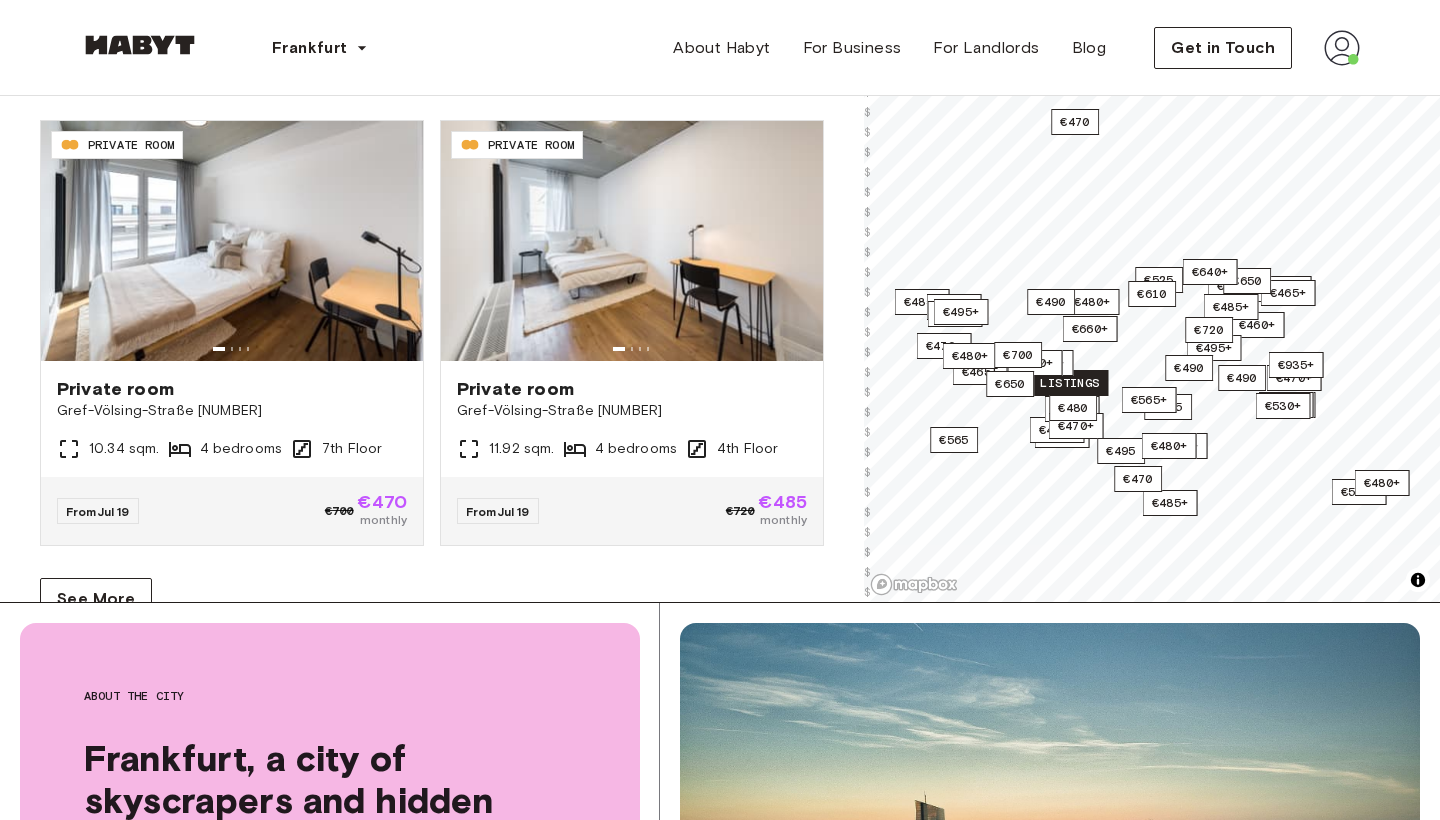 scroll, scrollTop: 8211, scrollLeft: 0, axis: vertical 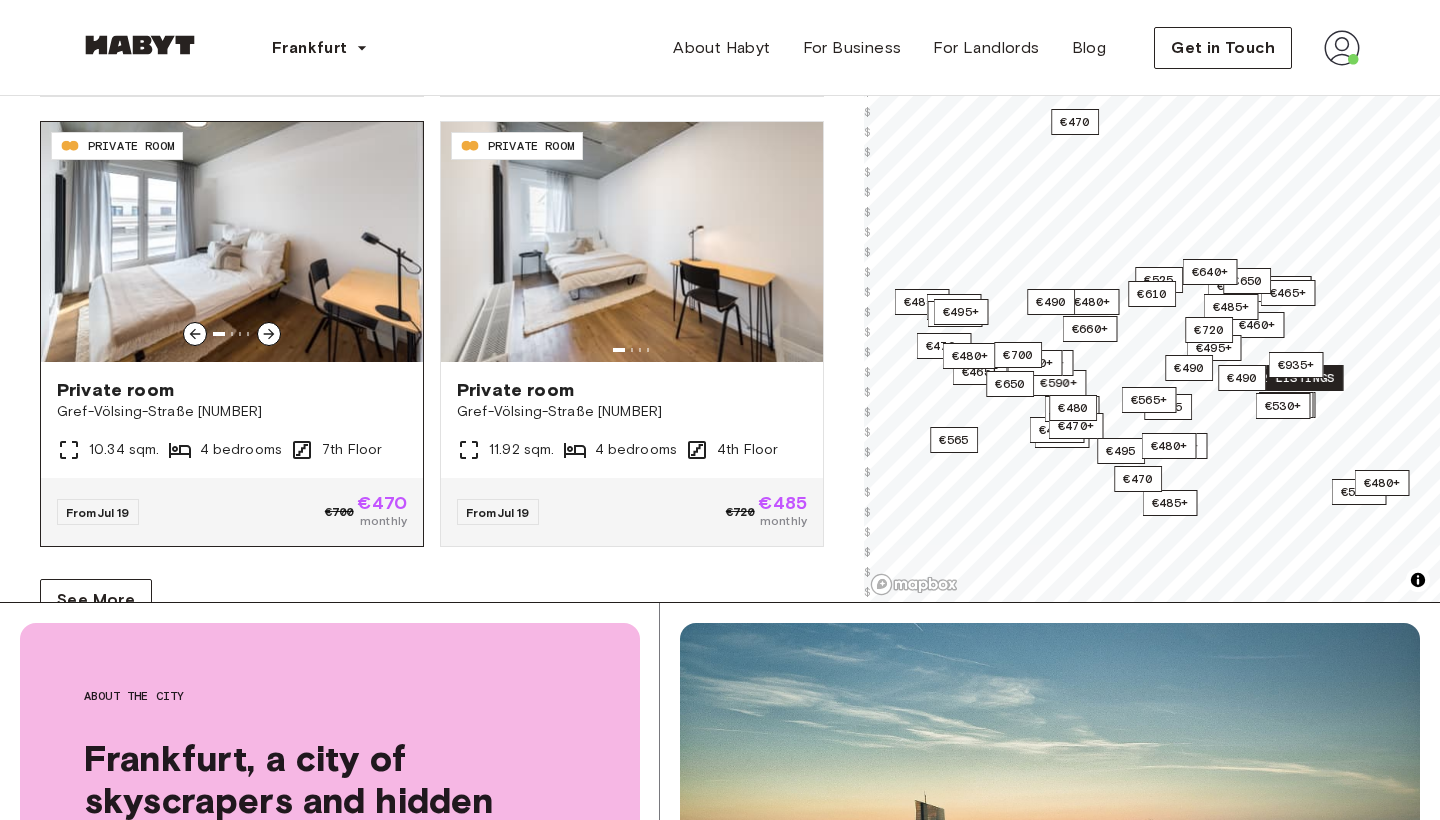 click 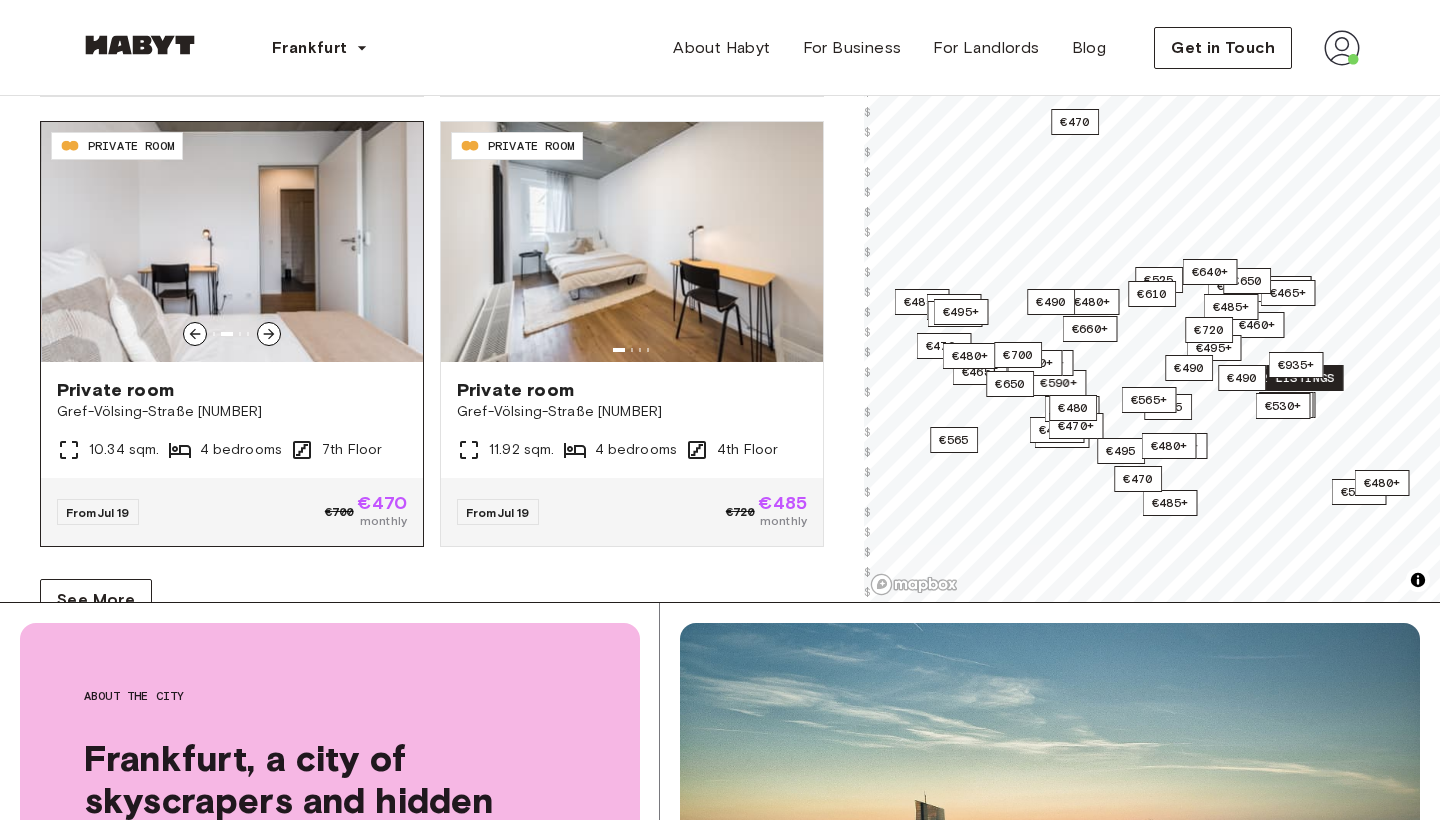 click 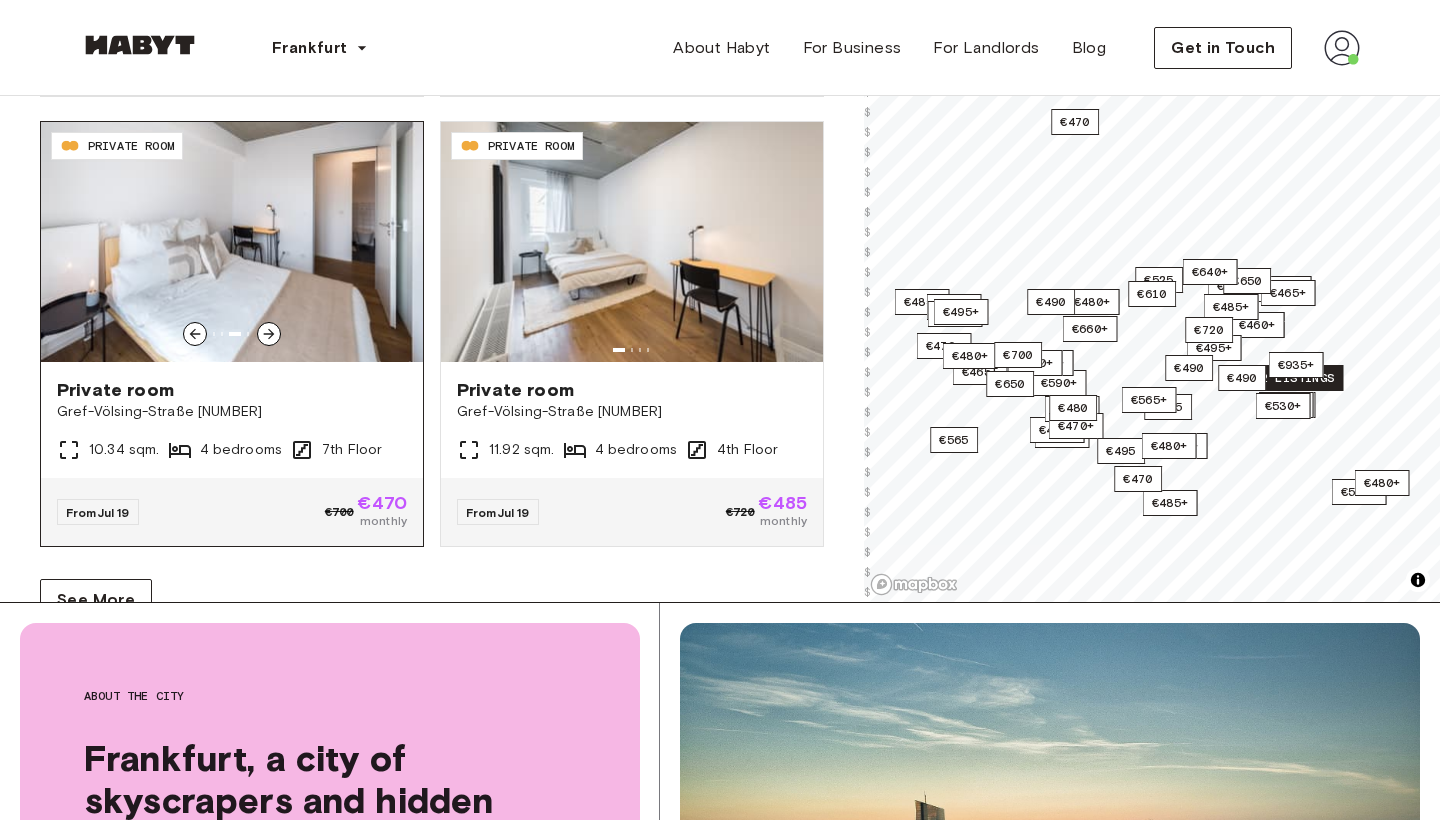 click 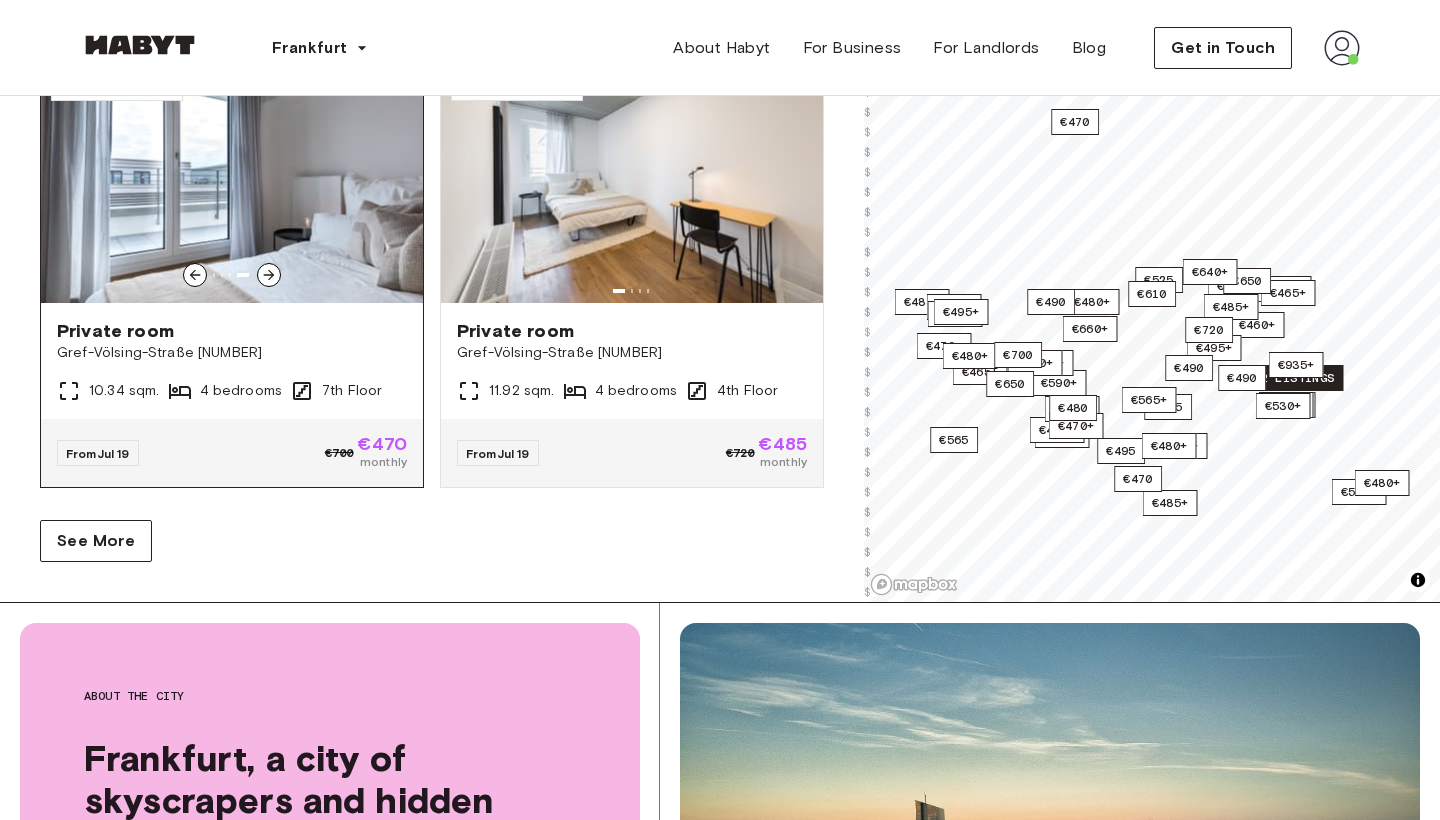 scroll, scrollTop: 8270, scrollLeft: 0, axis: vertical 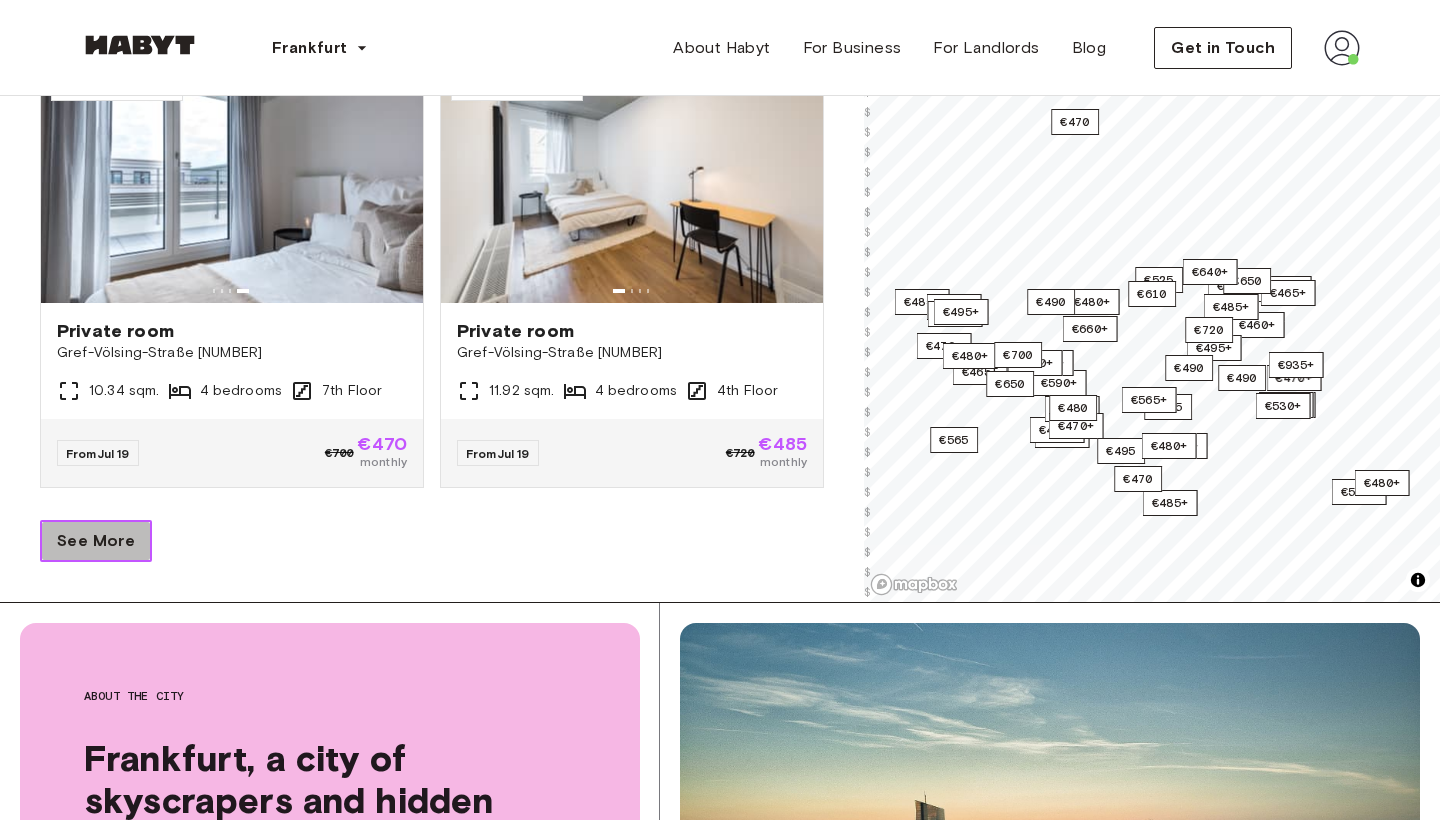 click on "See More" at bounding box center [96, 541] 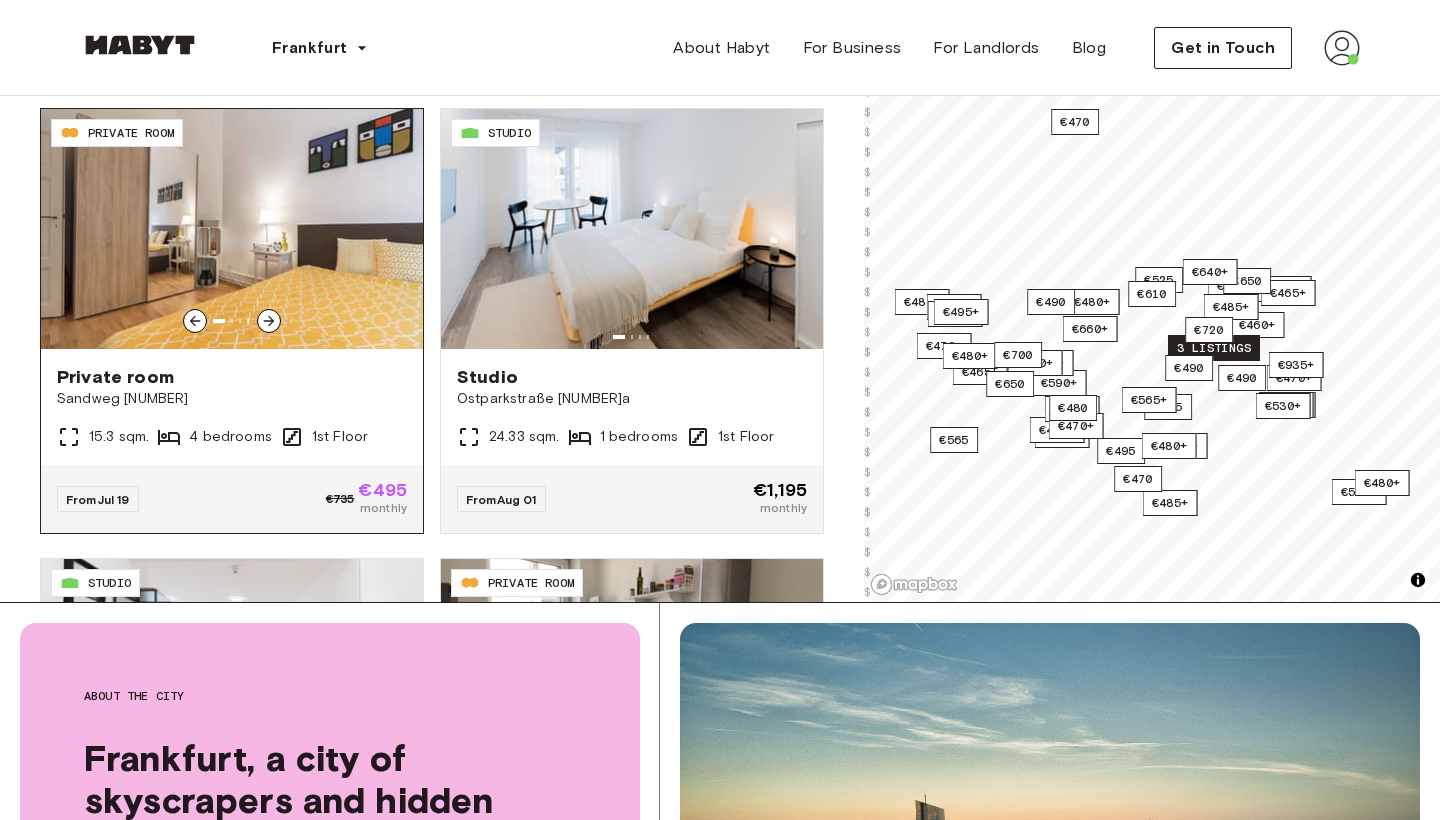 scroll, scrollTop: 10025, scrollLeft: 0, axis: vertical 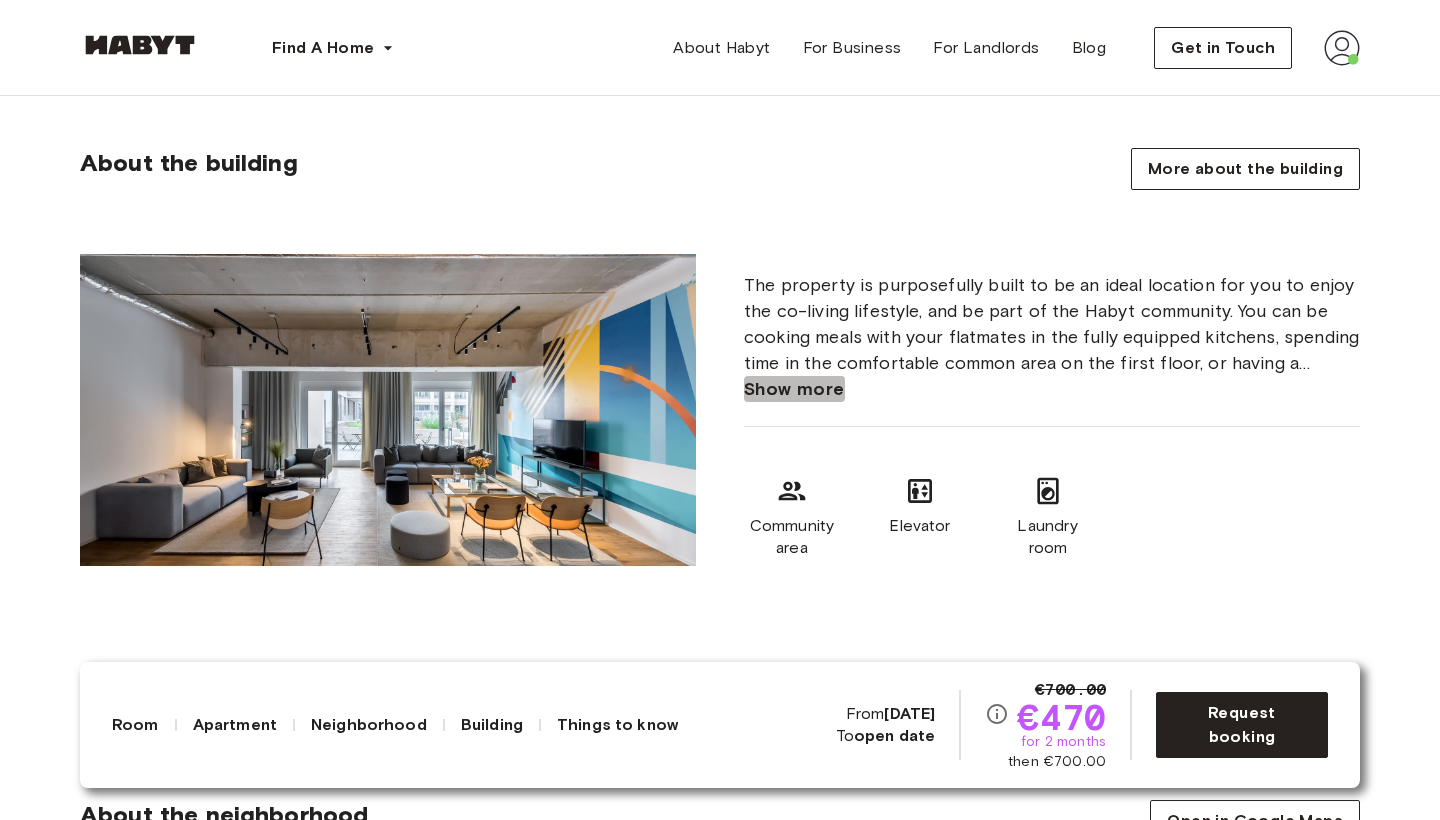 click on "Show more" at bounding box center (794, 389) 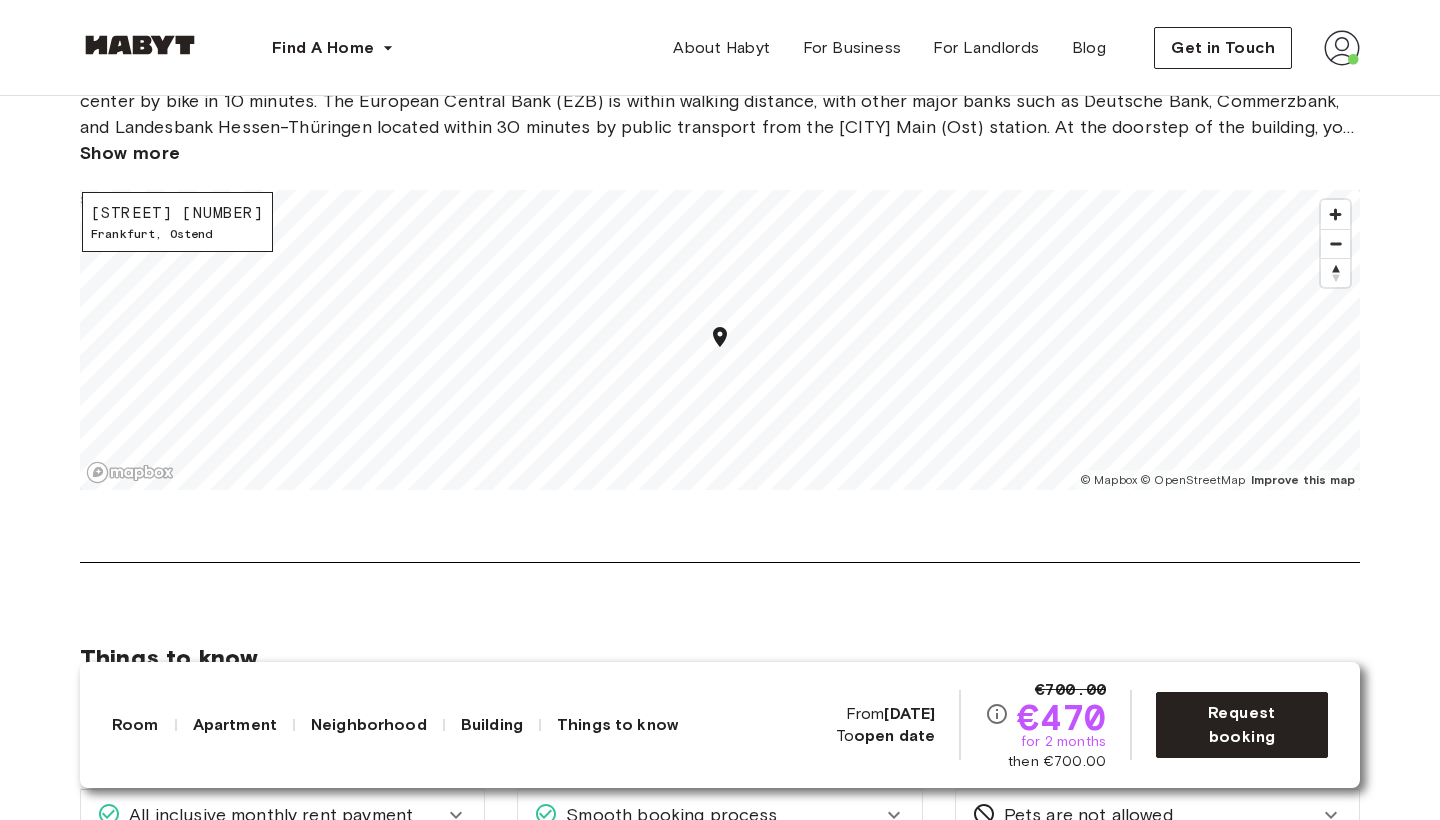 scroll, scrollTop: 2878, scrollLeft: 0, axis: vertical 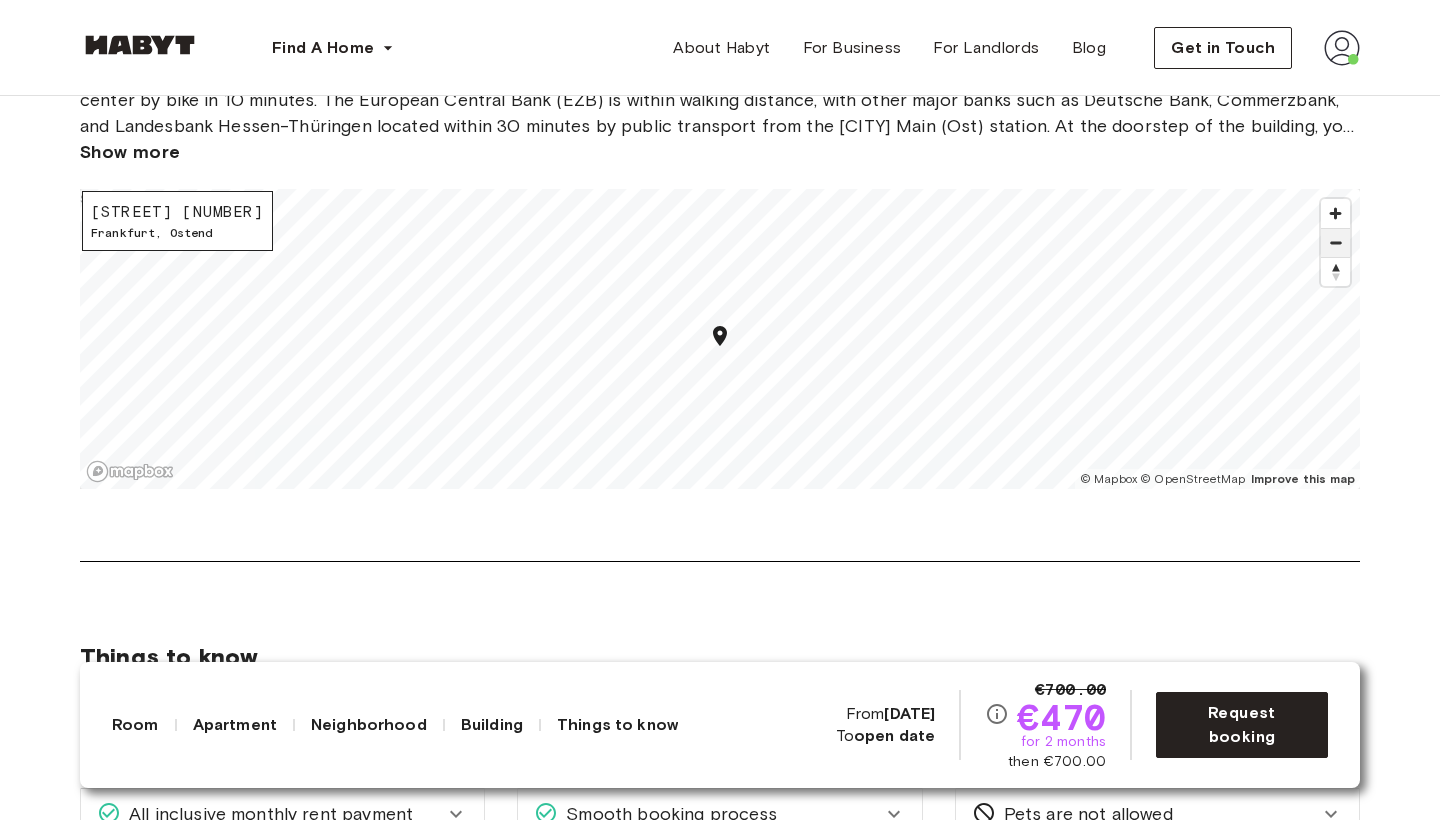 click at bounding box center [1335, 243] 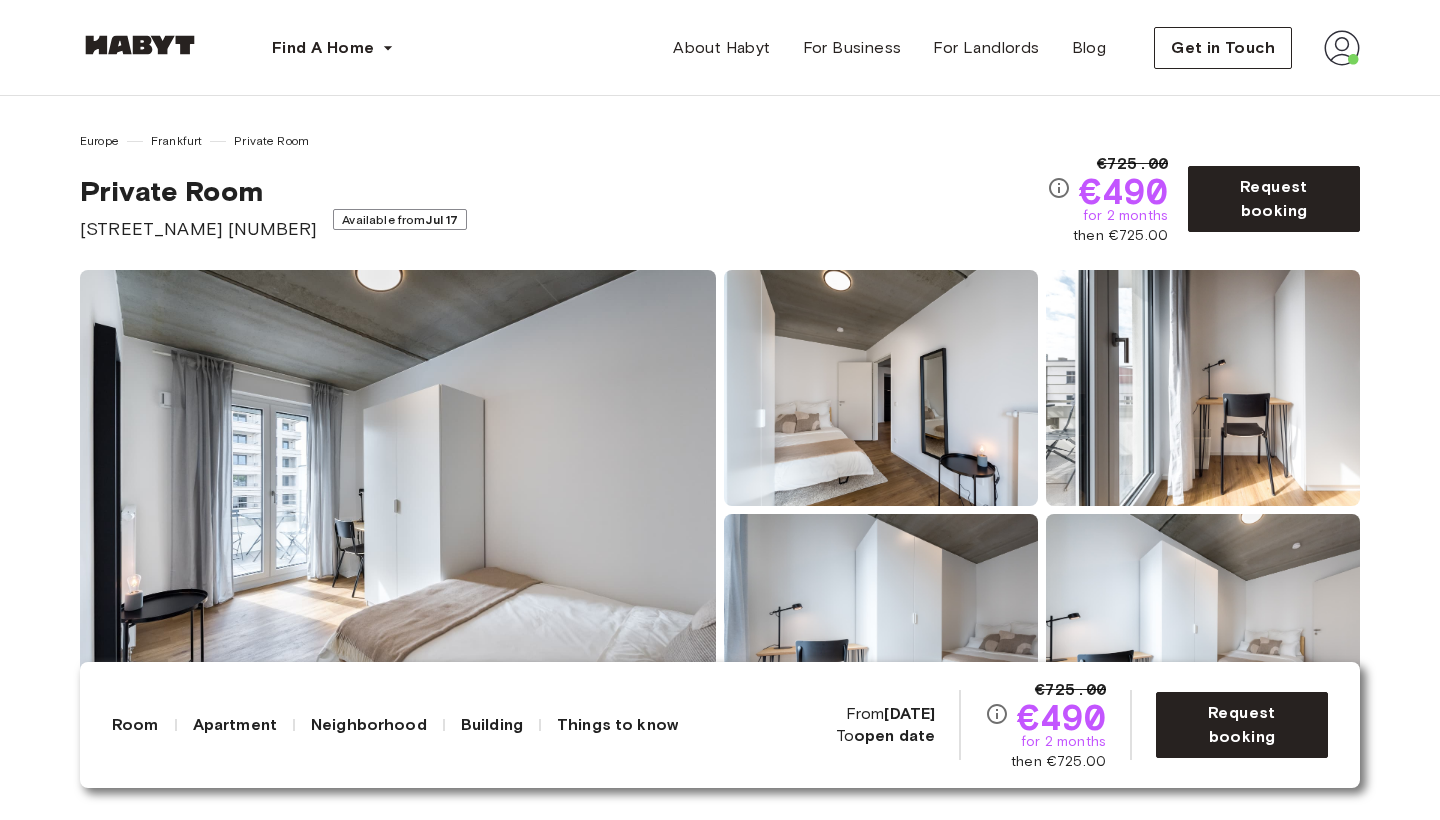 scroll, scrollTop: 0, scrollLeft: 0, axis: both 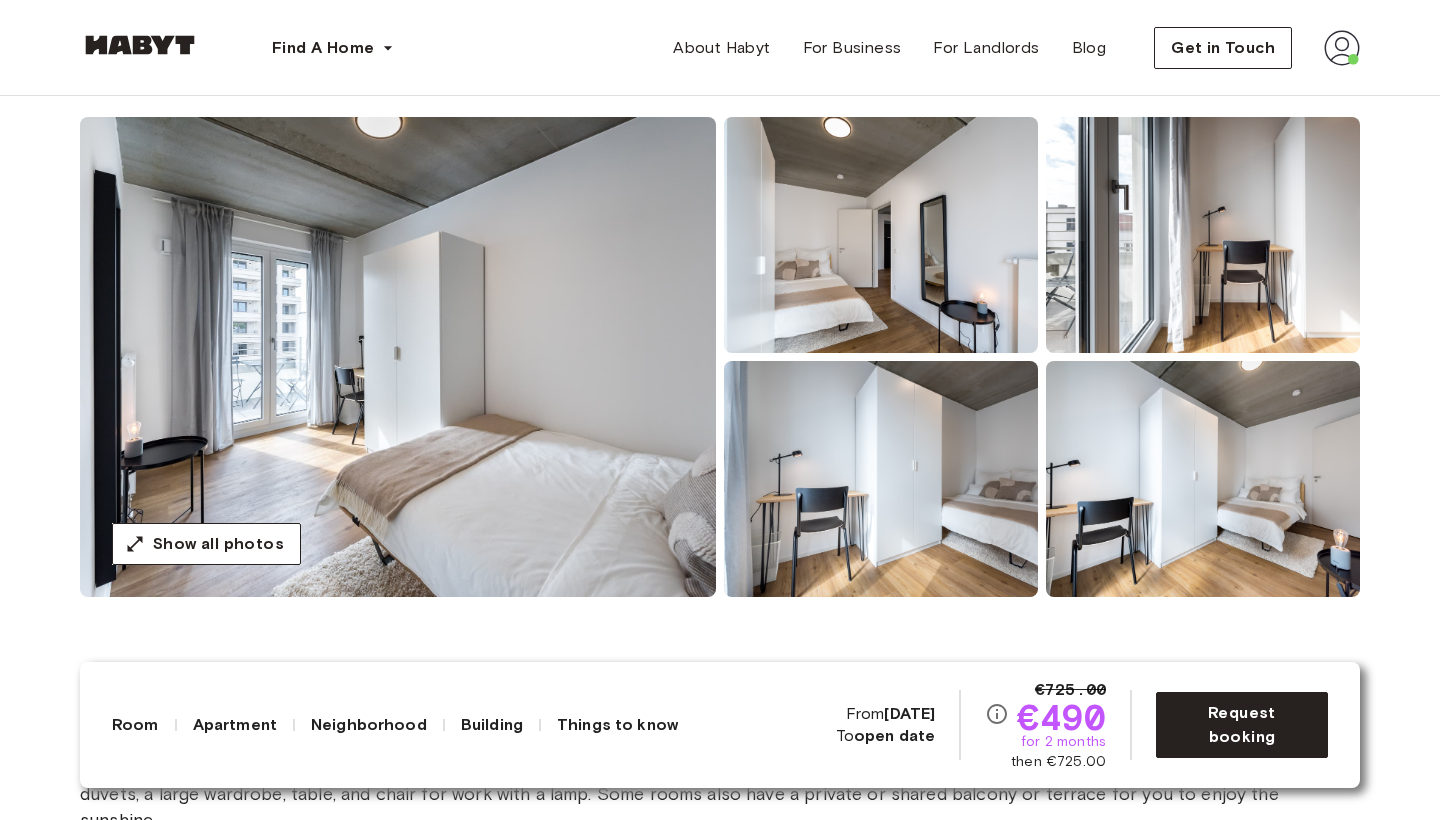 click at bounding box center (1203, 235) 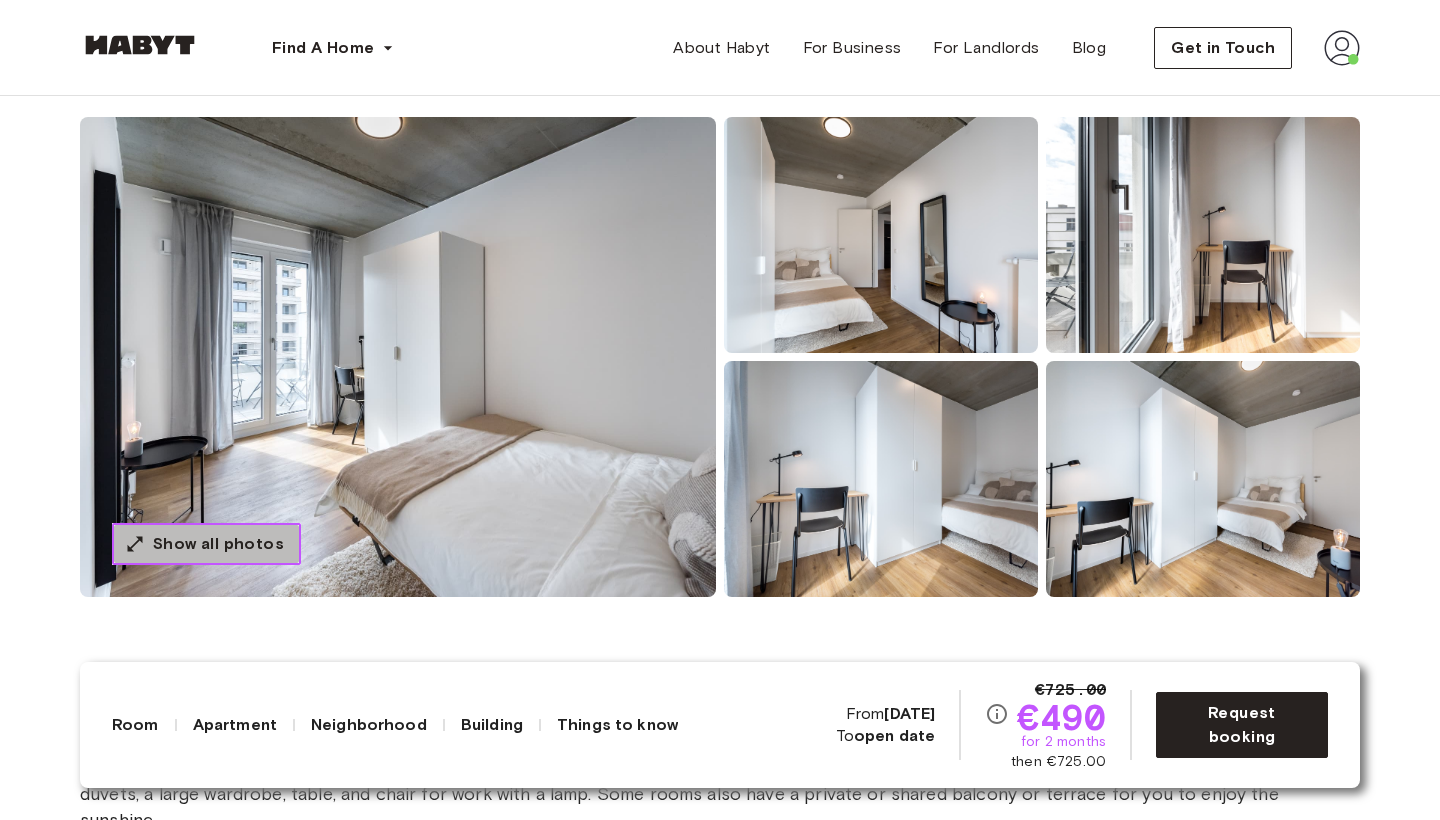 click on "Show all photos" at bounding box center [218, 544] 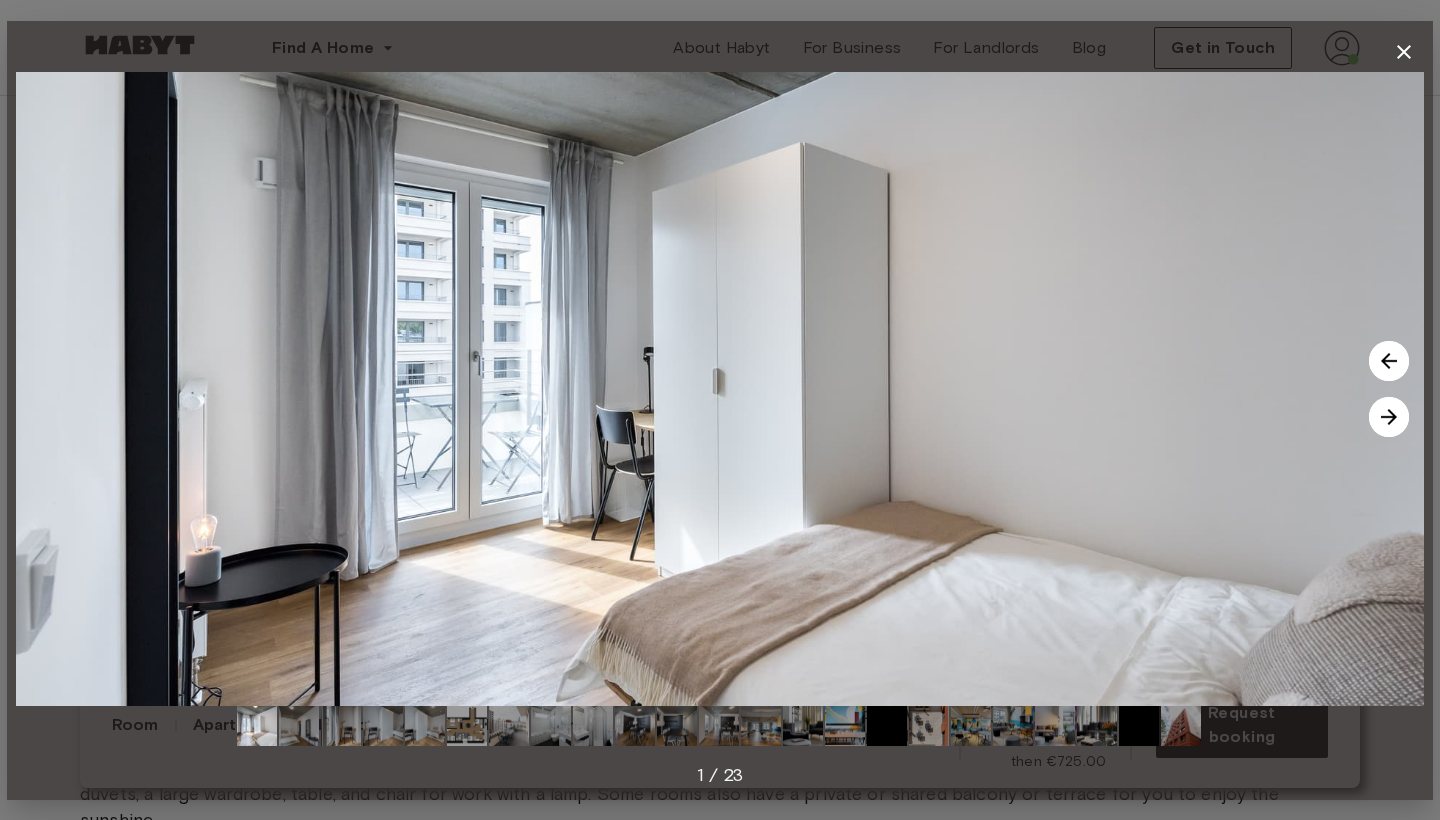 click at bounding box center [1389, 417] 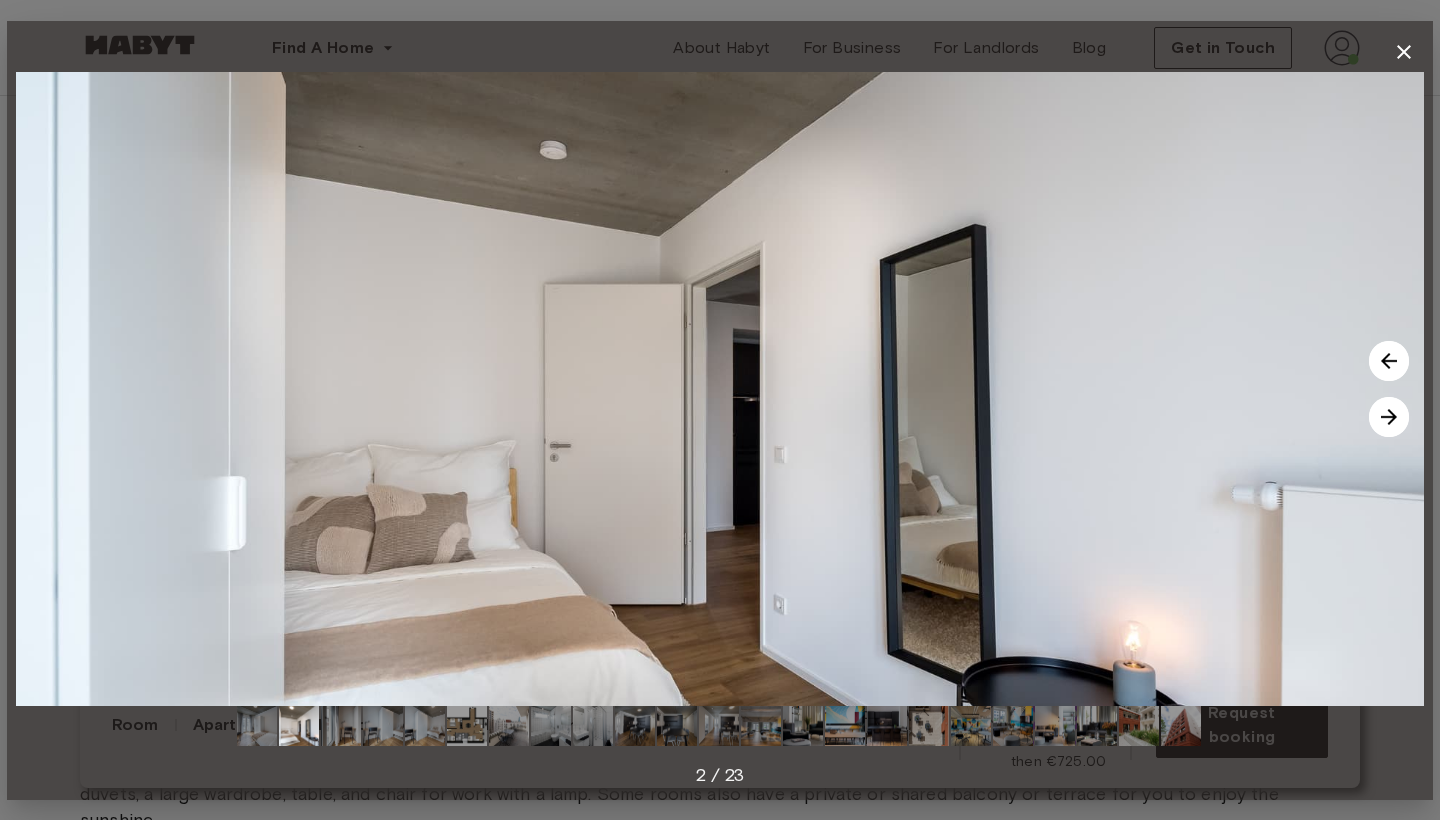 click at bounding box center [1389, 417] 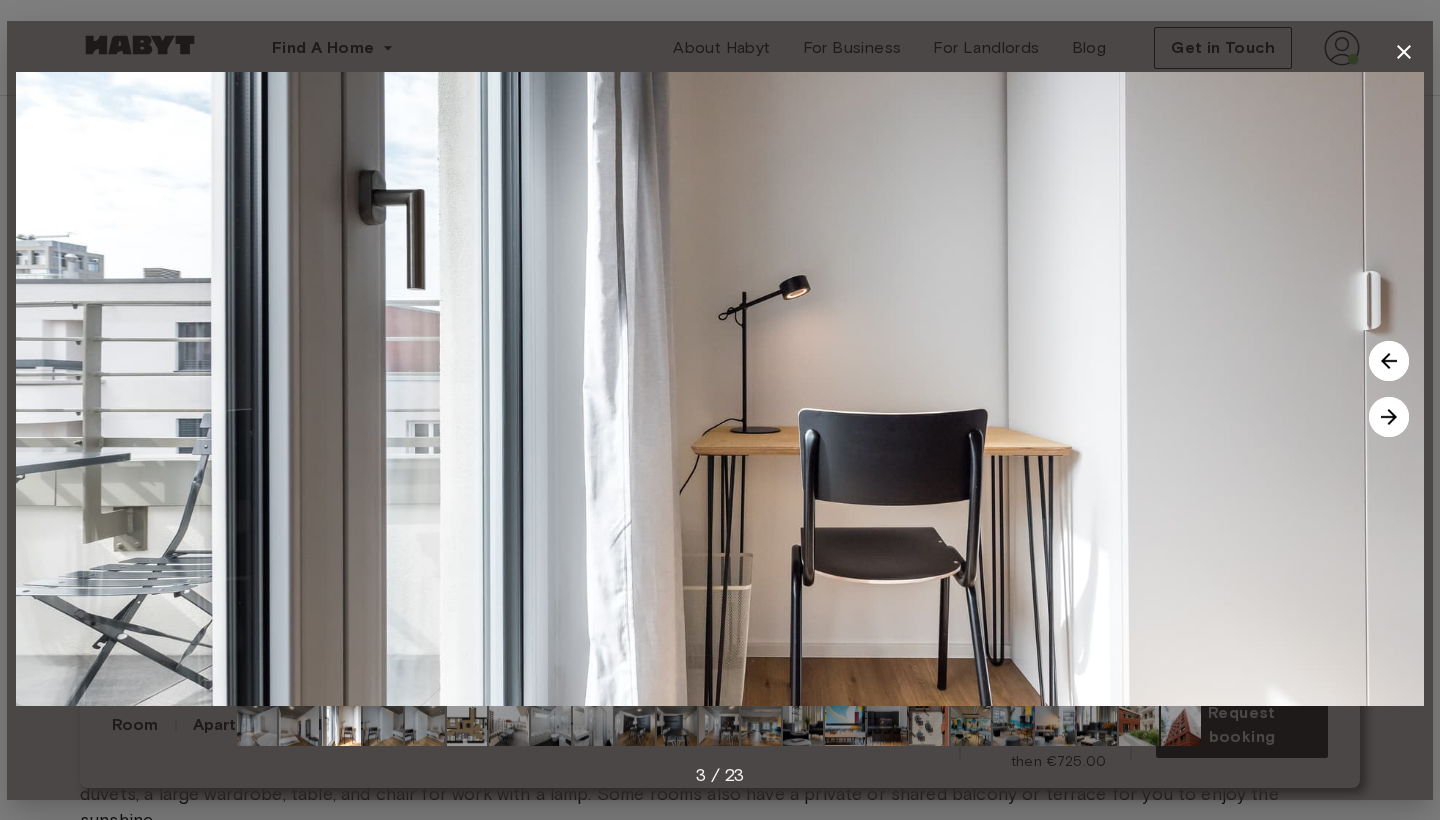 click at bounding box center (1389, 417) 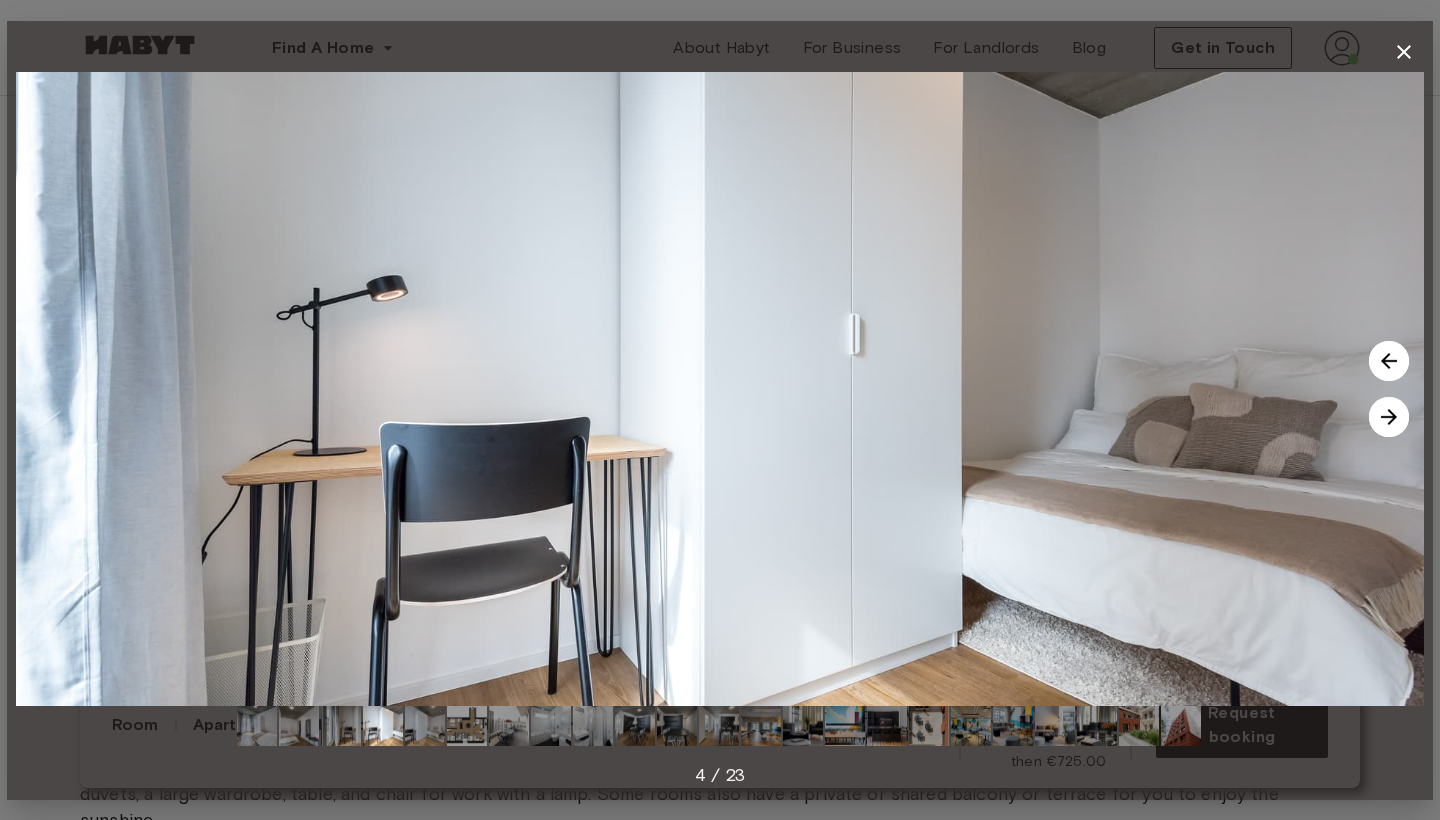 click at bounding box center (1389, 417) 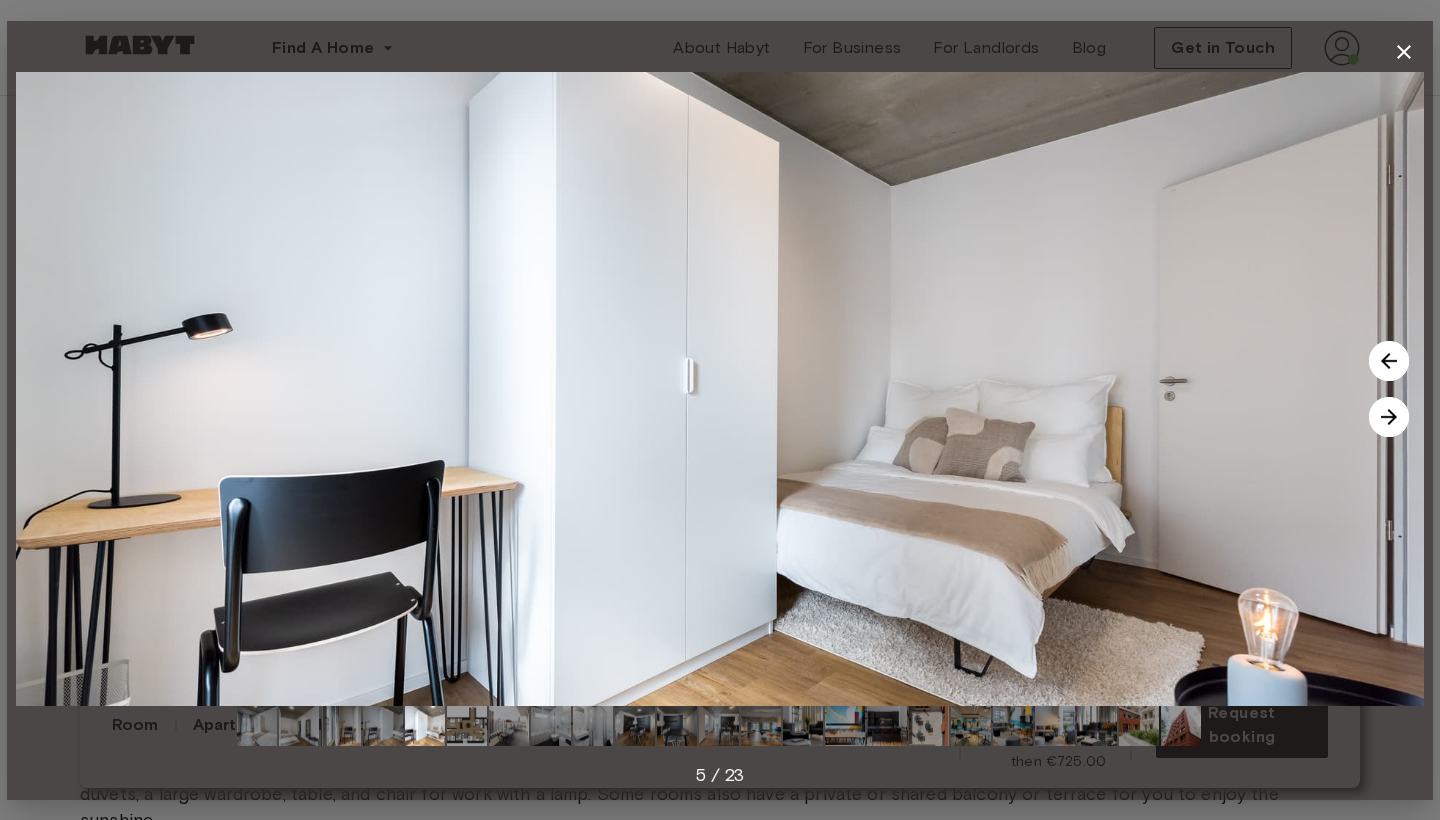 click at bounding box center [1389, 417] 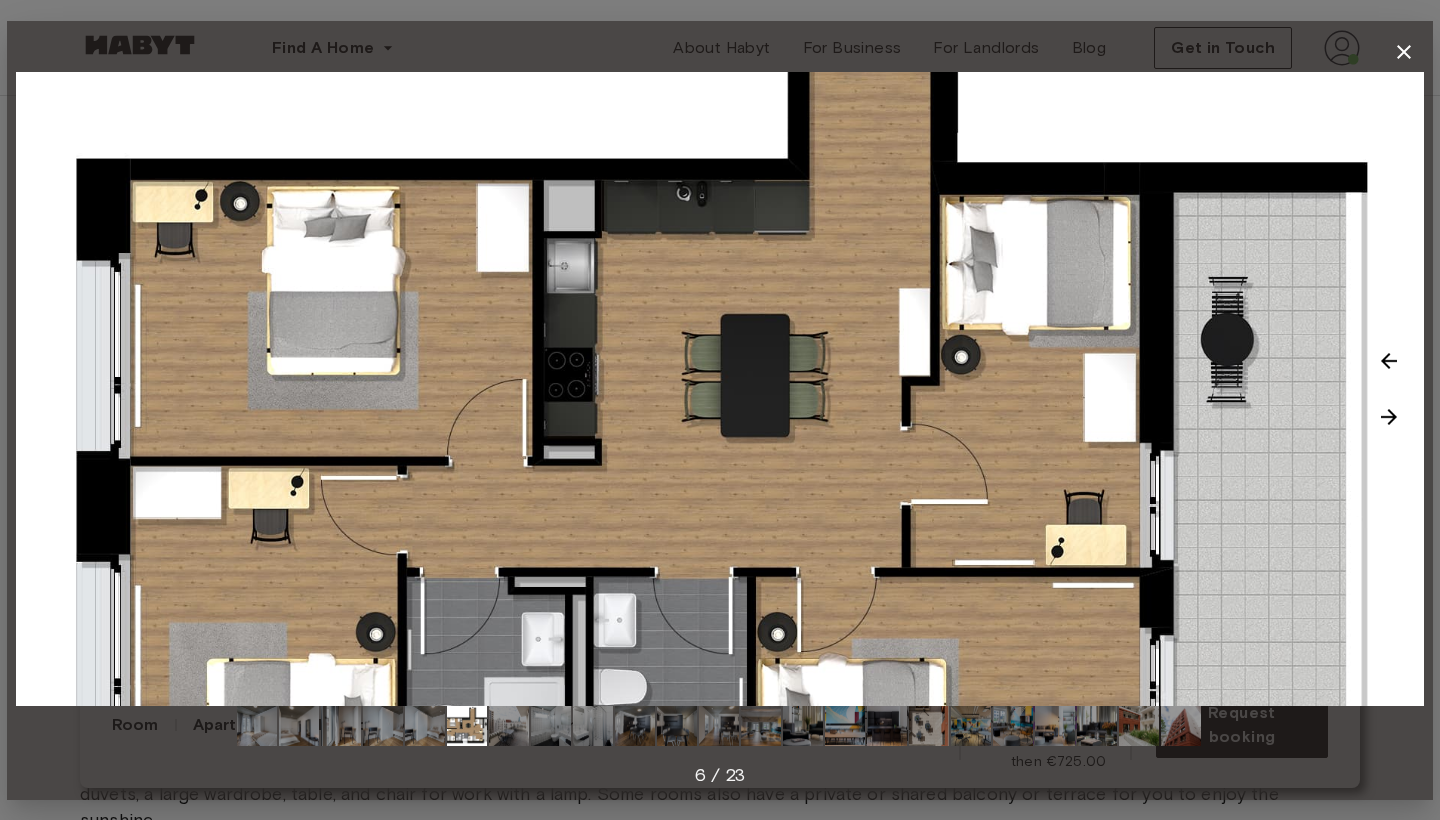 click at bounding box center (720, 389) 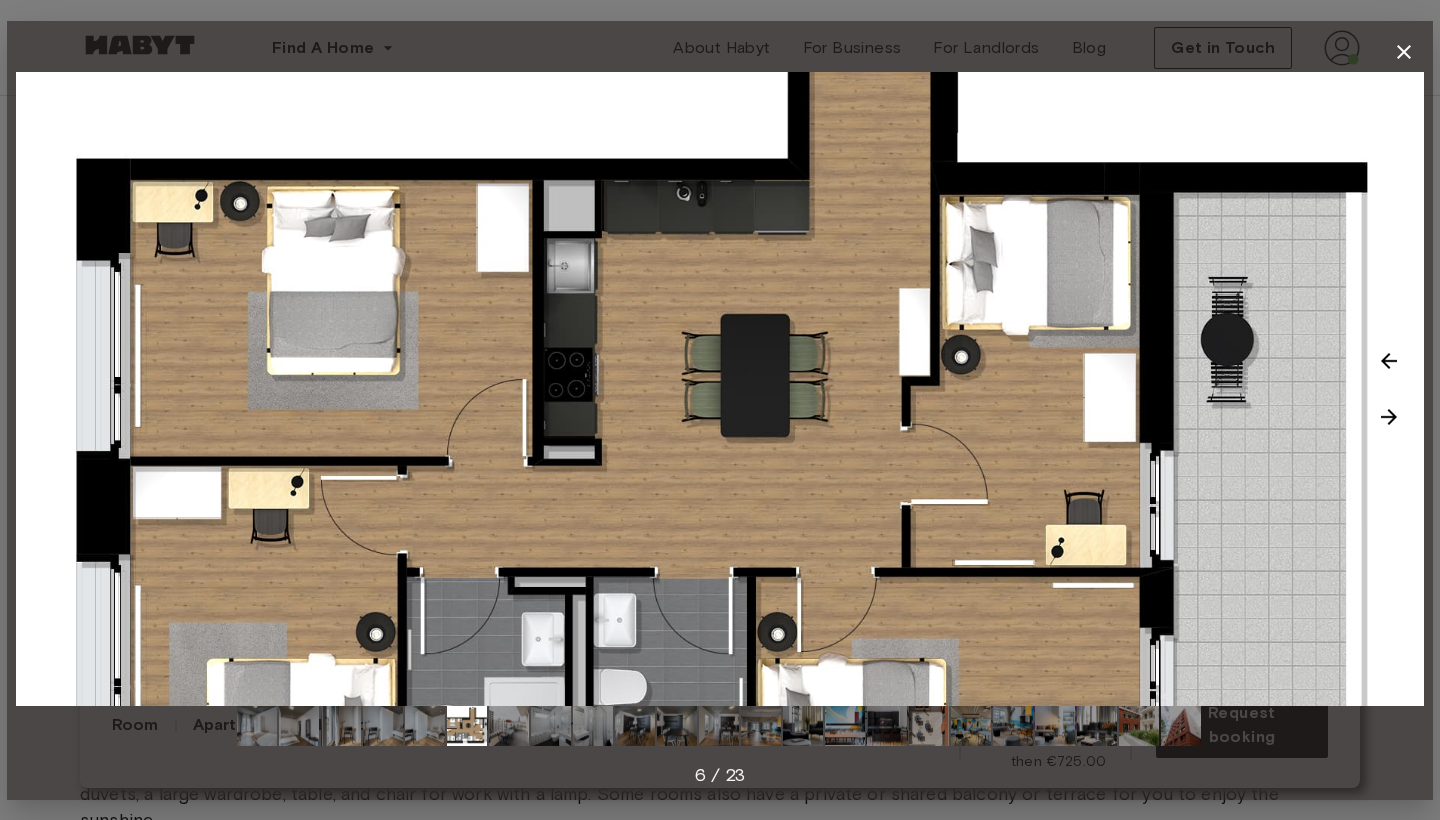 click at bounding box center (1389, 417) 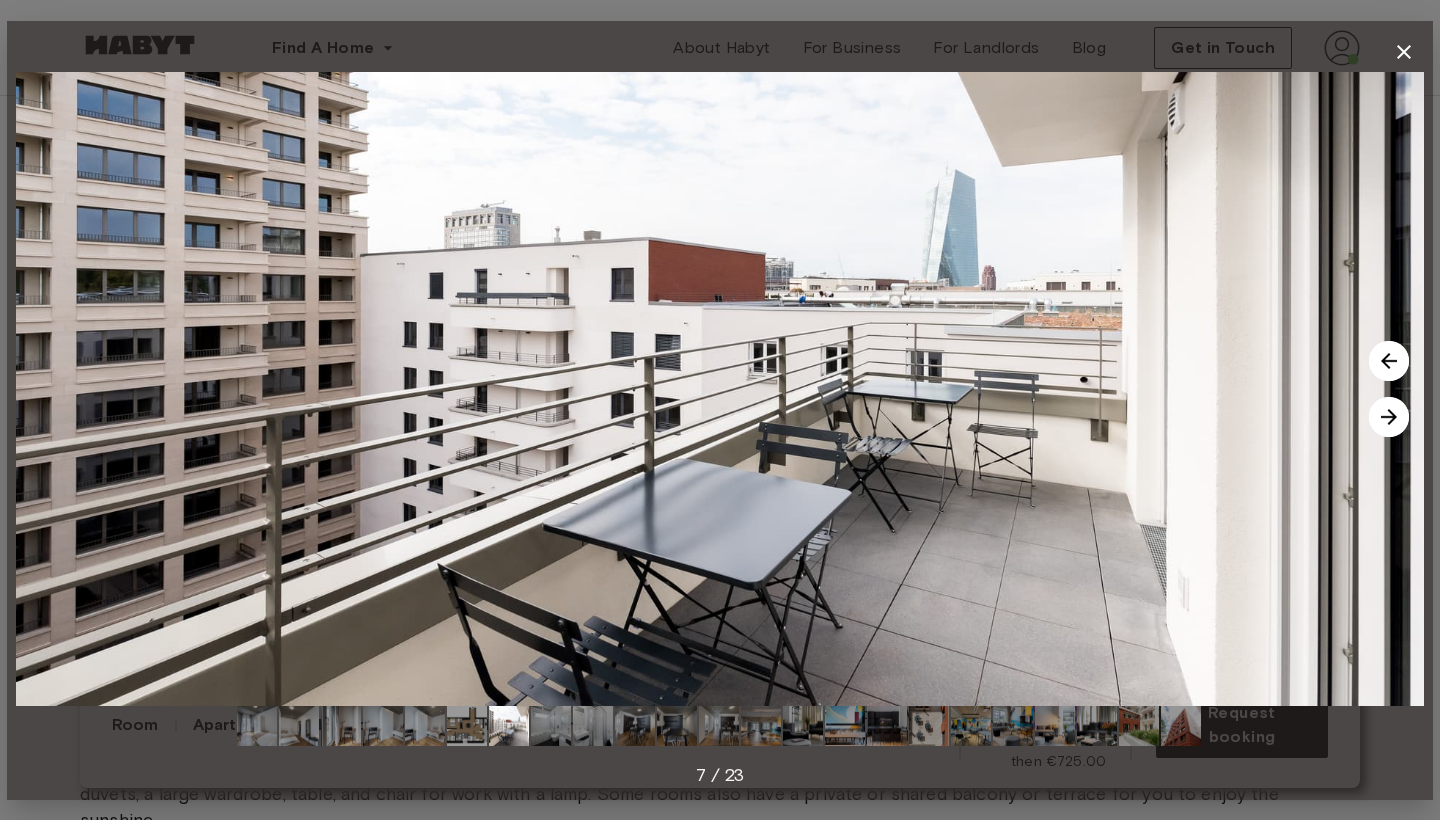 click at bounding box center (1389, 417) 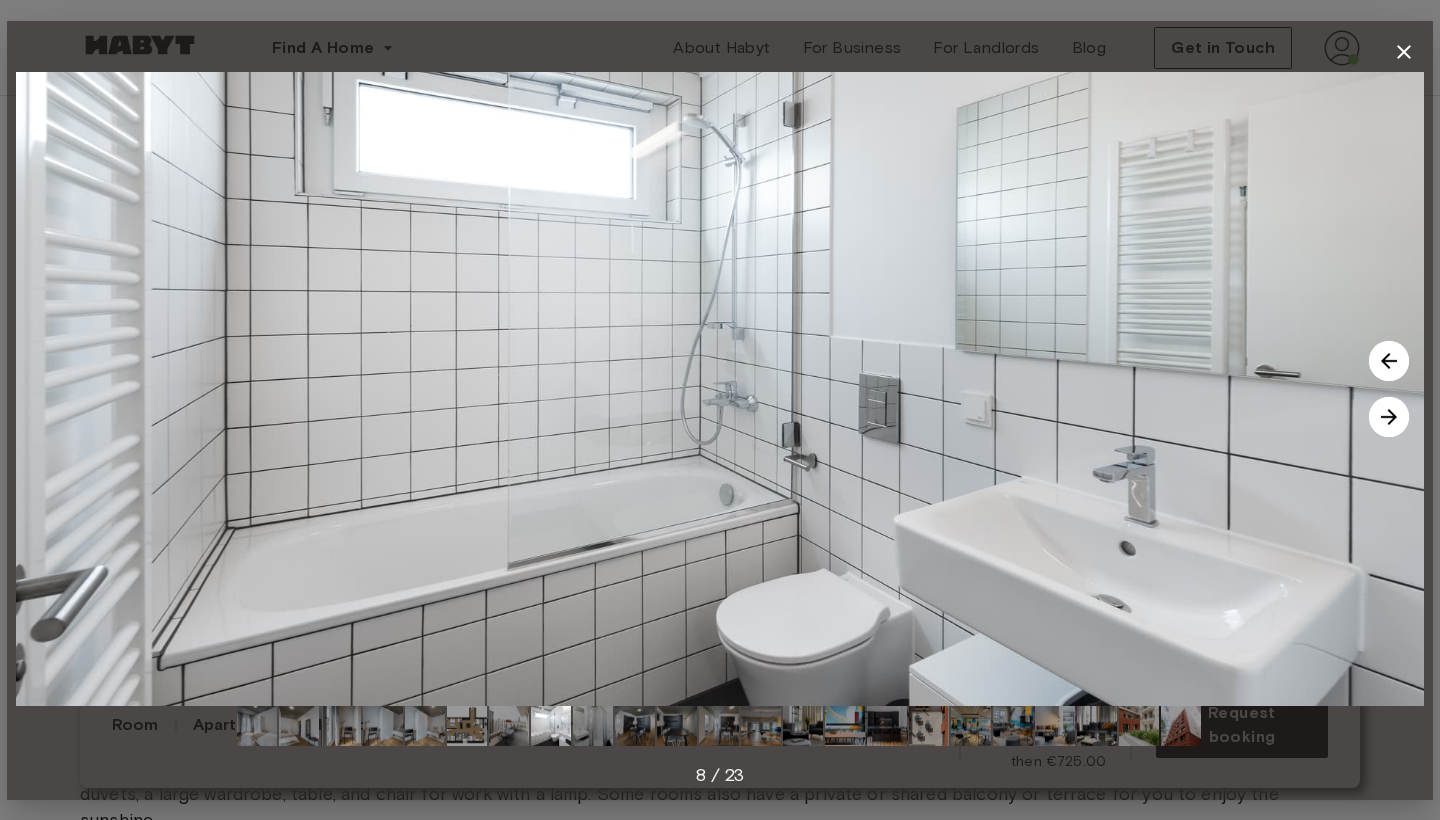 click at bounding box center [1389, 417] 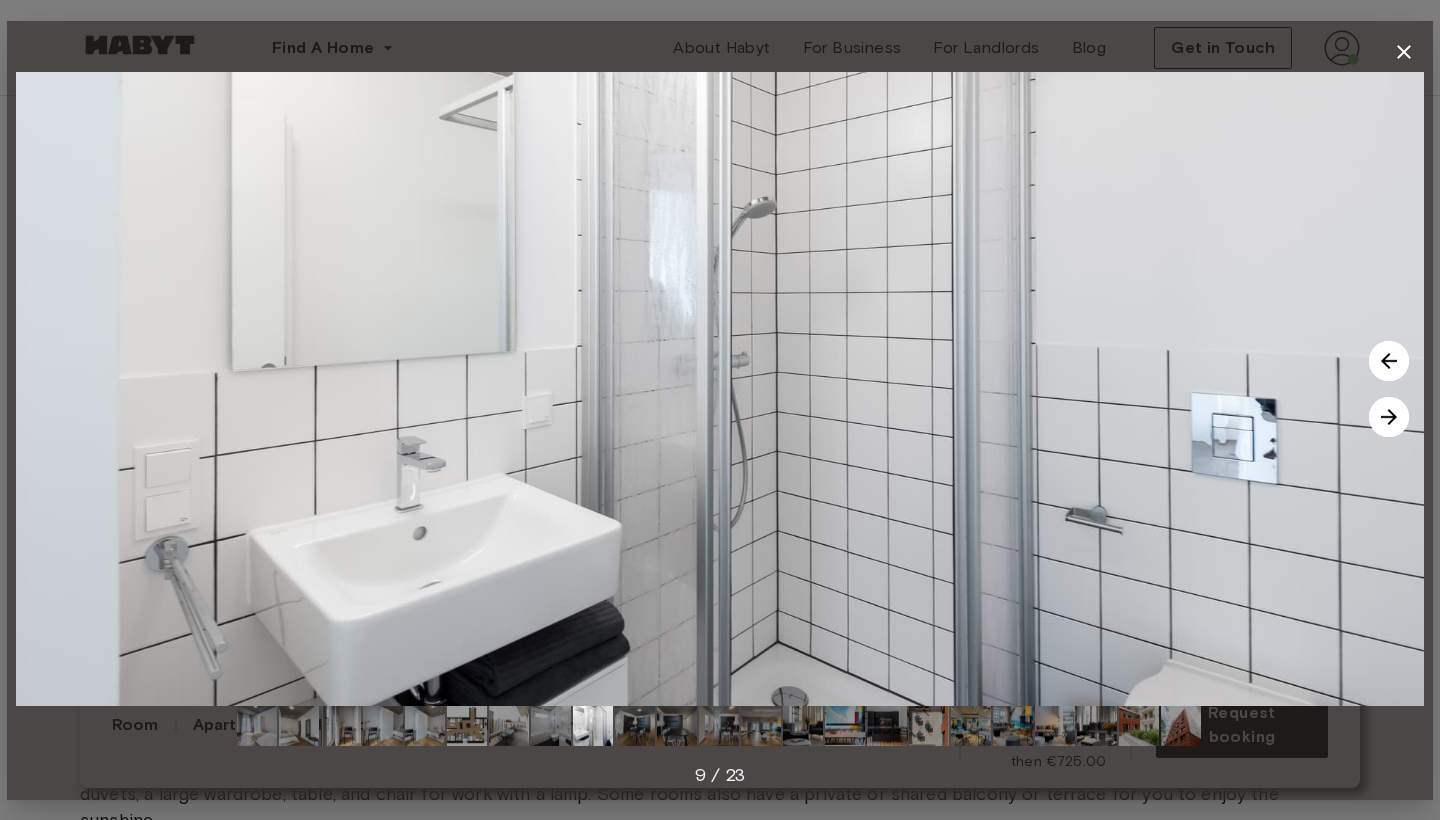 click at bounding box center [1389, 417] 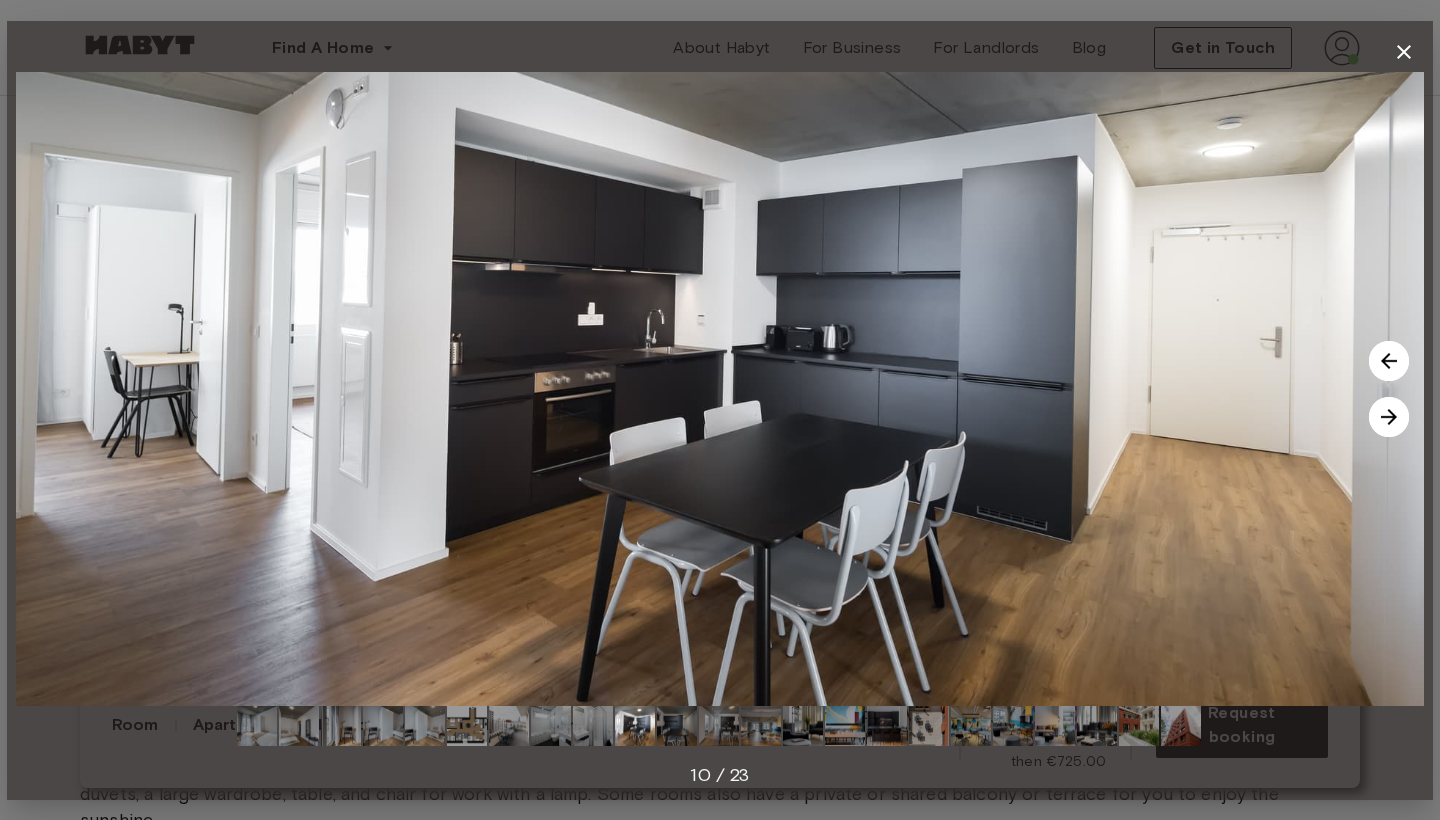 click at bounding box center [1389, 417] 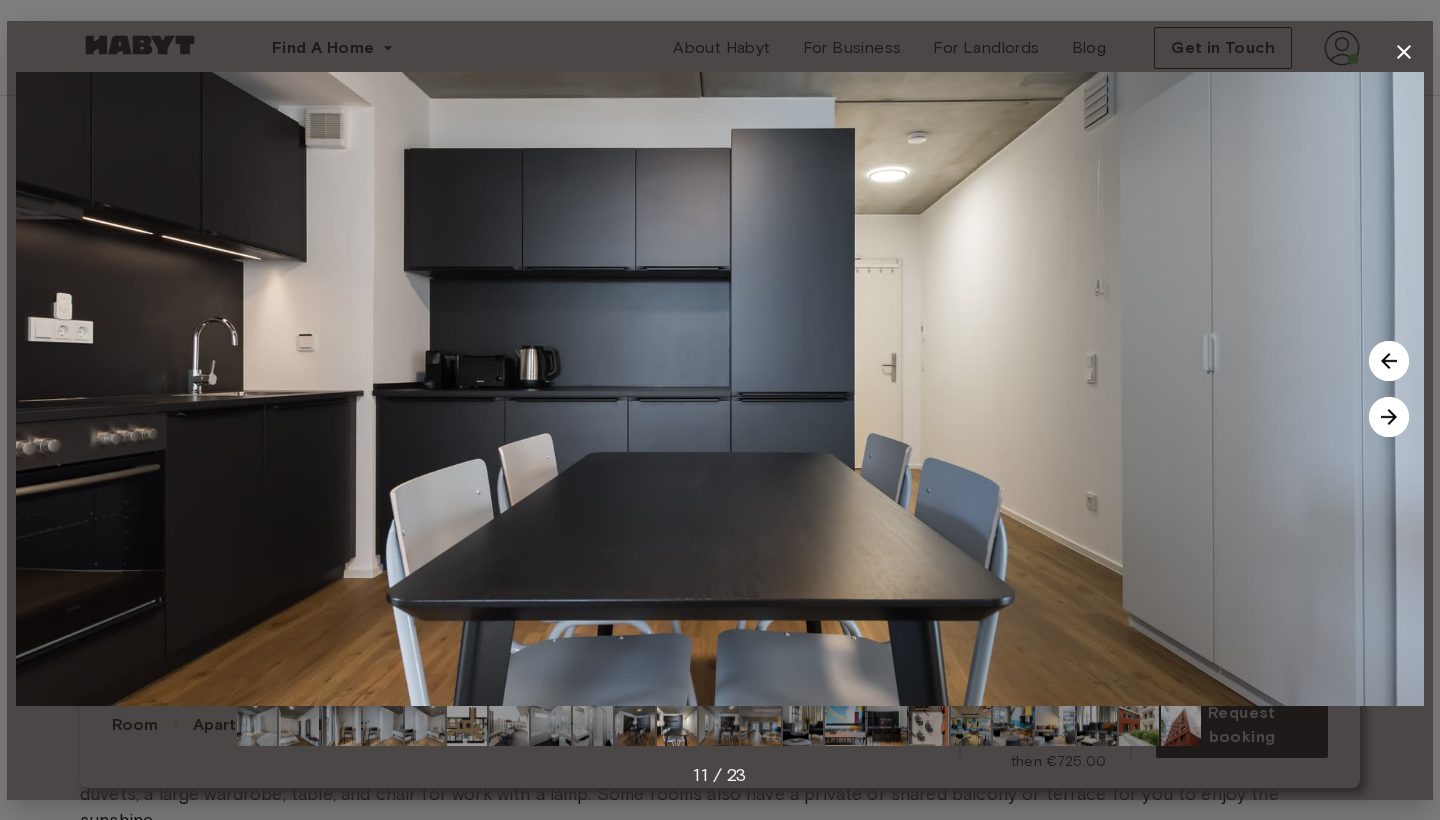 click at bounding box center (1389, 417) 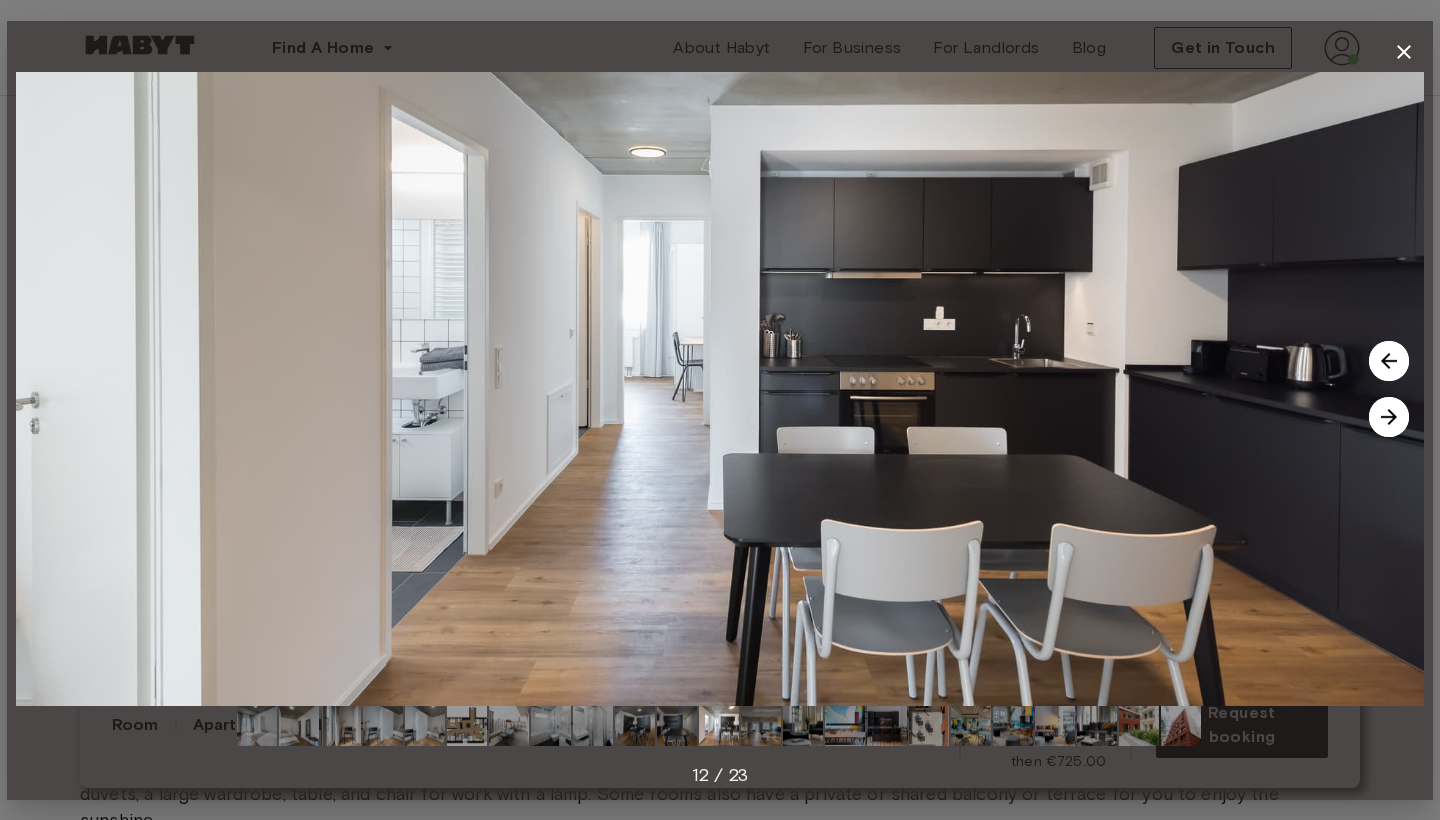 click at bounding box center [1389, 417] 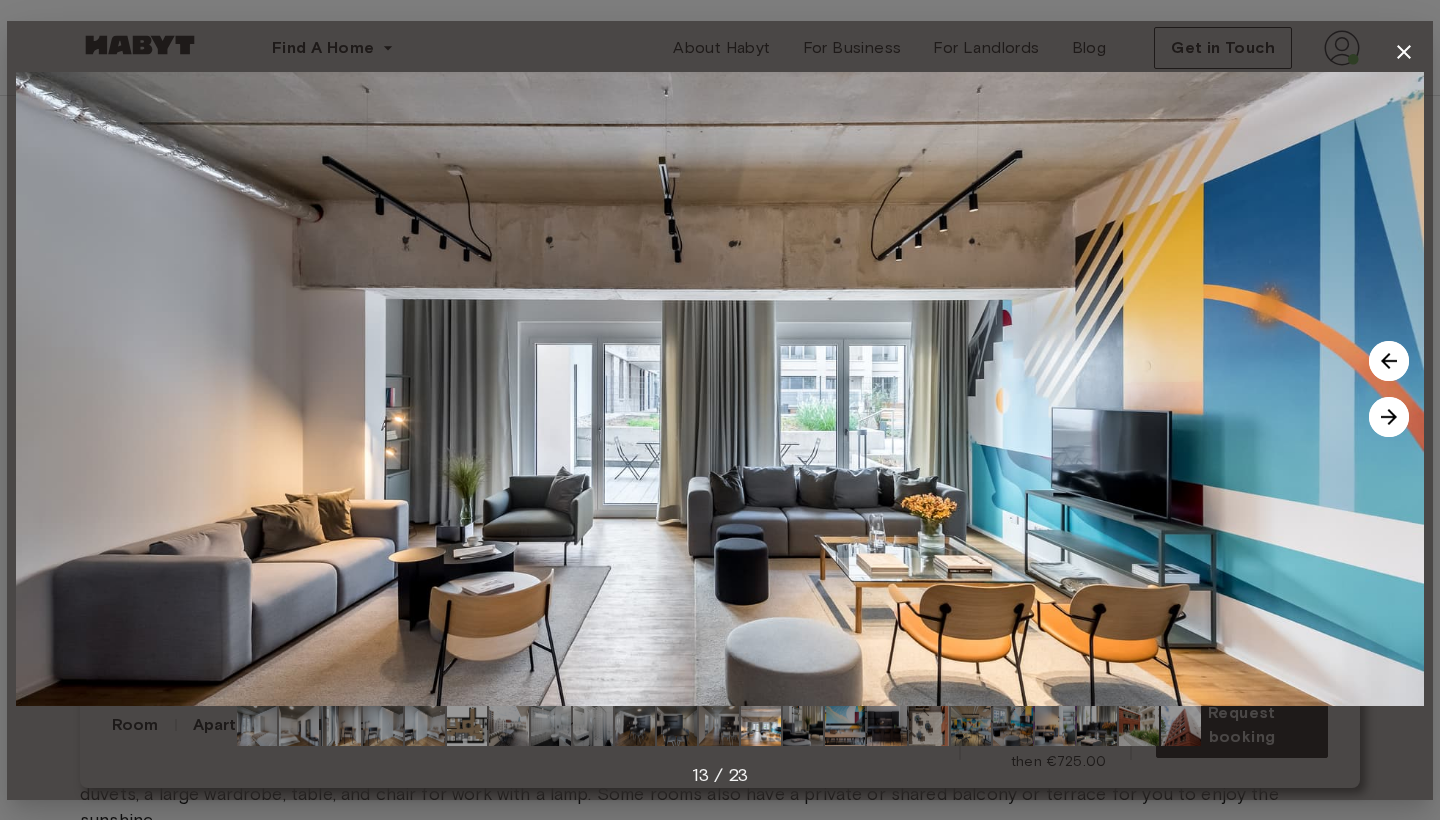 click at bounding box center (1389, 417) 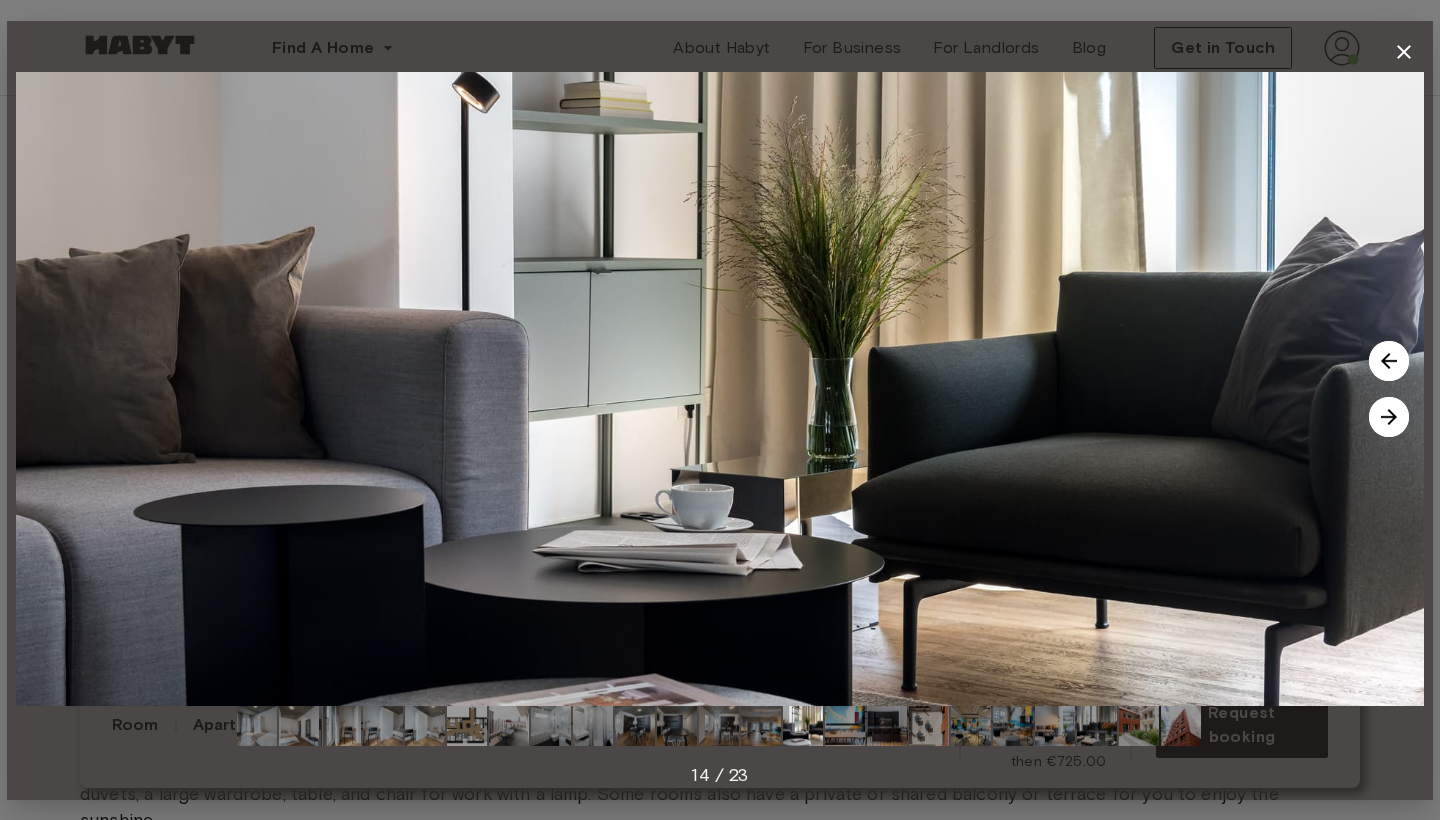 click at bounding box center [1389, 417] 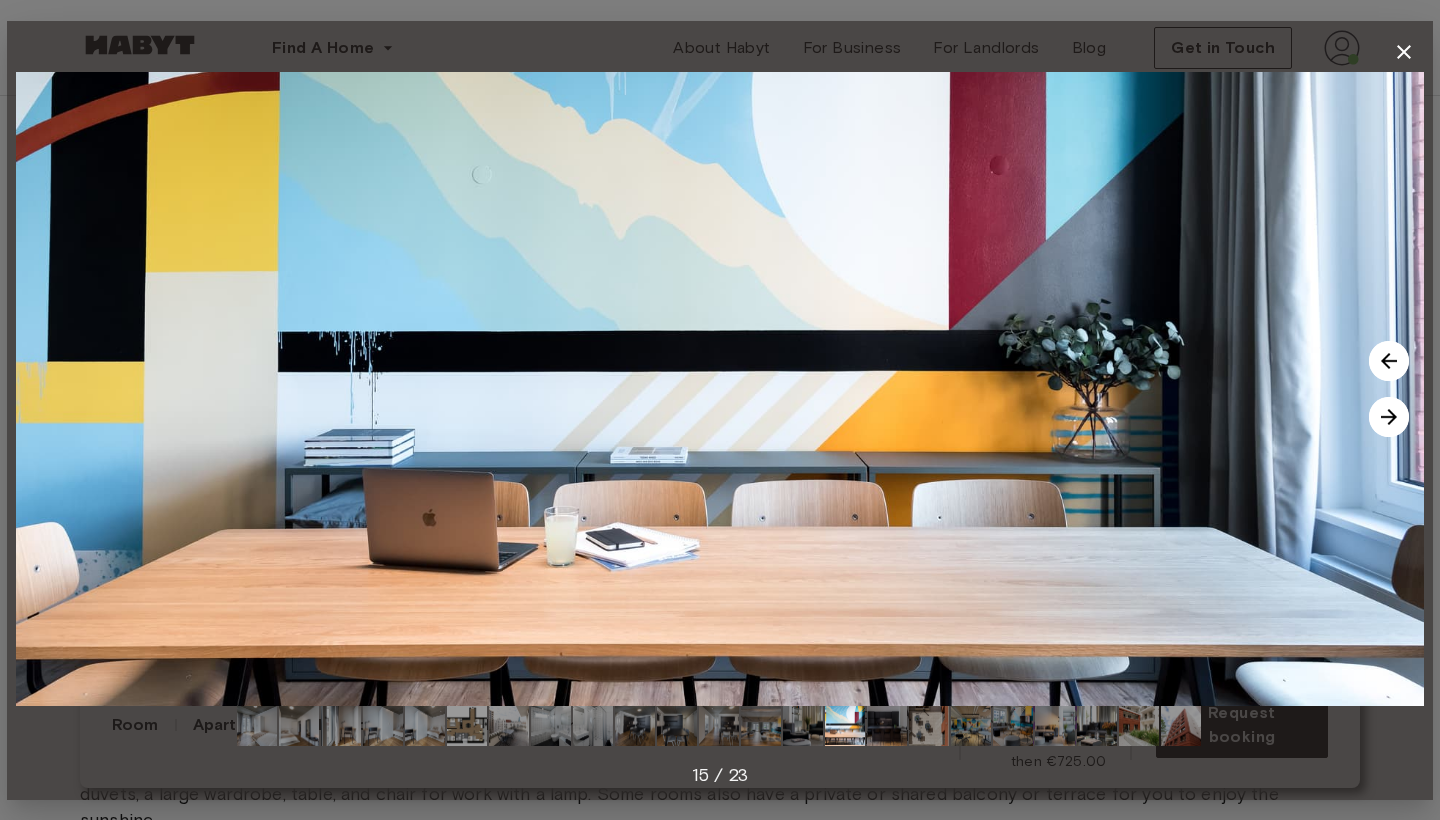 click at bounding box center [1389, 417] 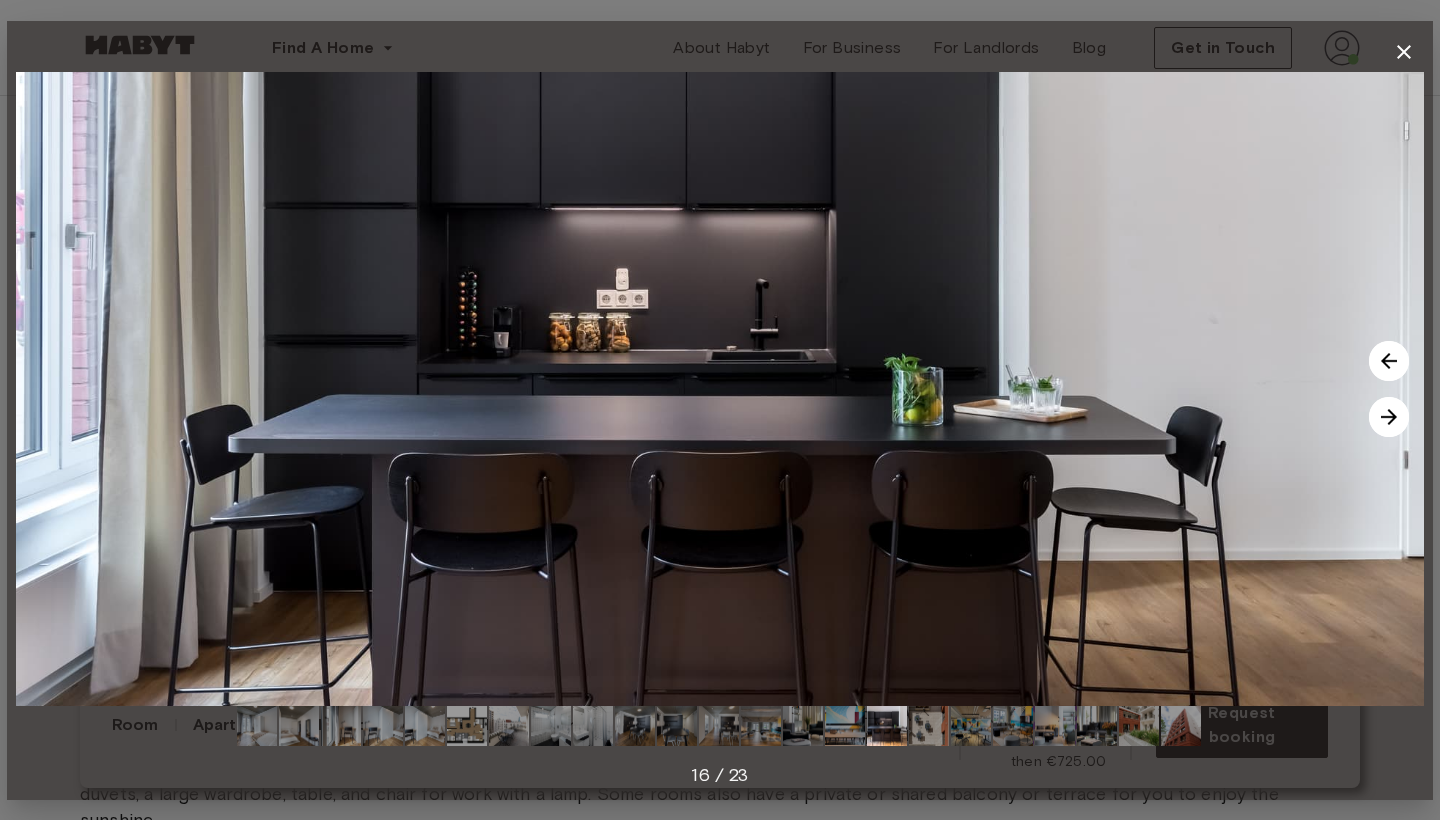 click at bounding box center (1389, 417) 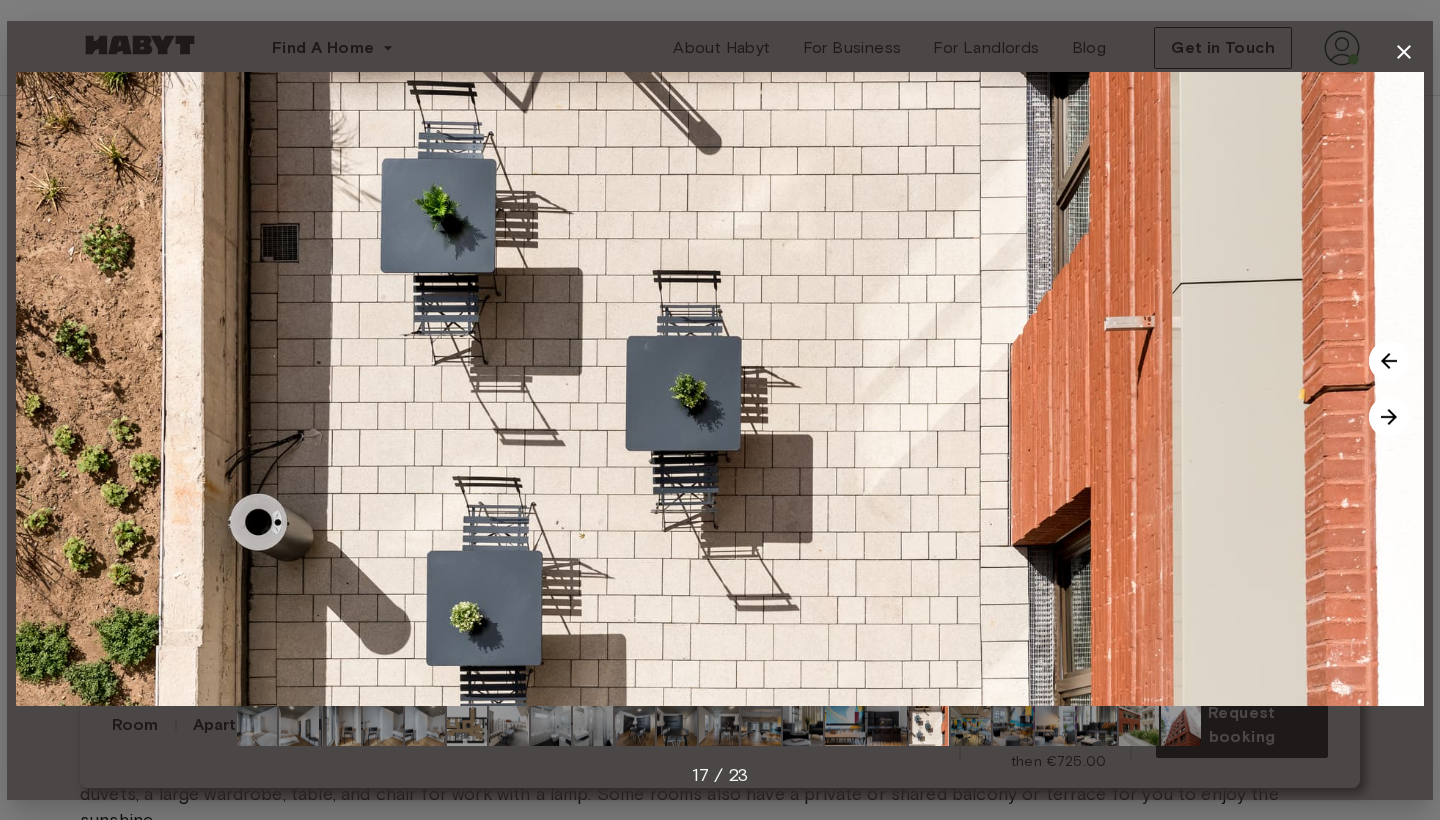 click at bounding box center (1389, 417) 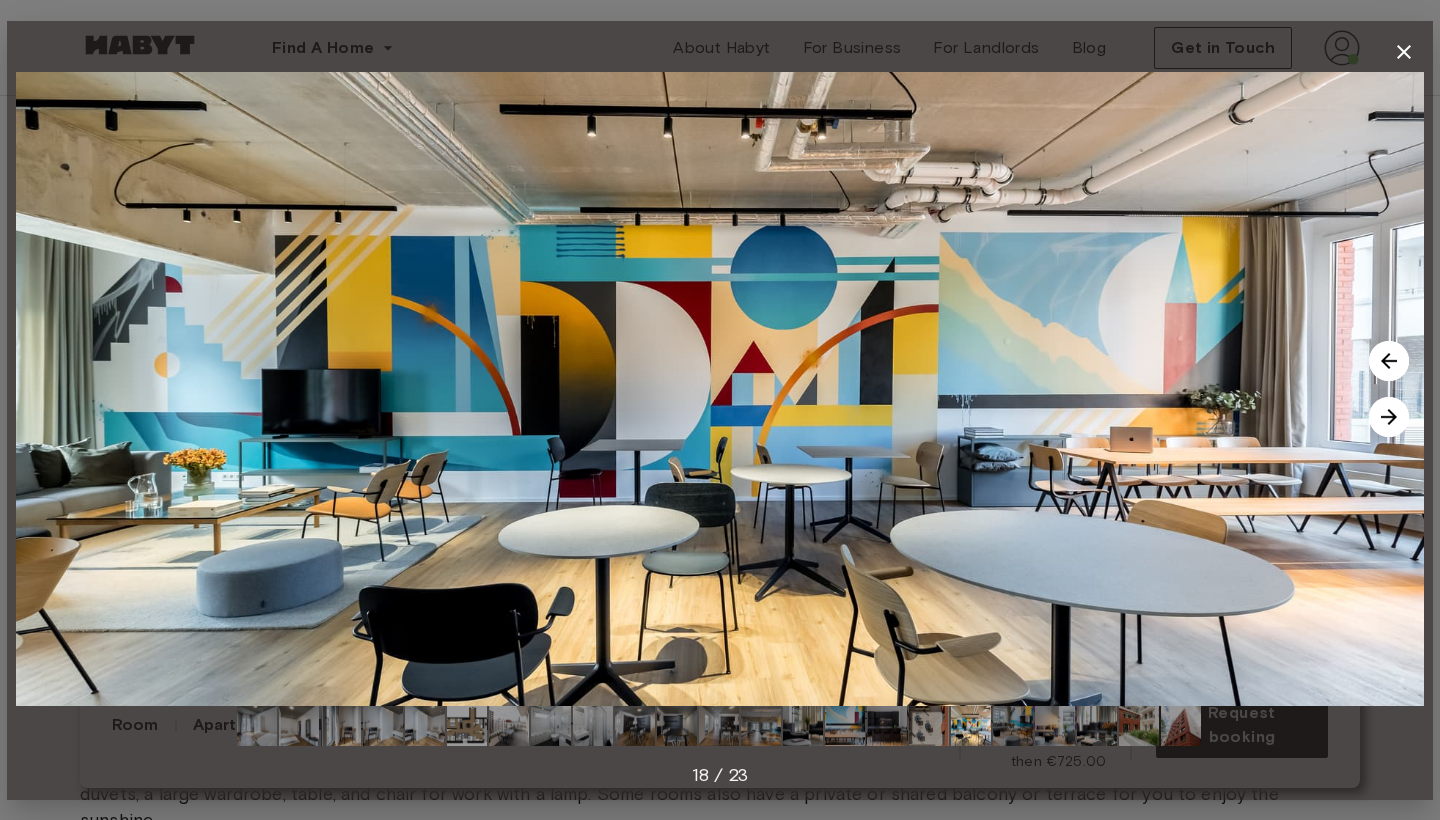 click at bounding box center (1389, 361) 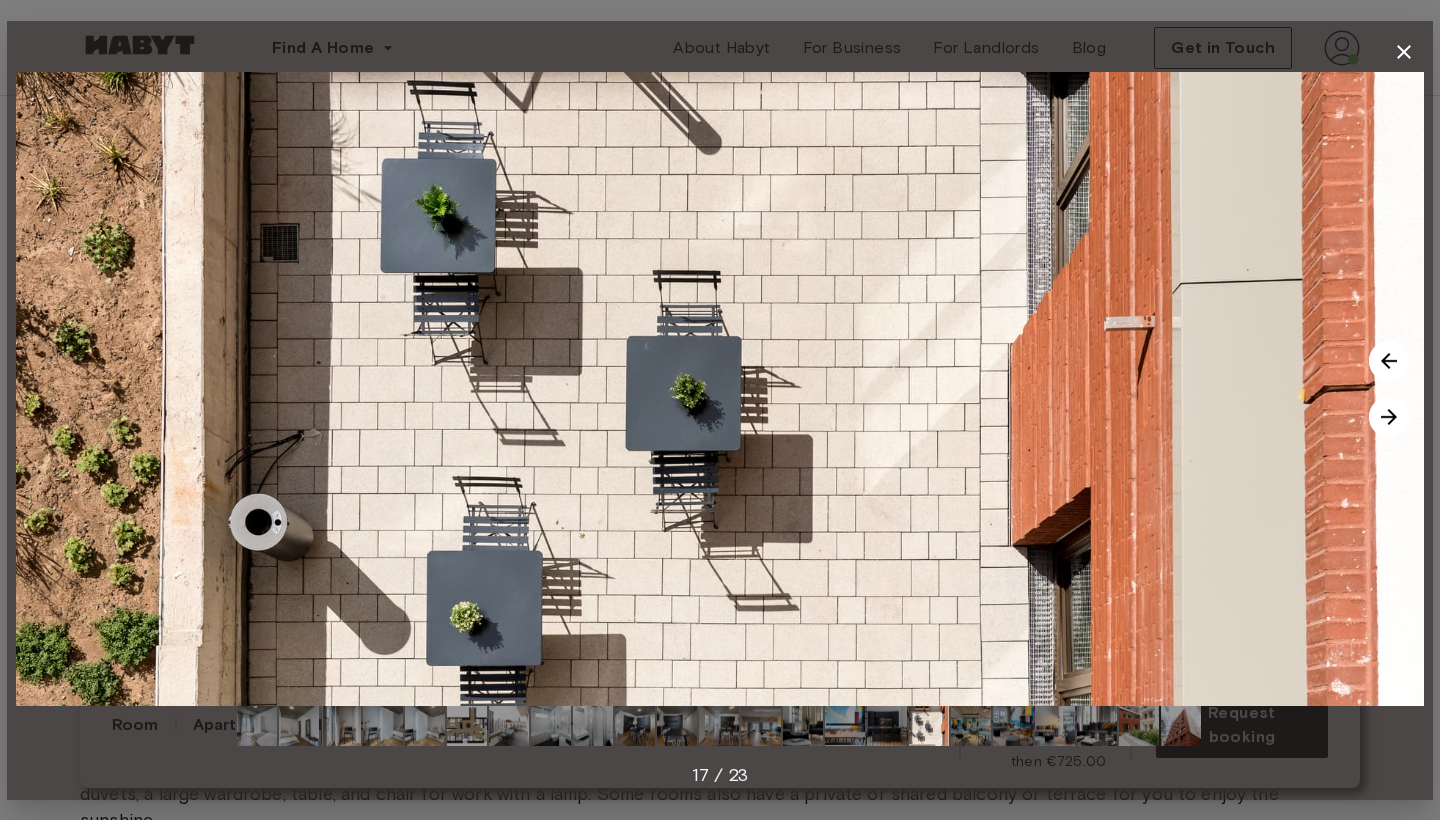 click at bounding box center [1389, 417] 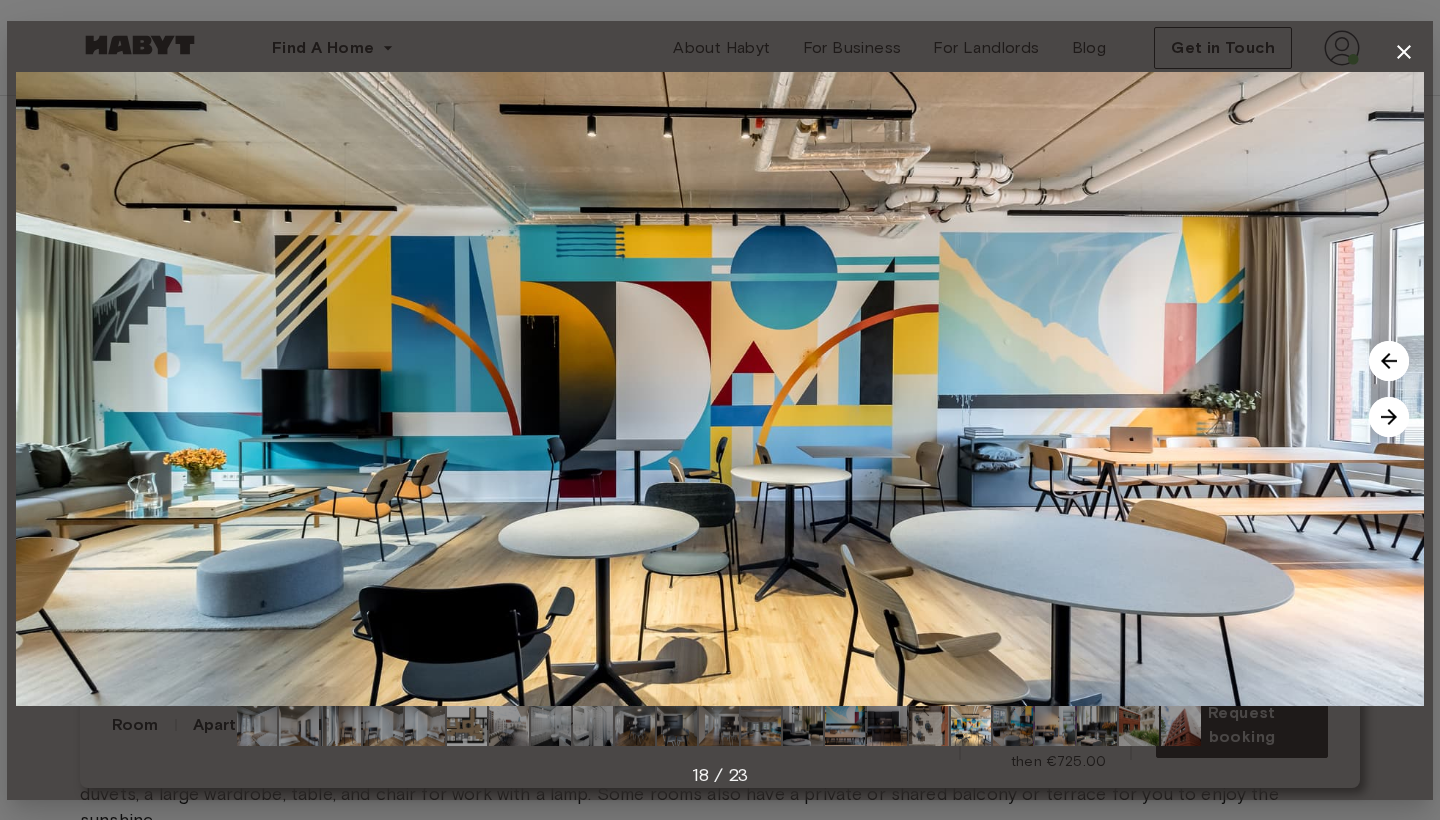click at bounding box center [1389, 417] 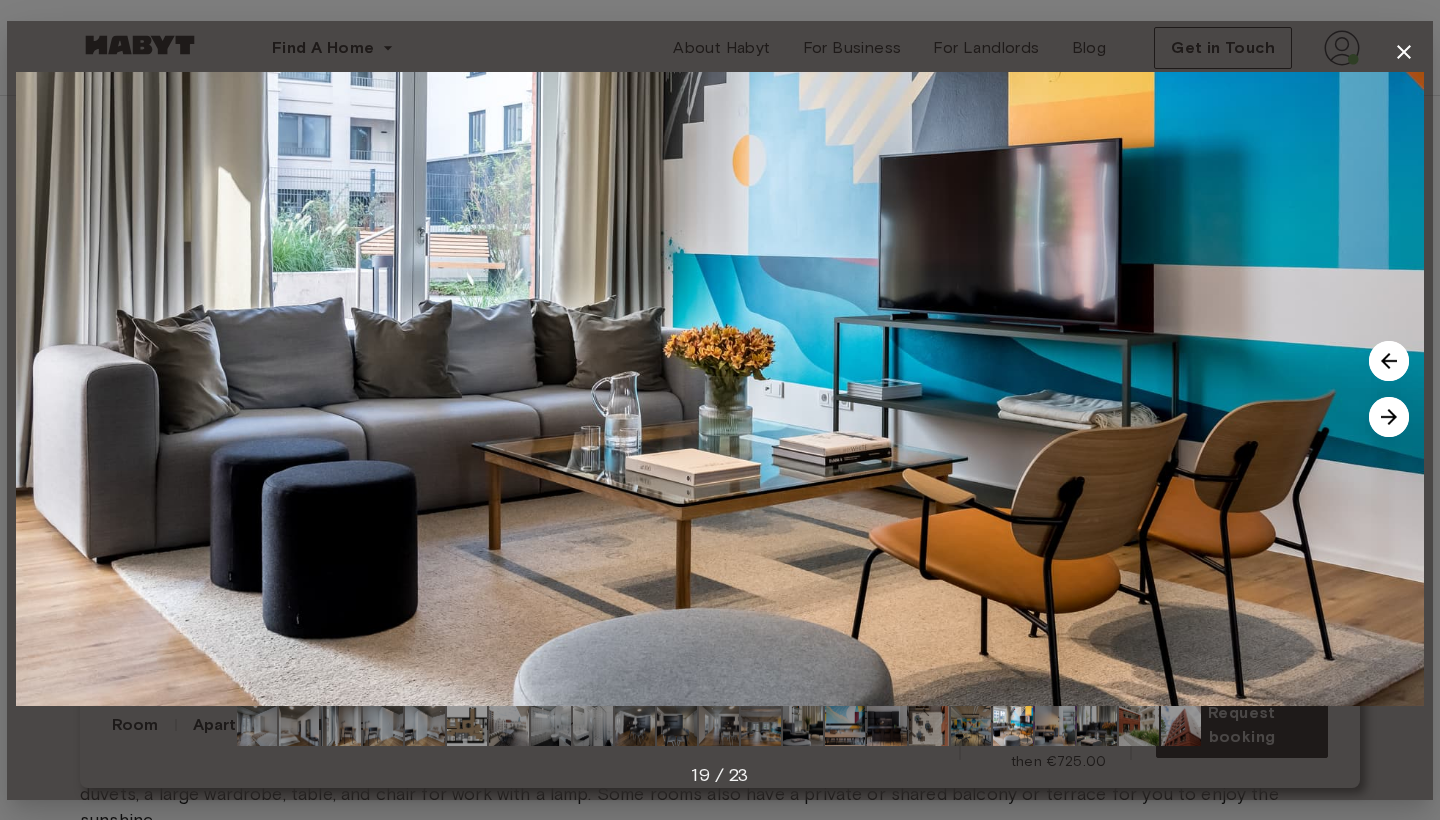 click at bounding box center [1389, 417] 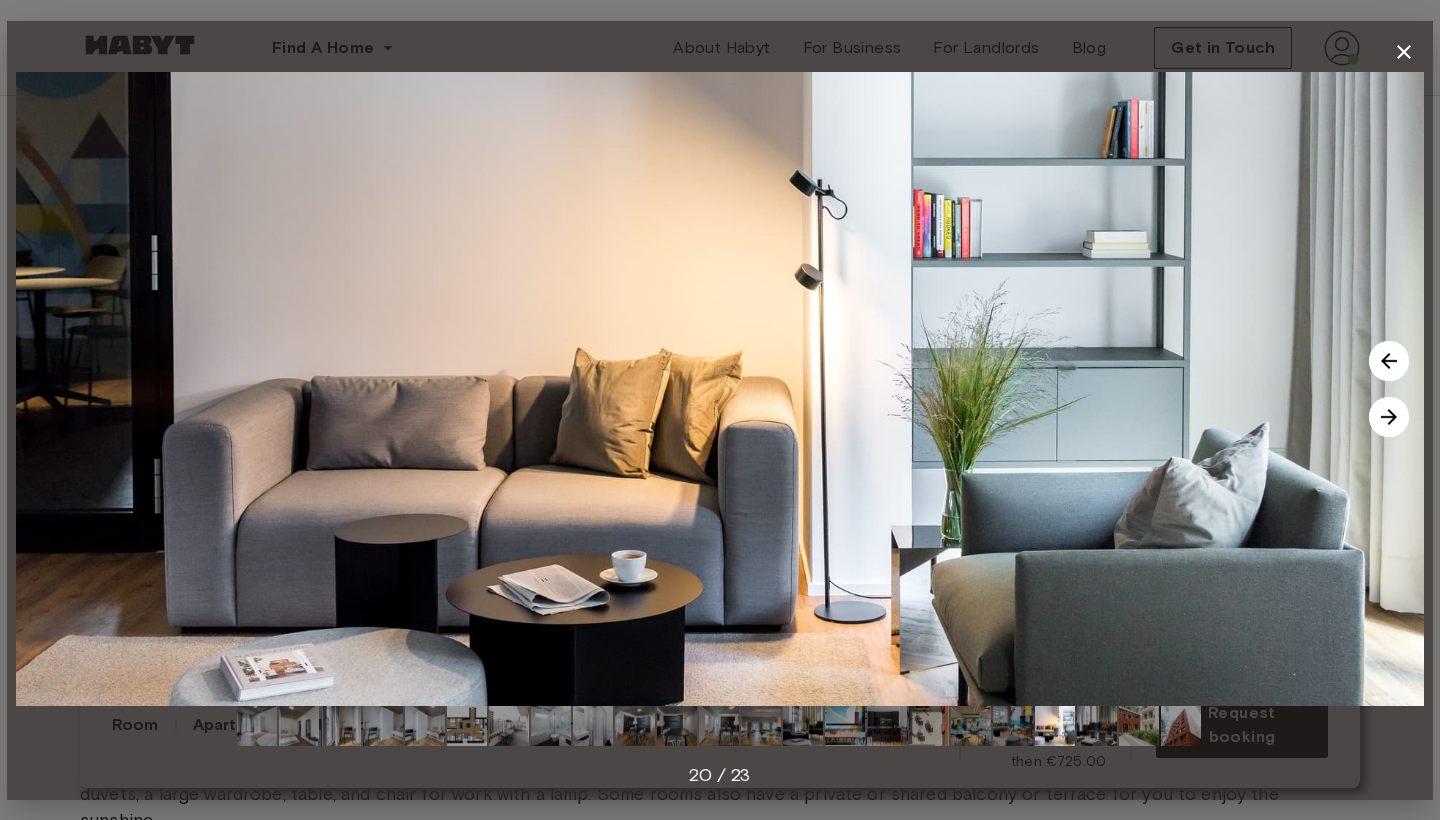click at bounding box center [1389, 417] 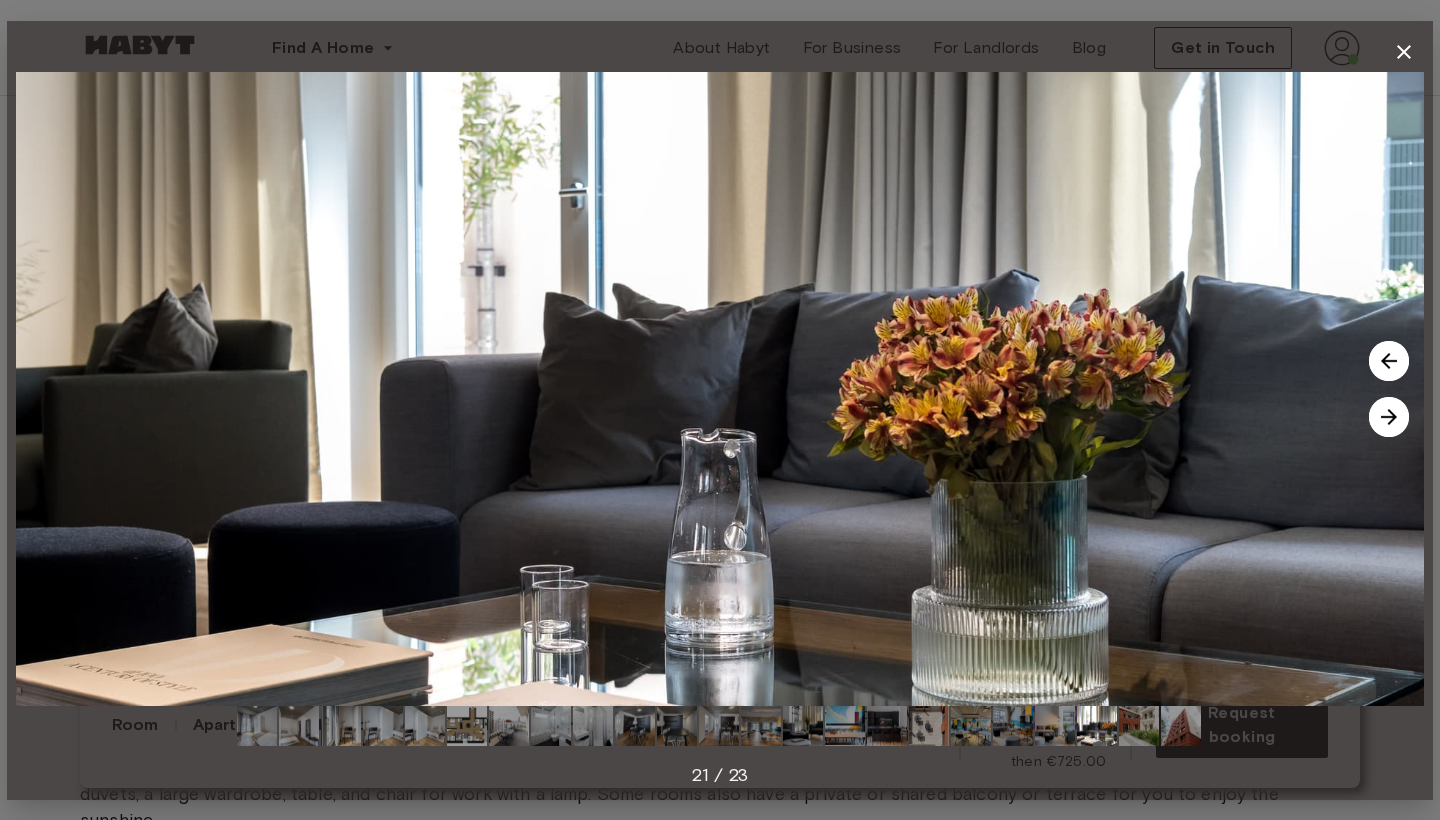 click at bounding box center (1389, 417) 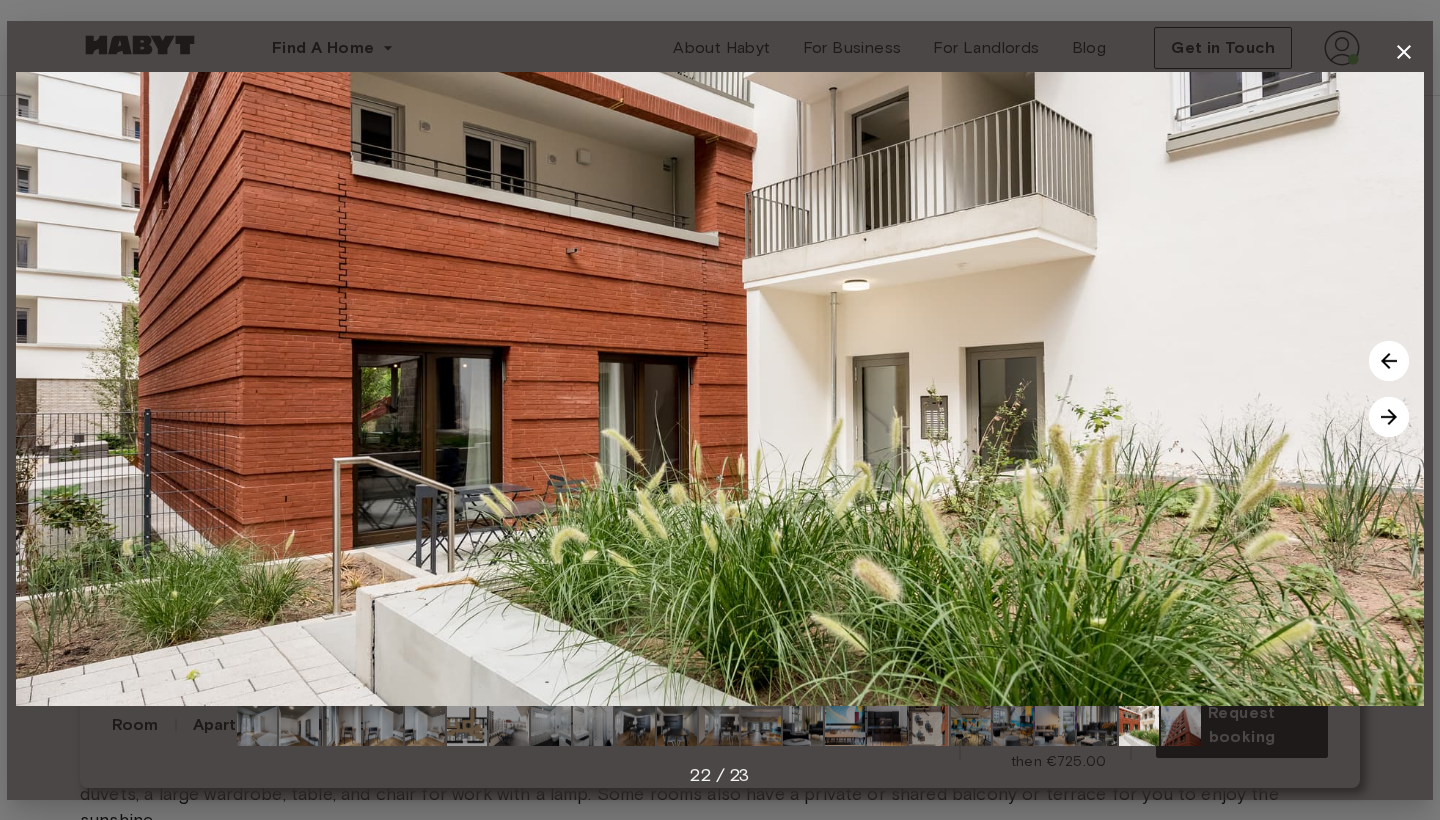 click at bounding box center (1389, 417) 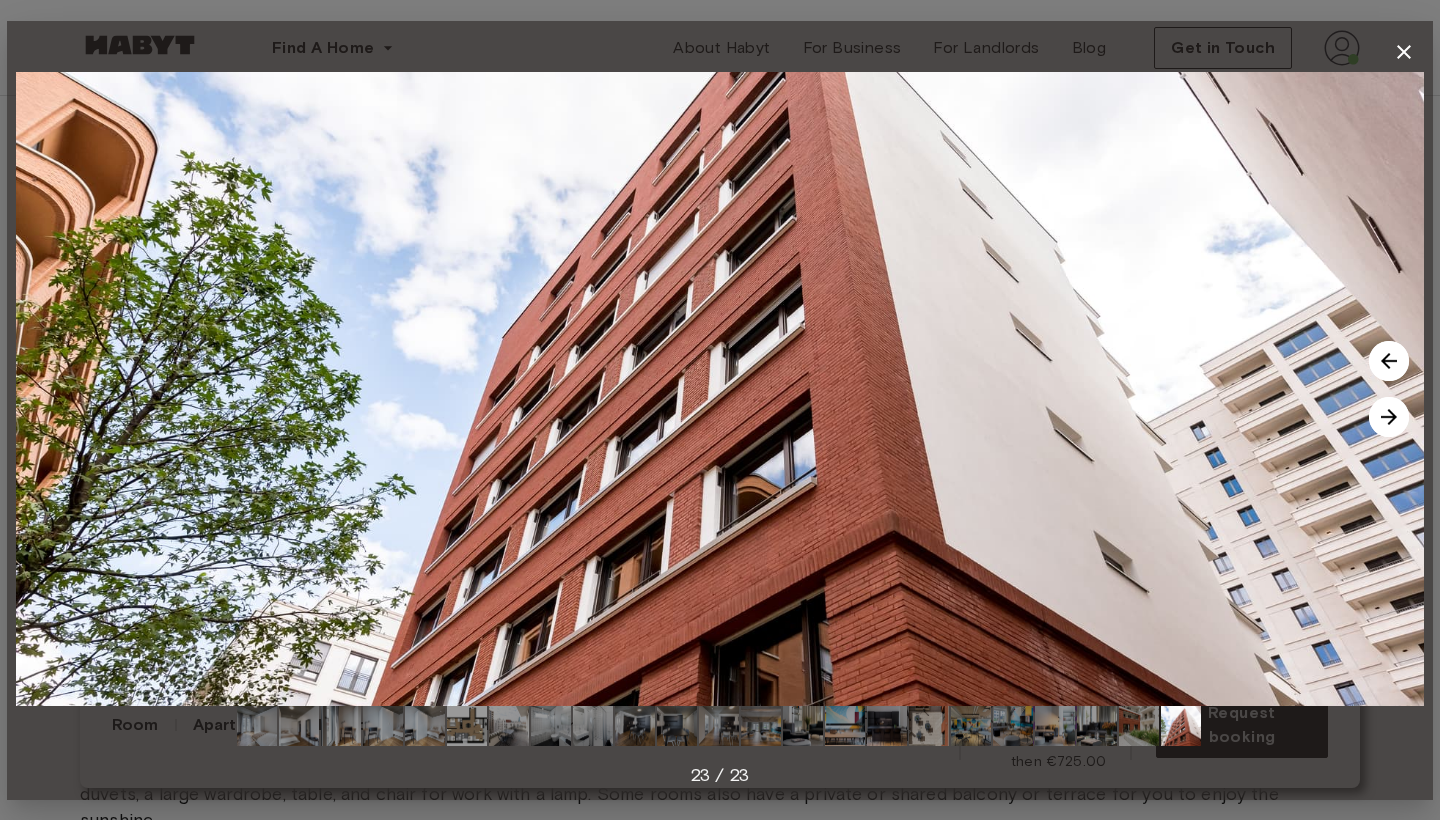 click at bounding box center [1389, 417] 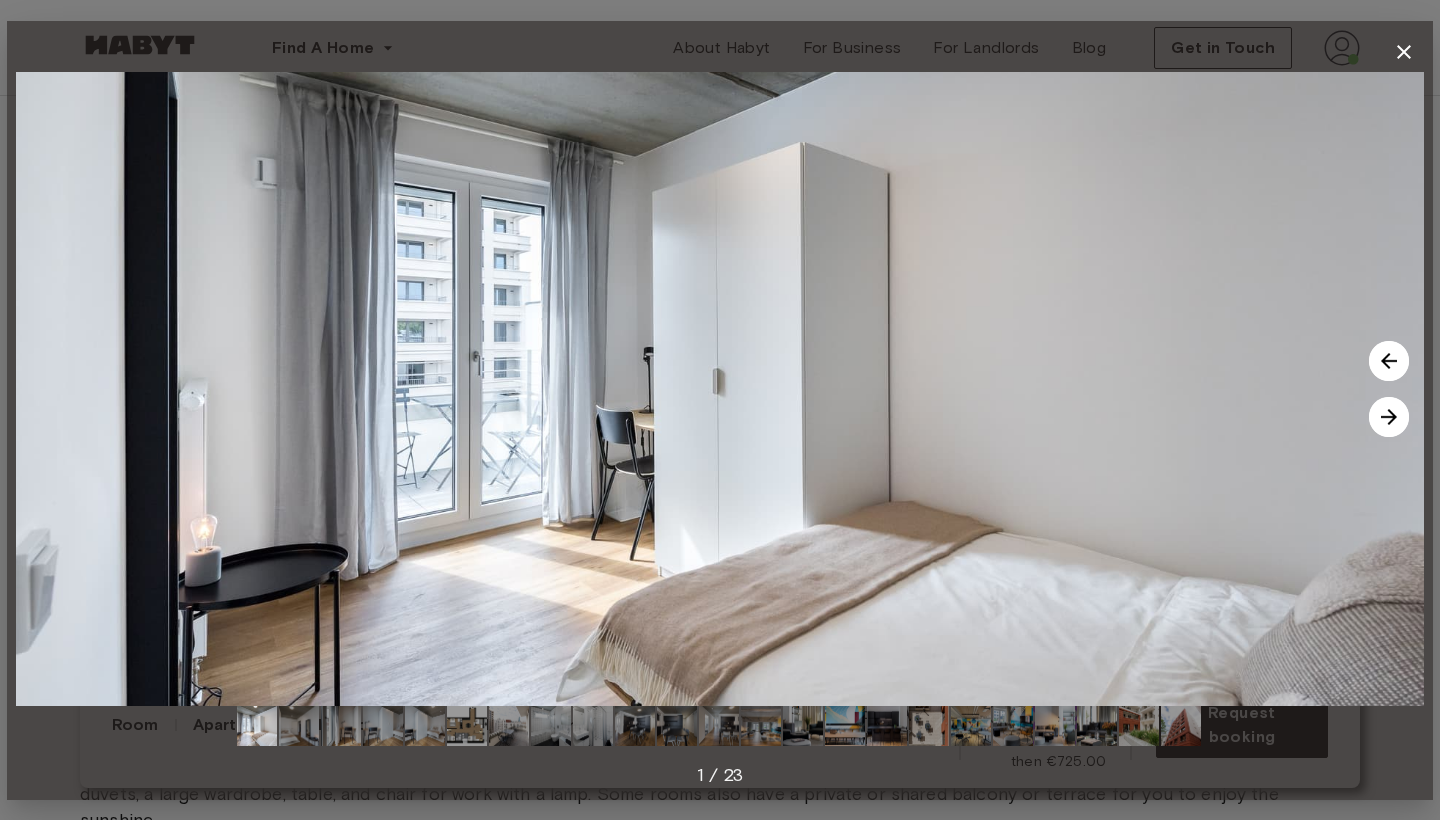 click 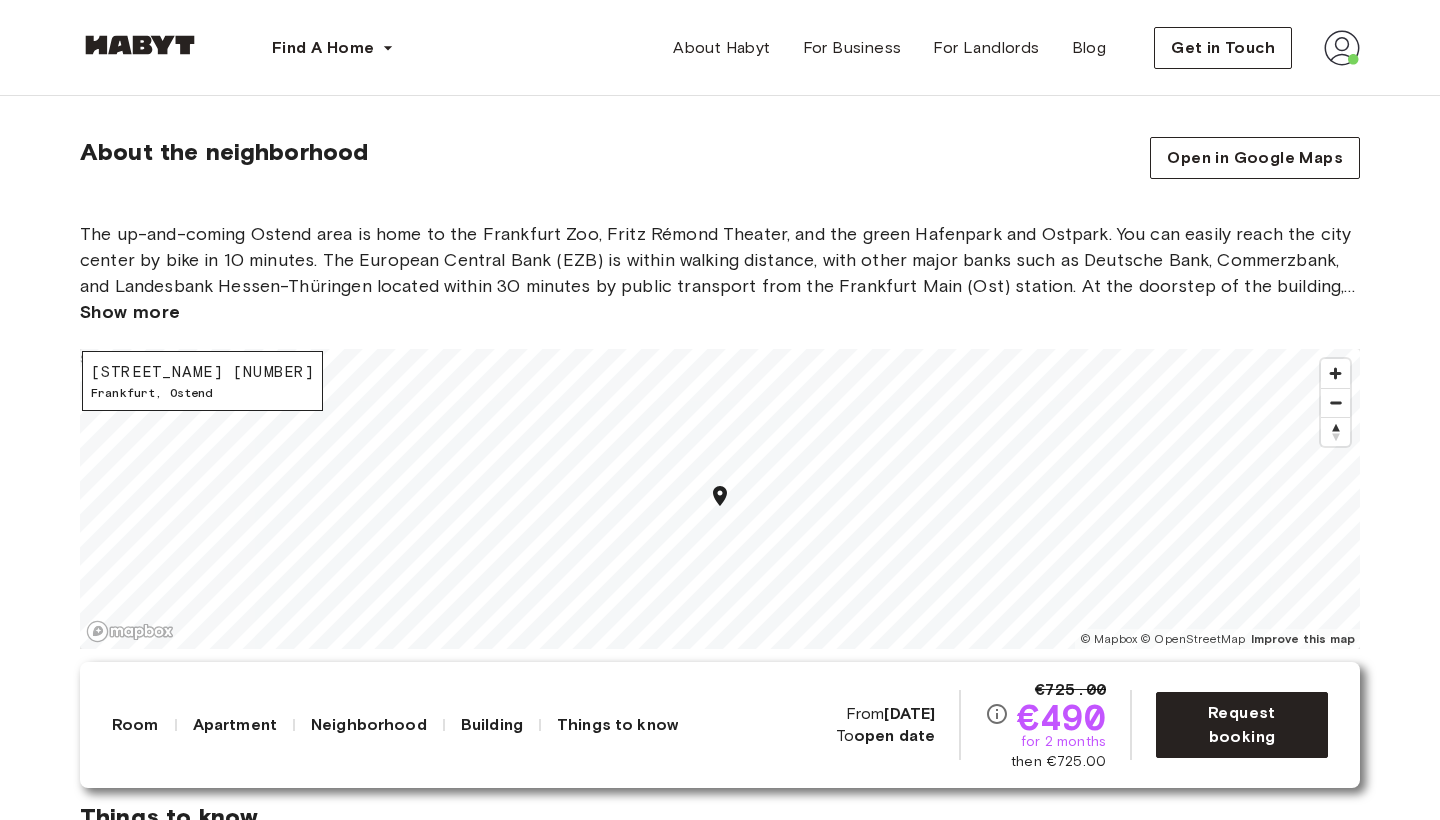 scroll, scrollTop: 2650, scrollLeft: 0, axis: vertical 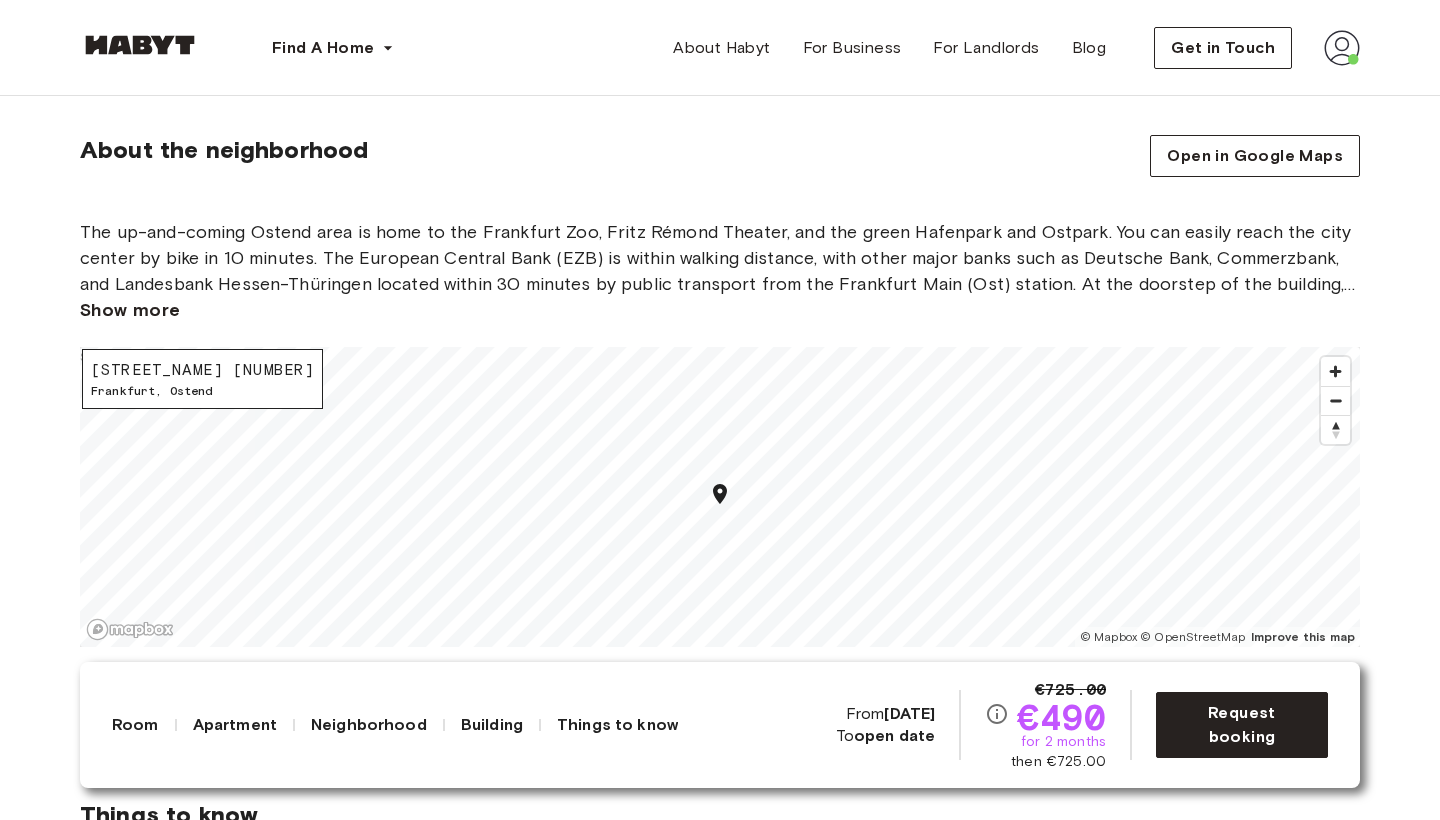 click on "Show more" at bounding box center (130, 310) 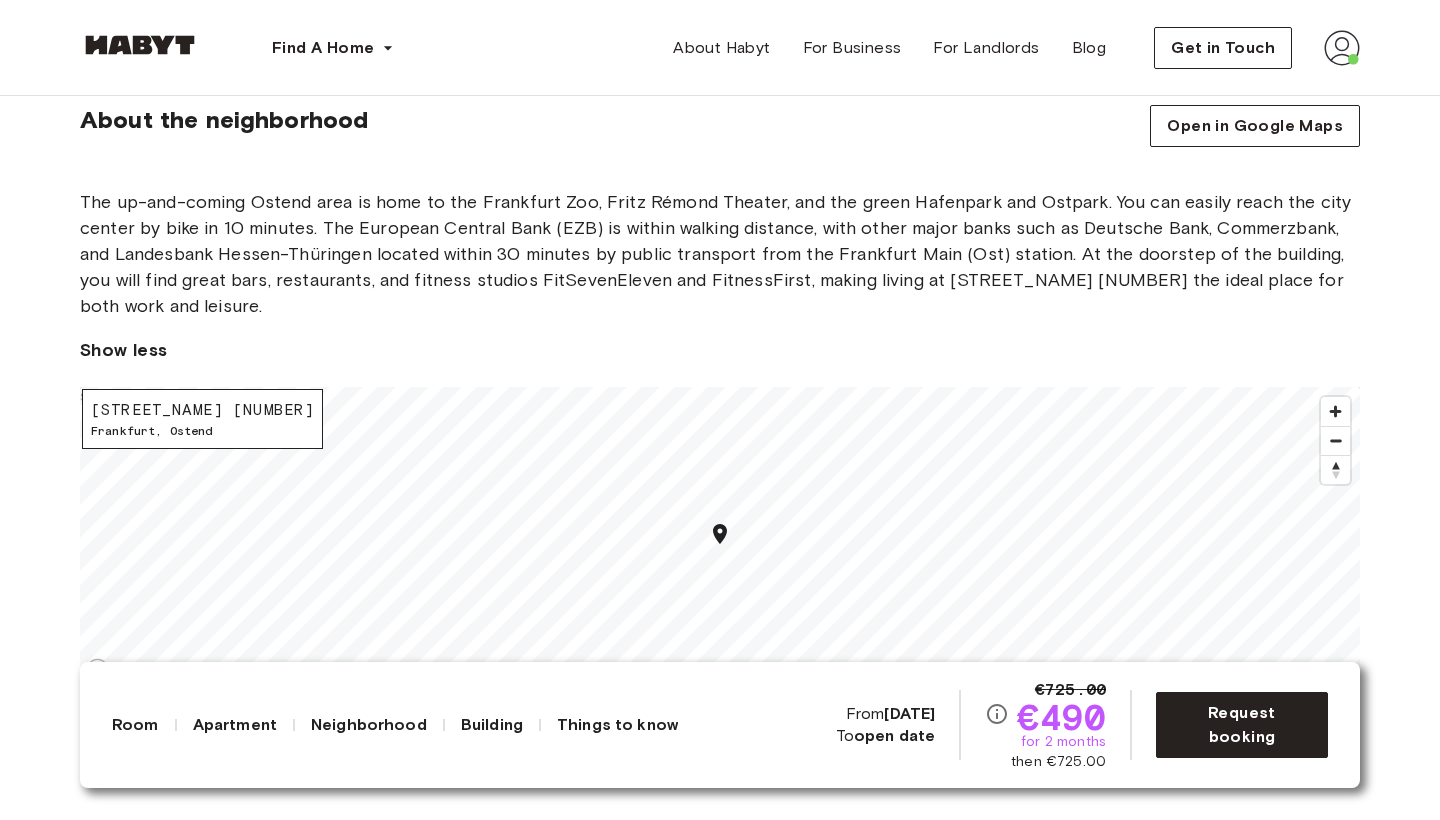 scroll, scrollTop: 2681, scrollLeft: 0, axis: vertical 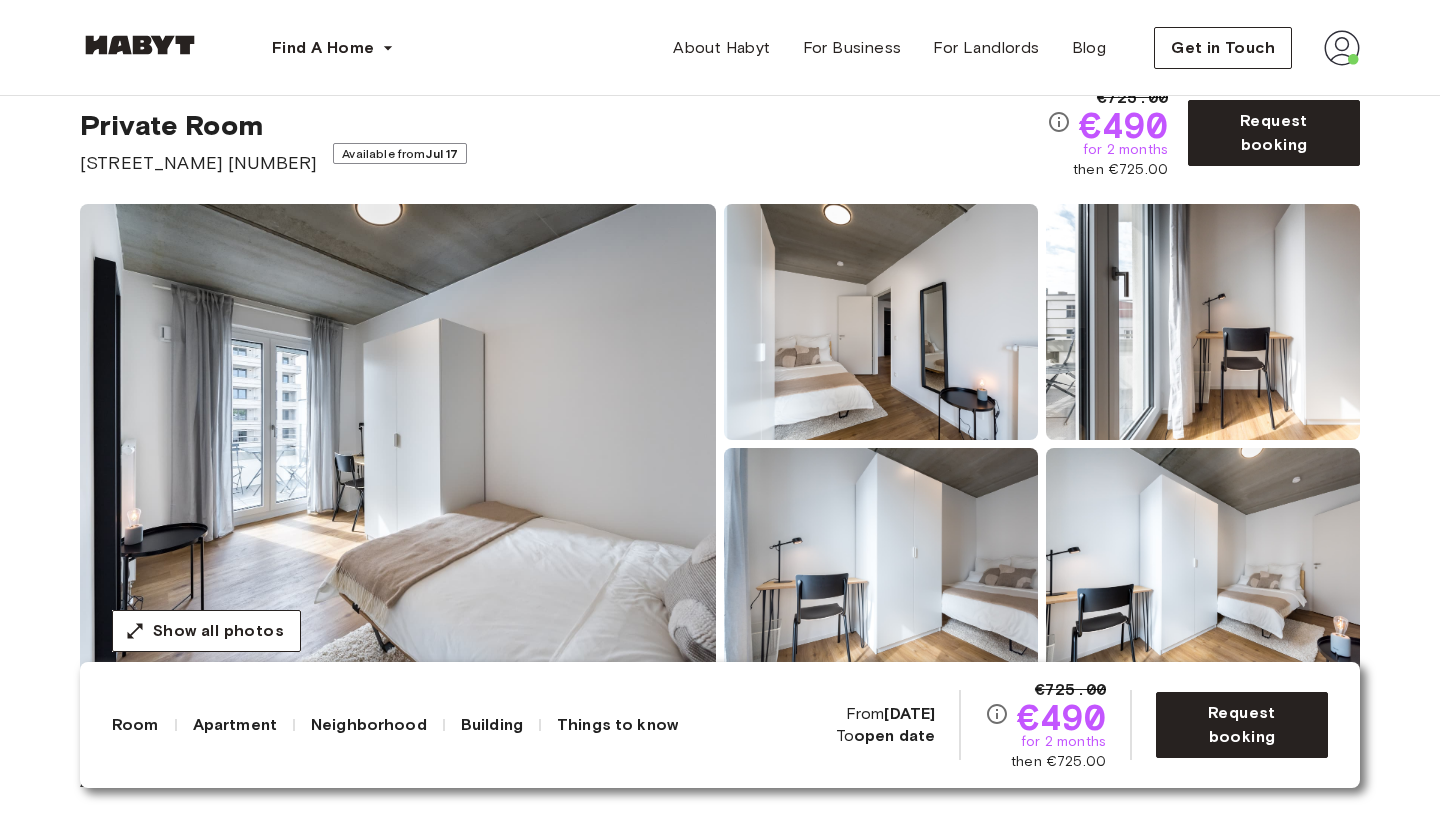 click at bounding box center (398, 444) 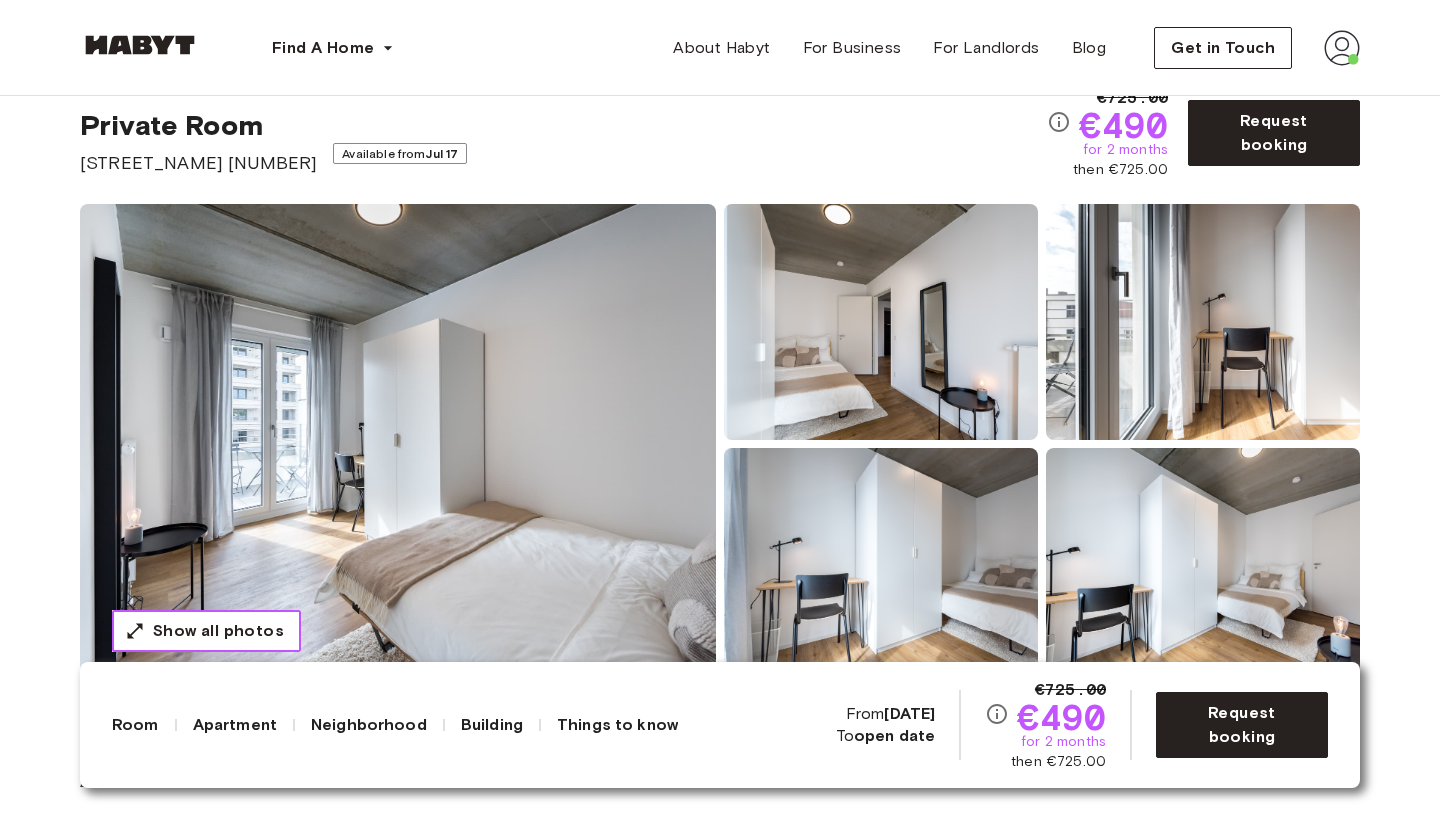 click on "Show all photos" at bounding box center [218, 631] 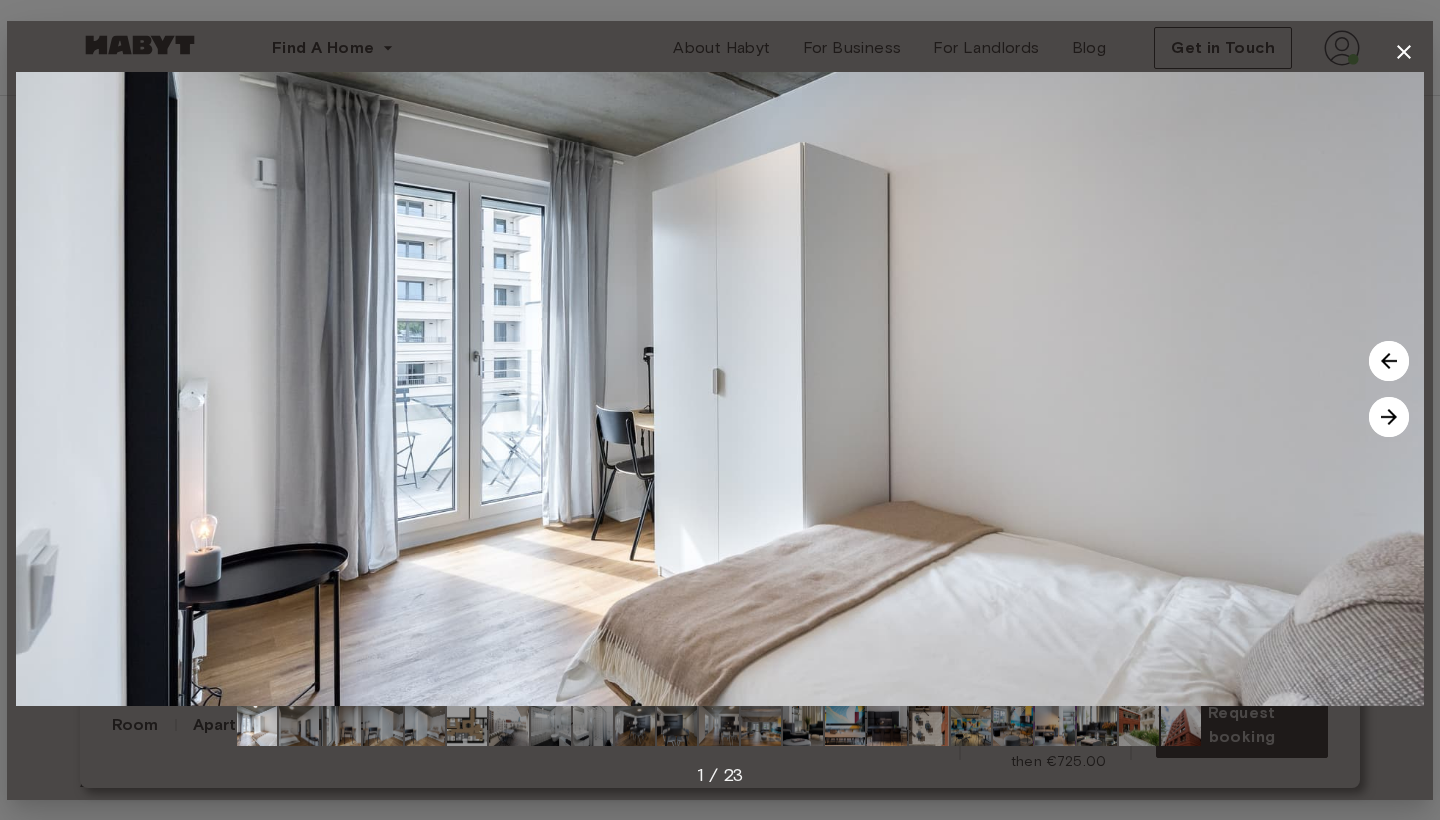 click at bounding box center (1389, 417) 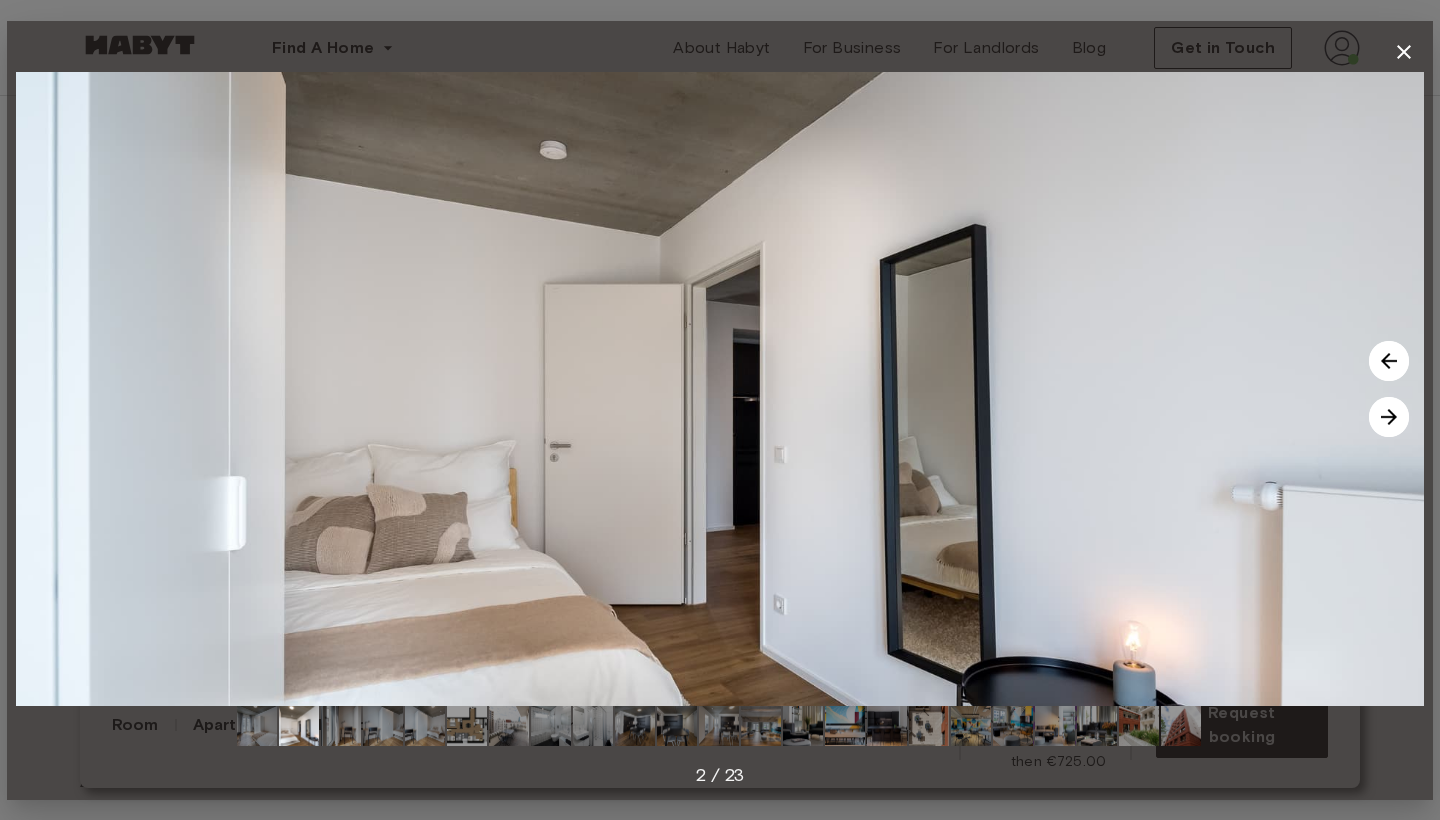 click at bounding box center [1389, 417] 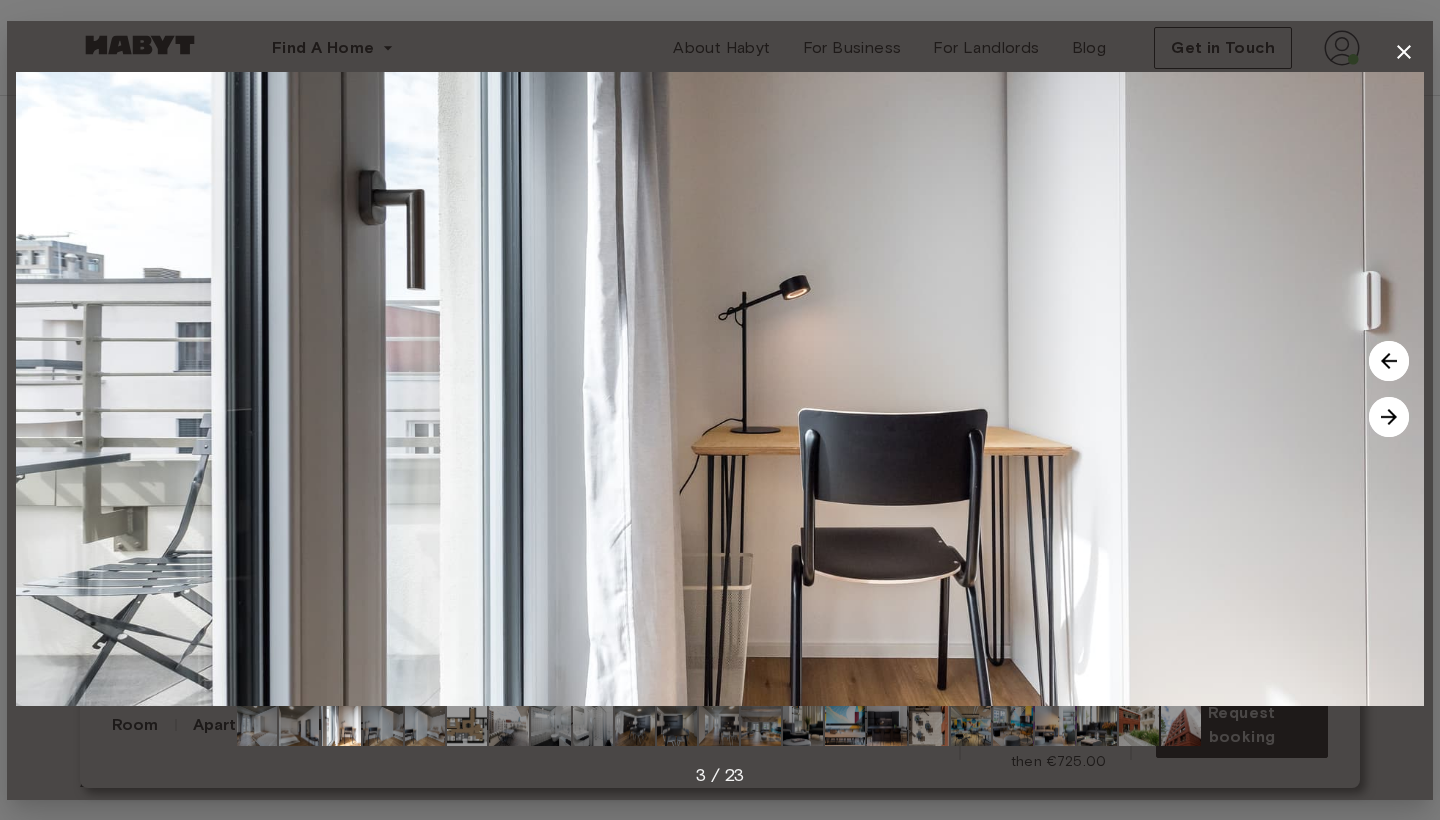 click at bounding box center [1389, 417] 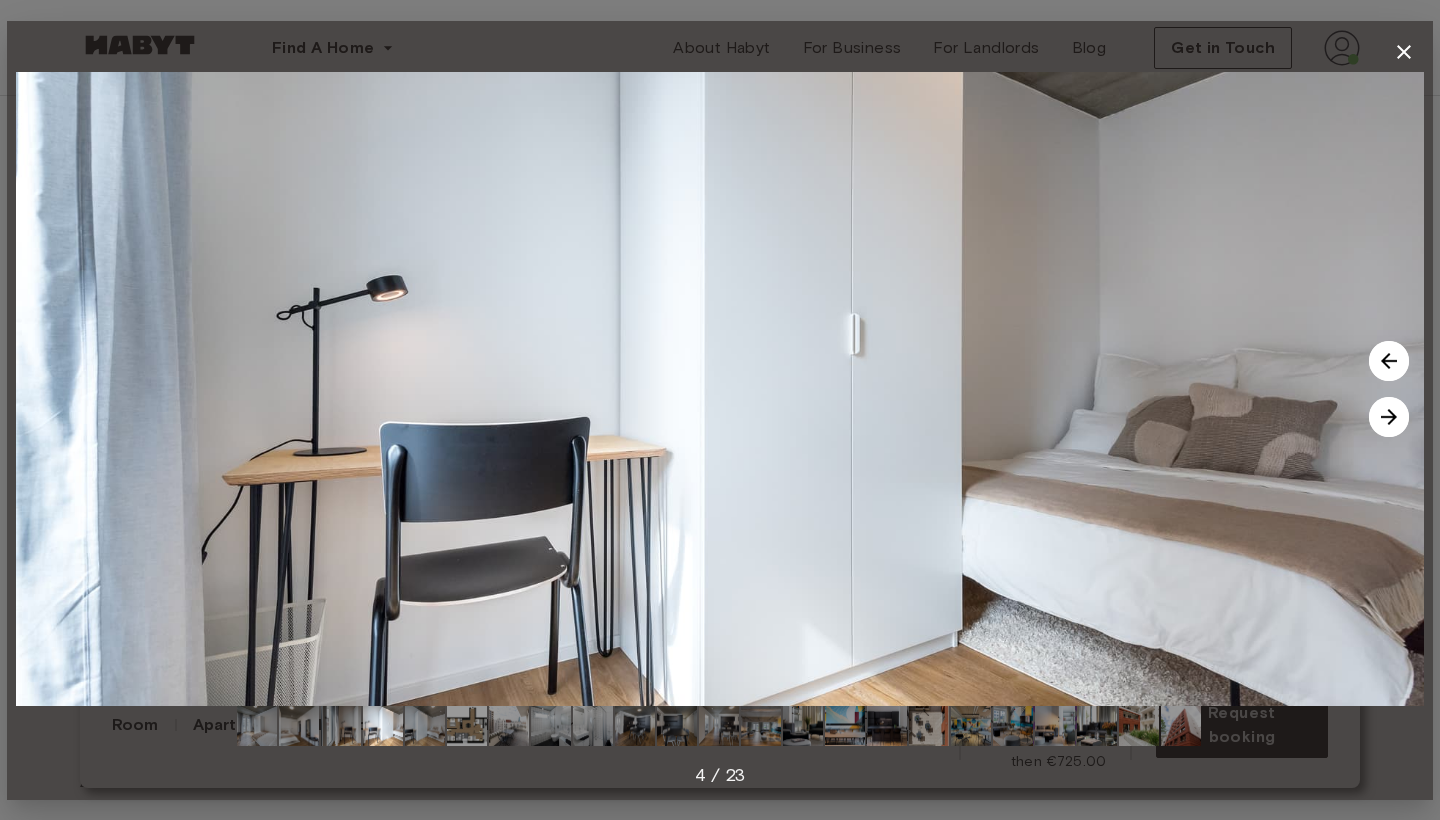 click at bounding box center (1389, 417) 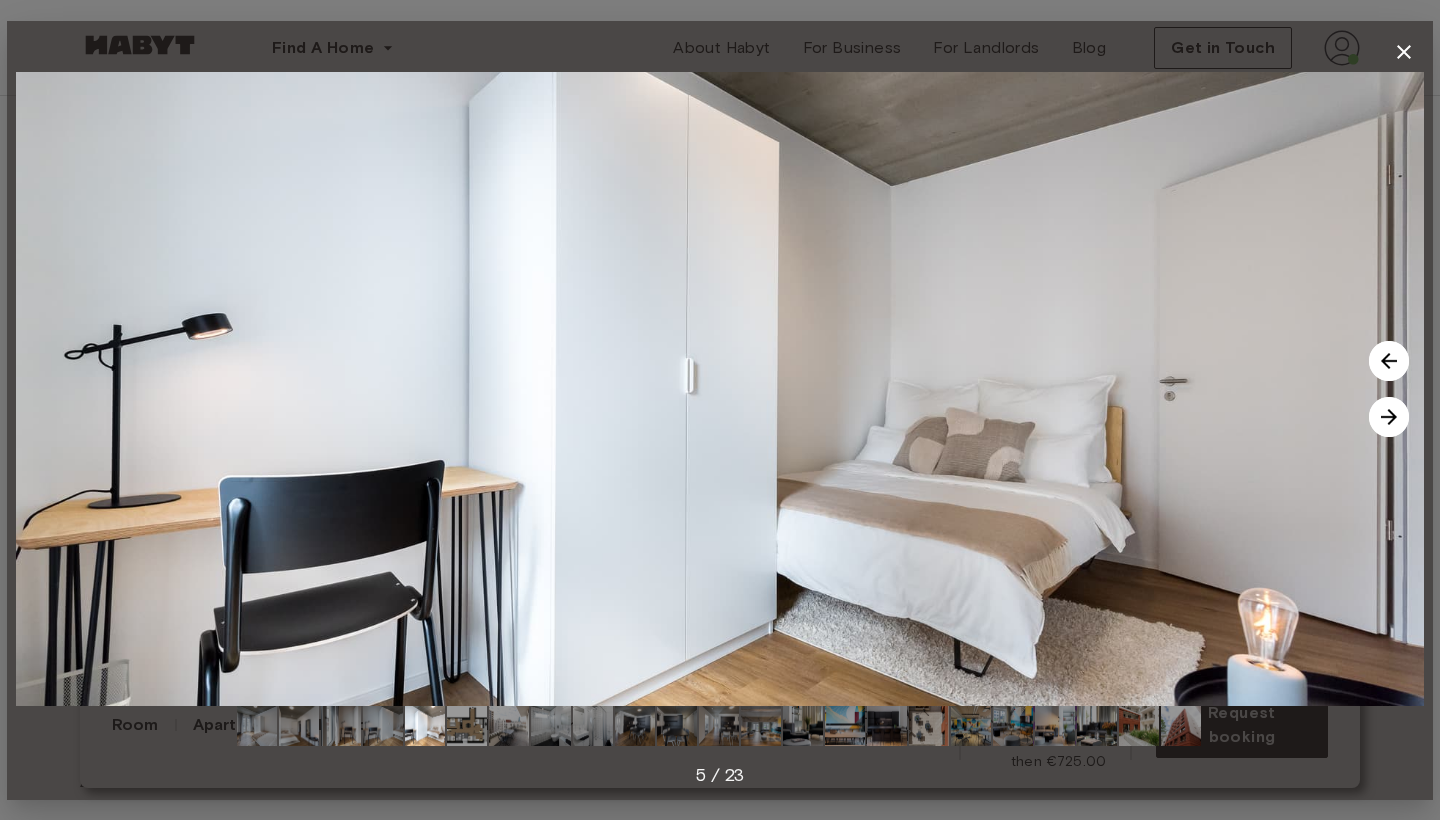 click at bounding box center (1389, 417) 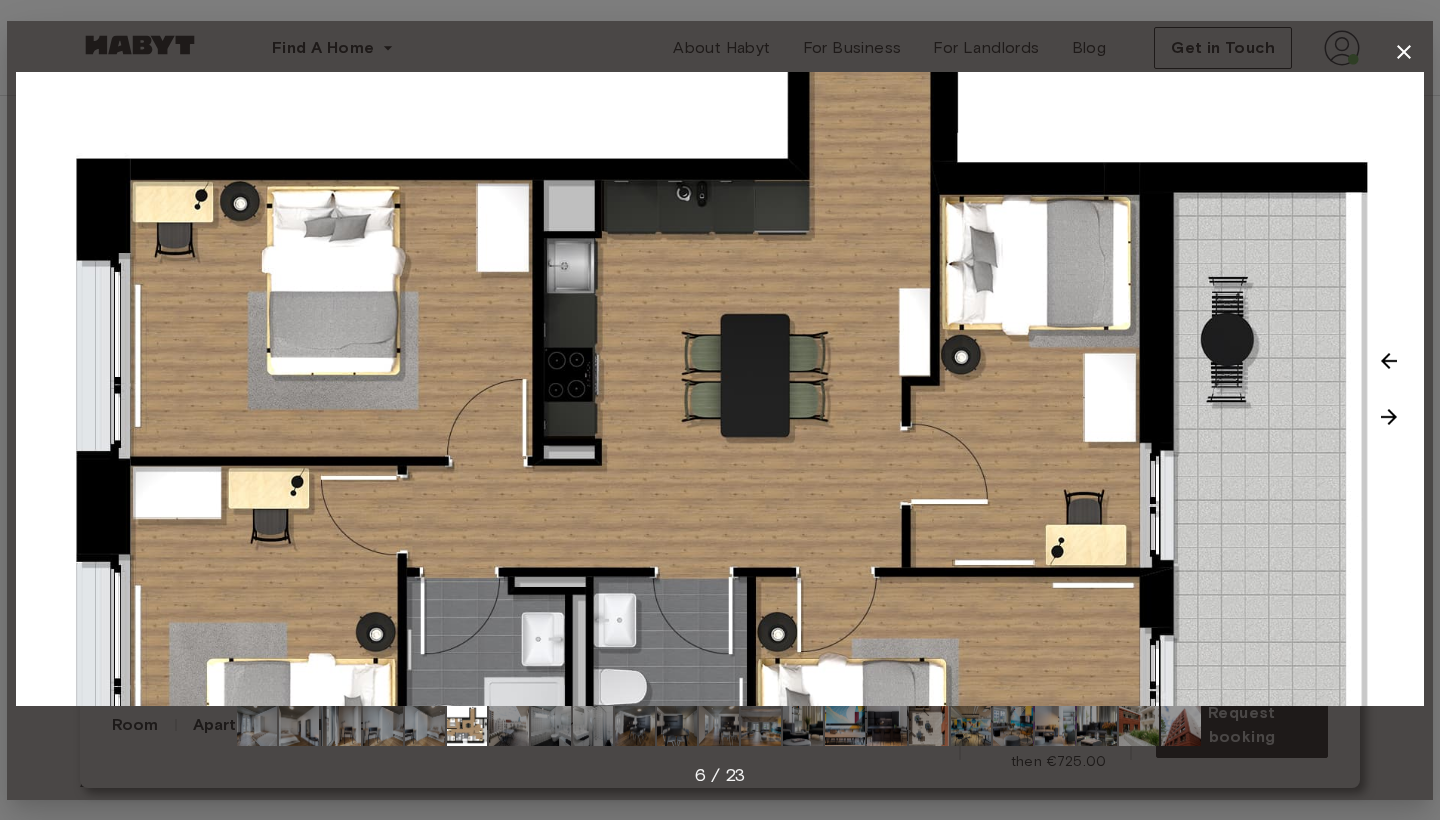 click at bounding box center (1389, 417) 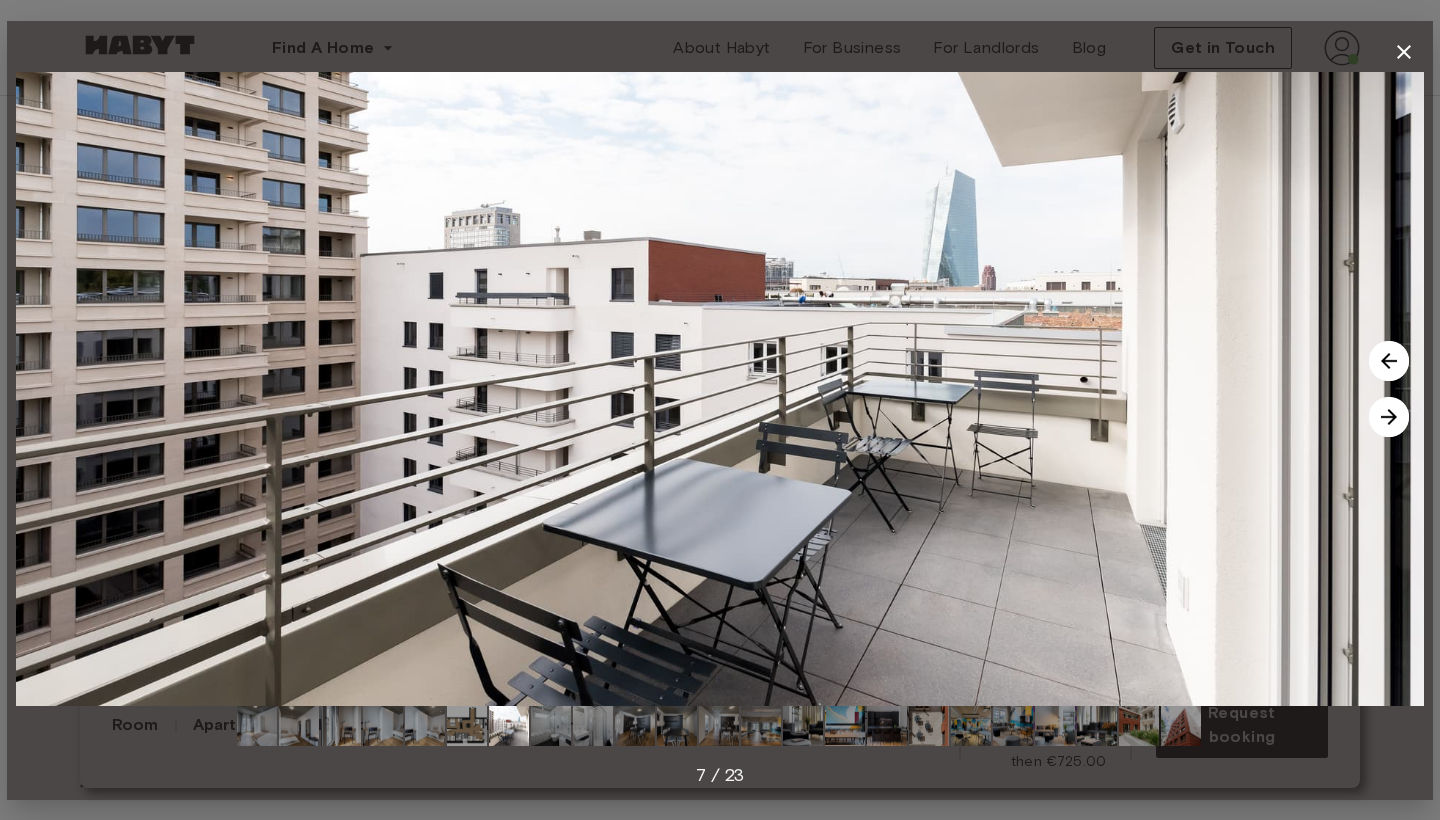 click at bounding box center [1389, 417] 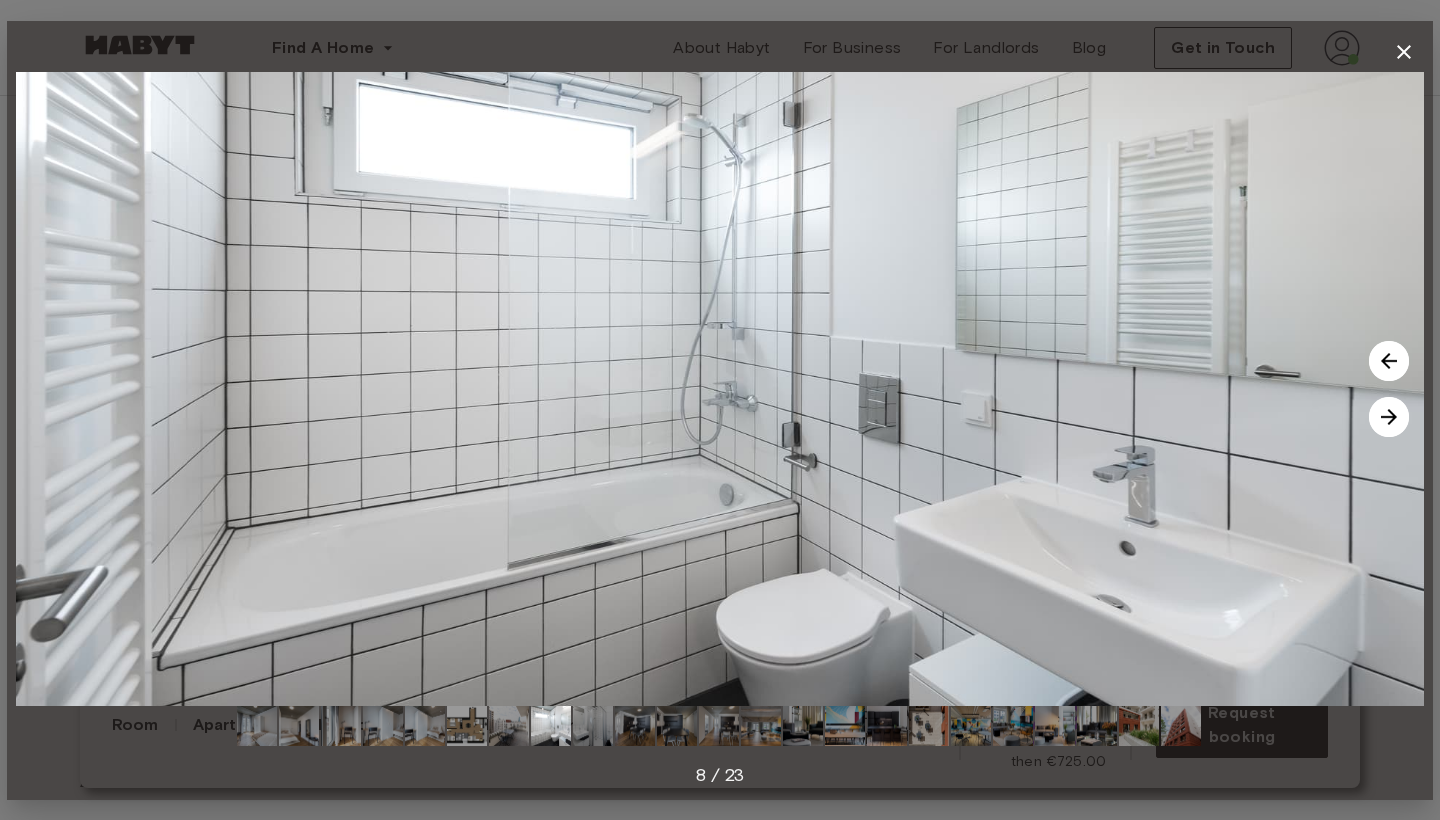 click at bounding box center [1389, 417] 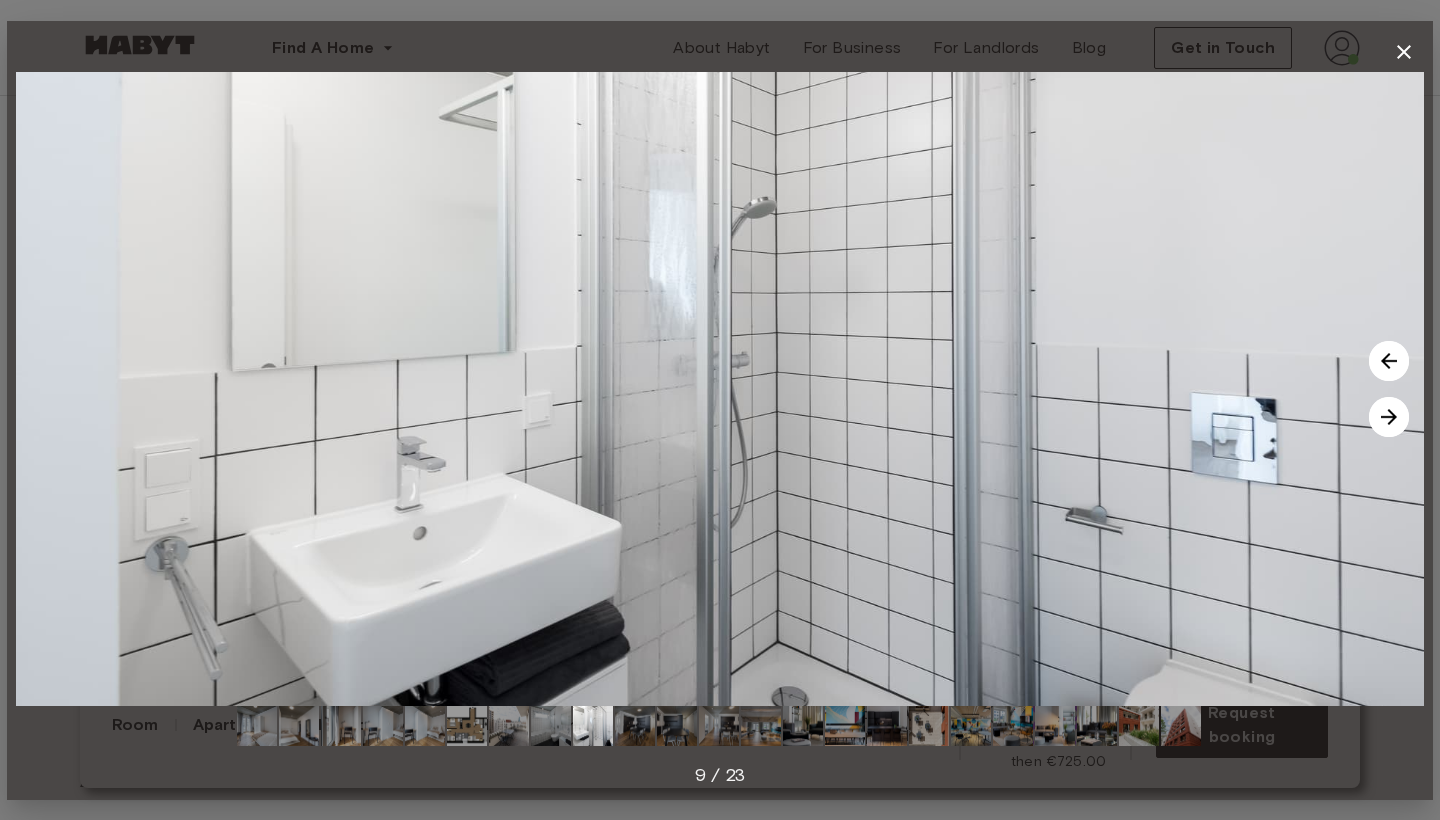 click at bounding box center [1389, 417] 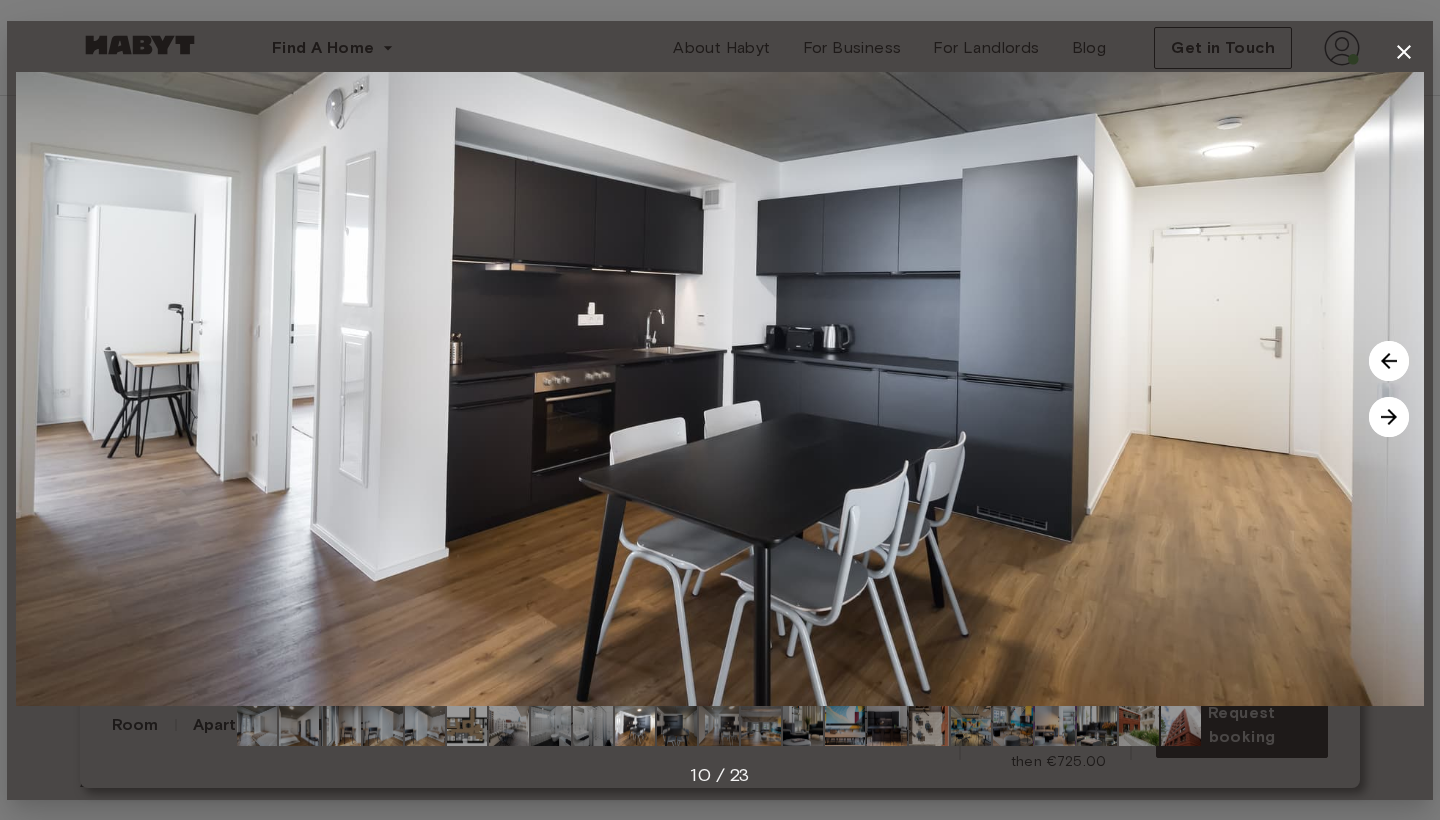 click at bounding box center (1389, 417) 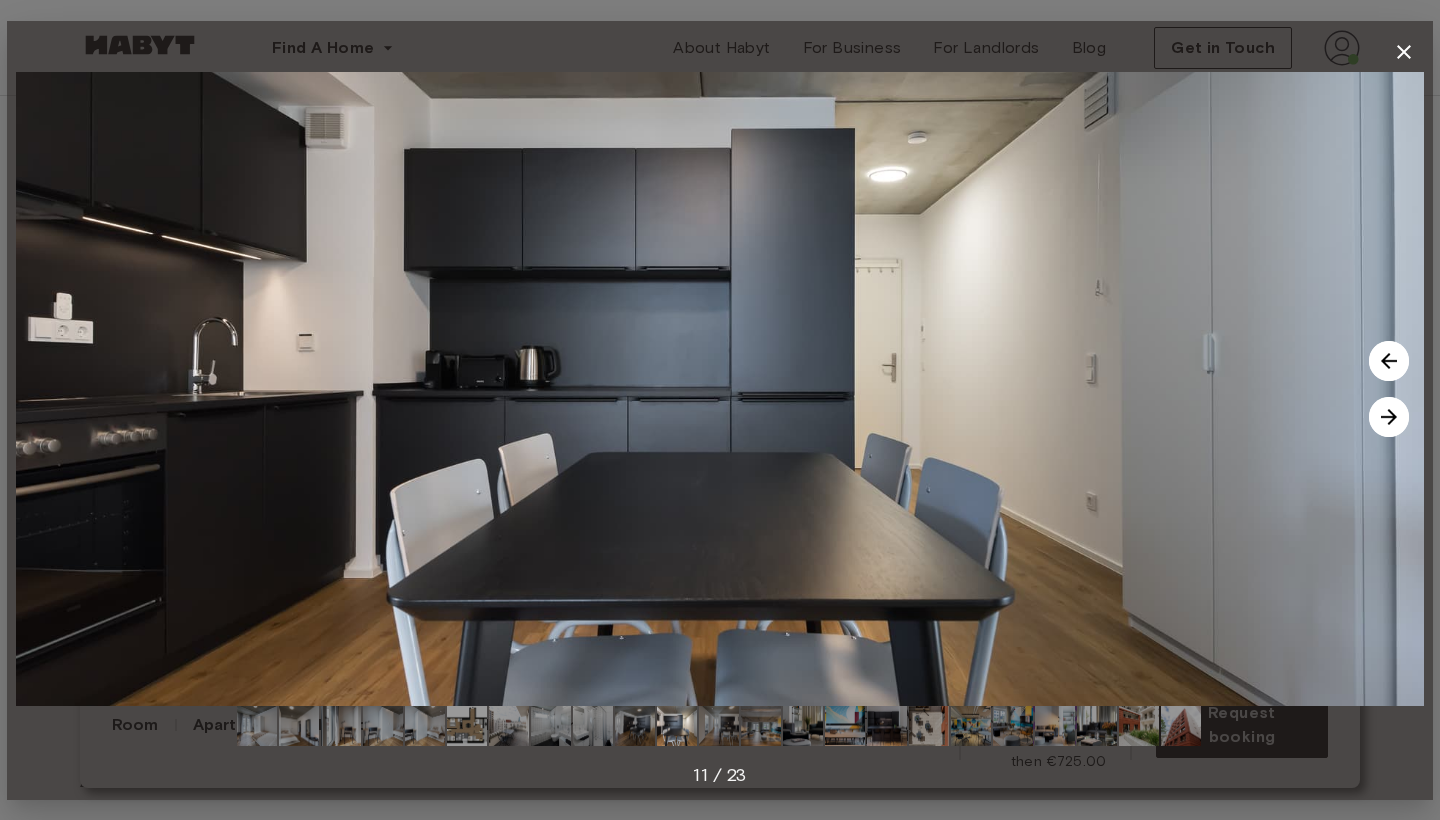 click at bounding box center [1389, 417] 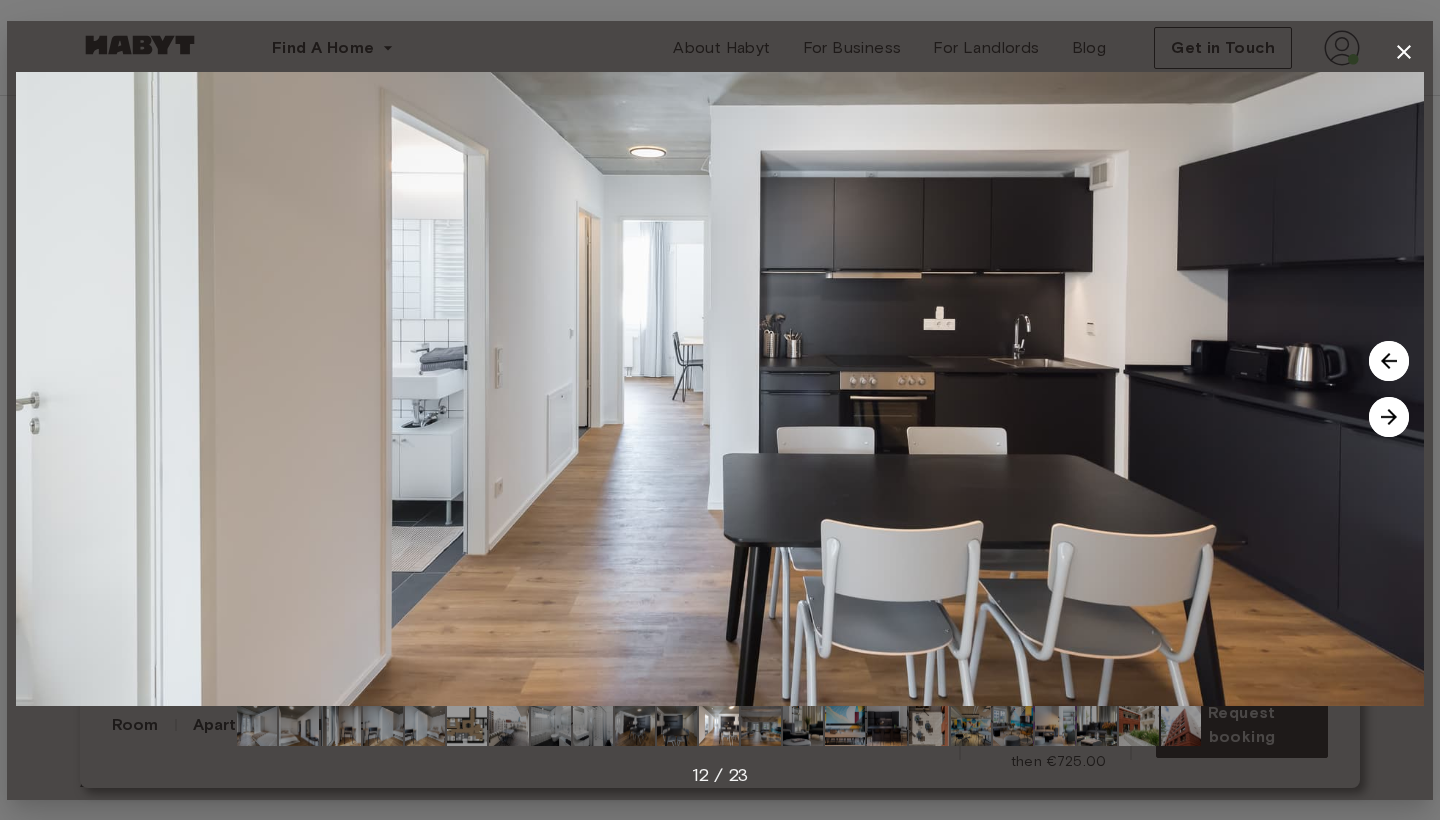 click at bounding box center (1389, 417) 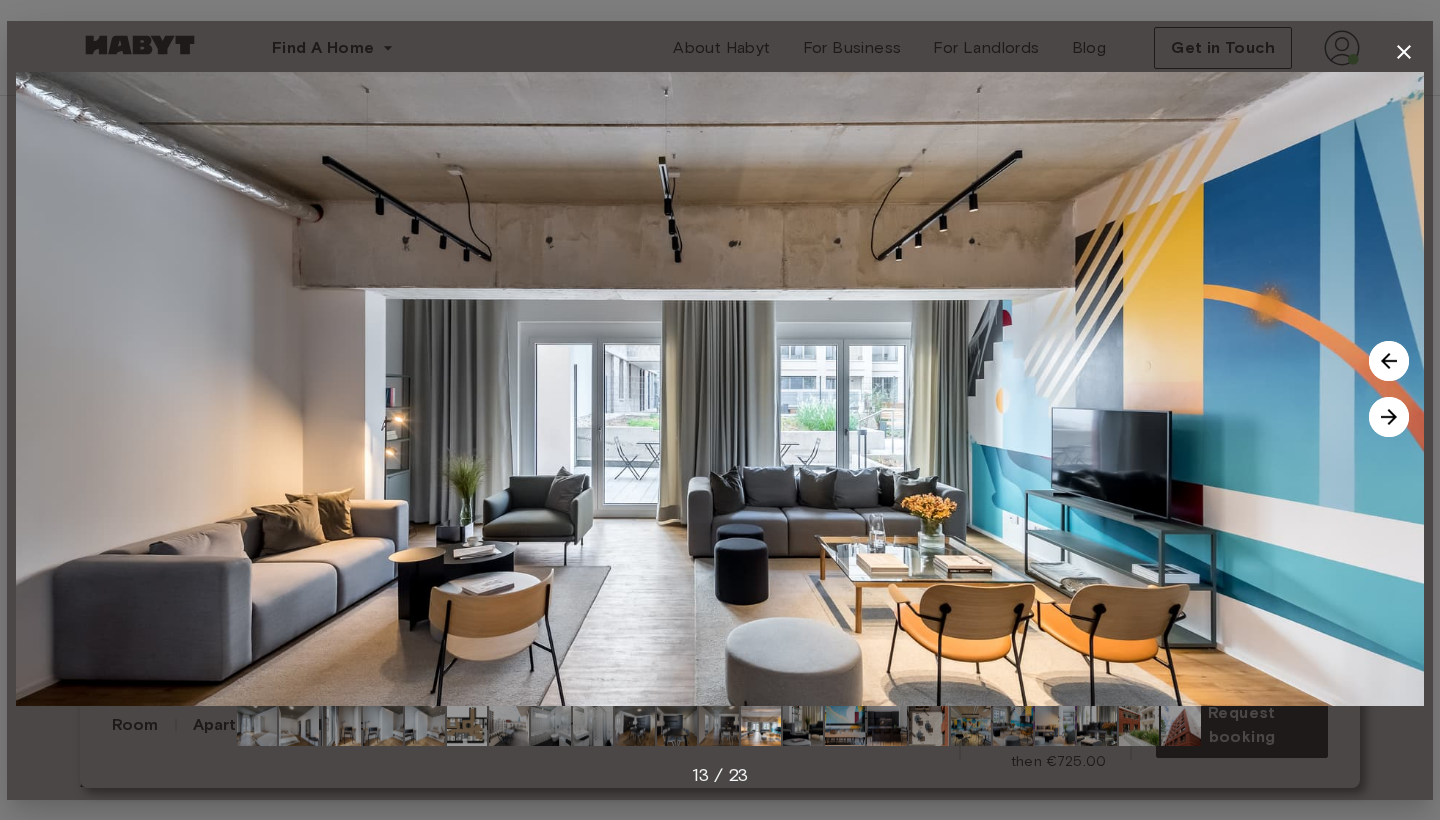 click at bounding box center [1389, 417] 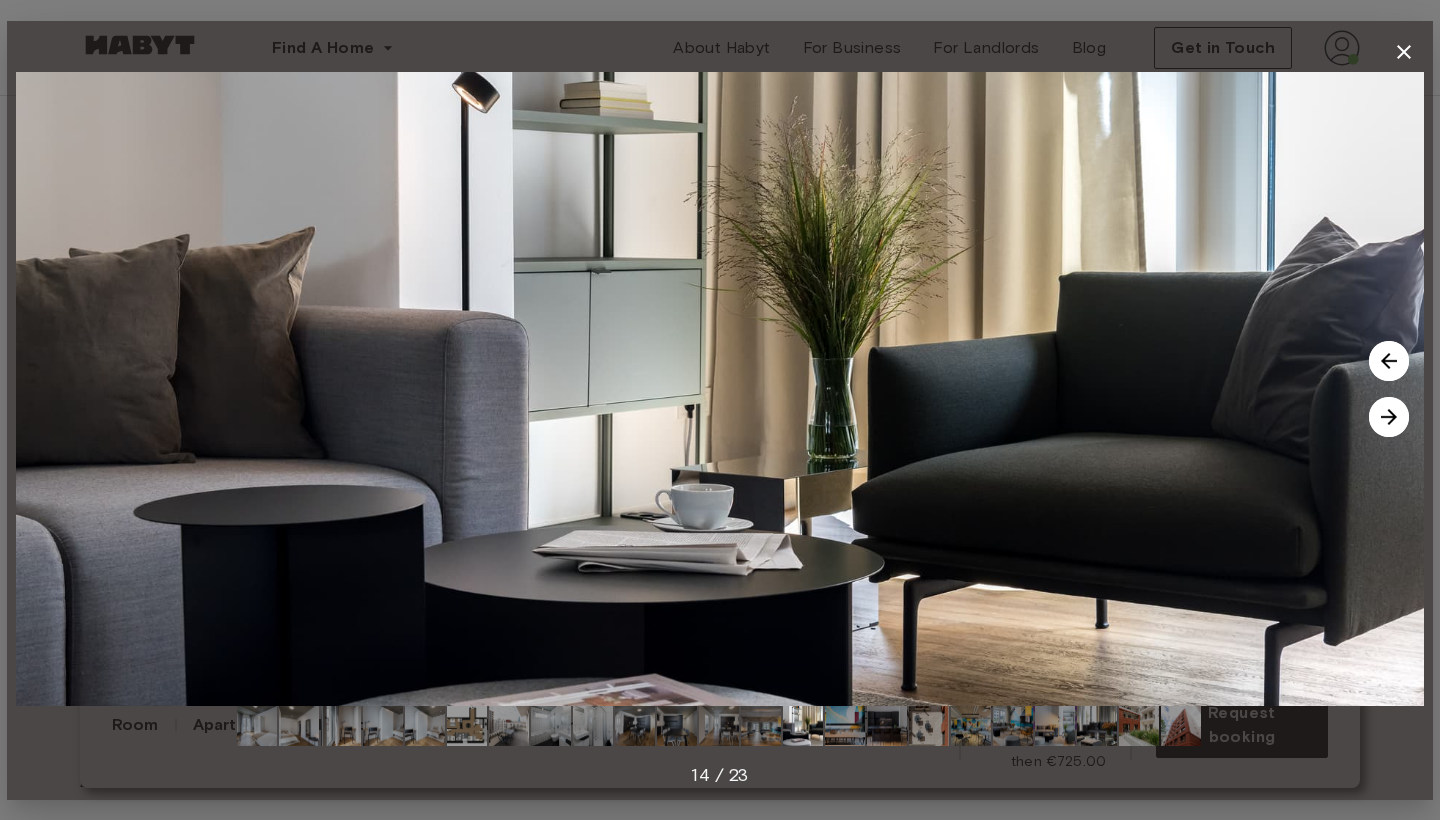 click at bounding box center [1389, 417] 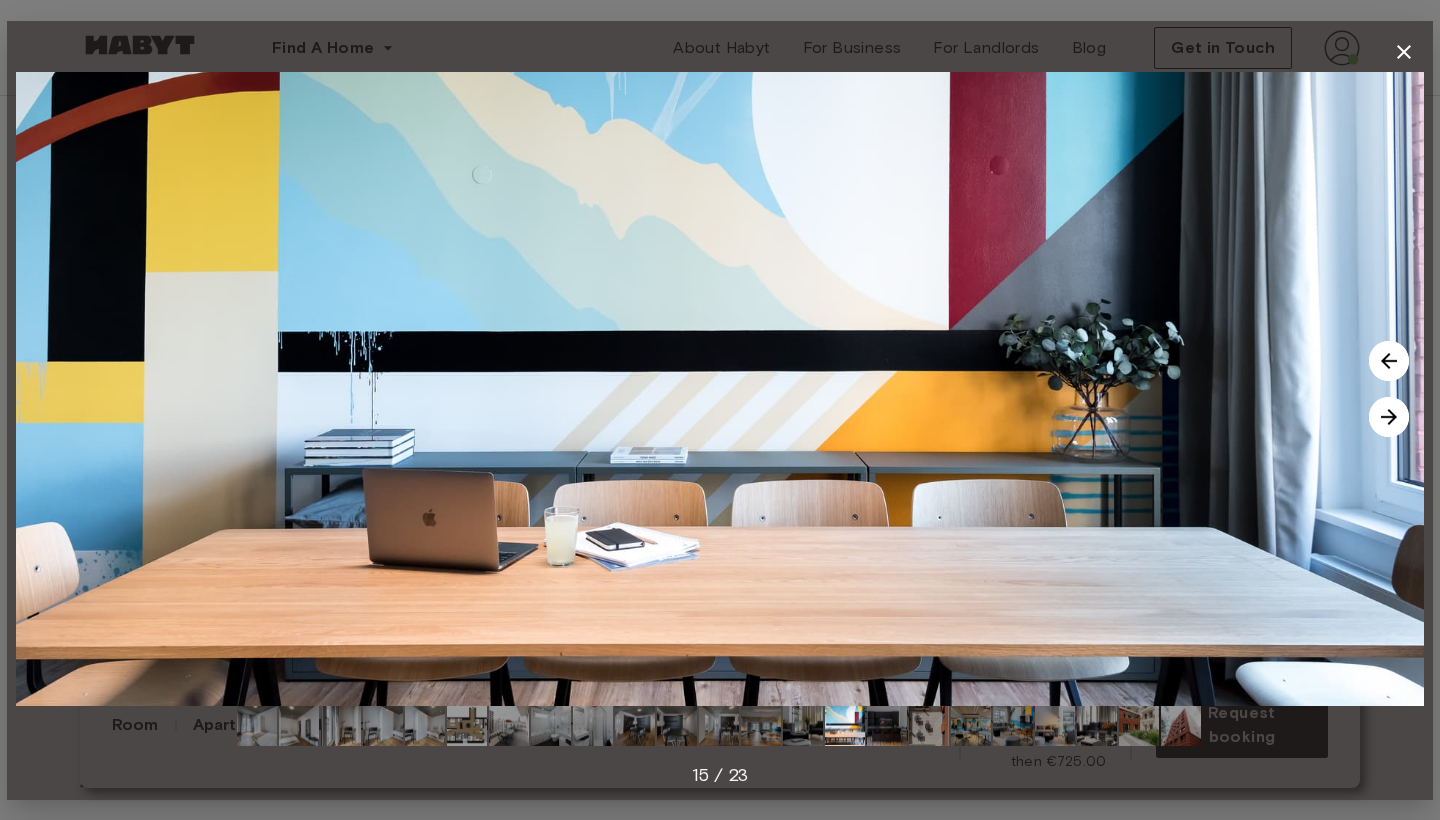 click at bounding box center [1389, 417] 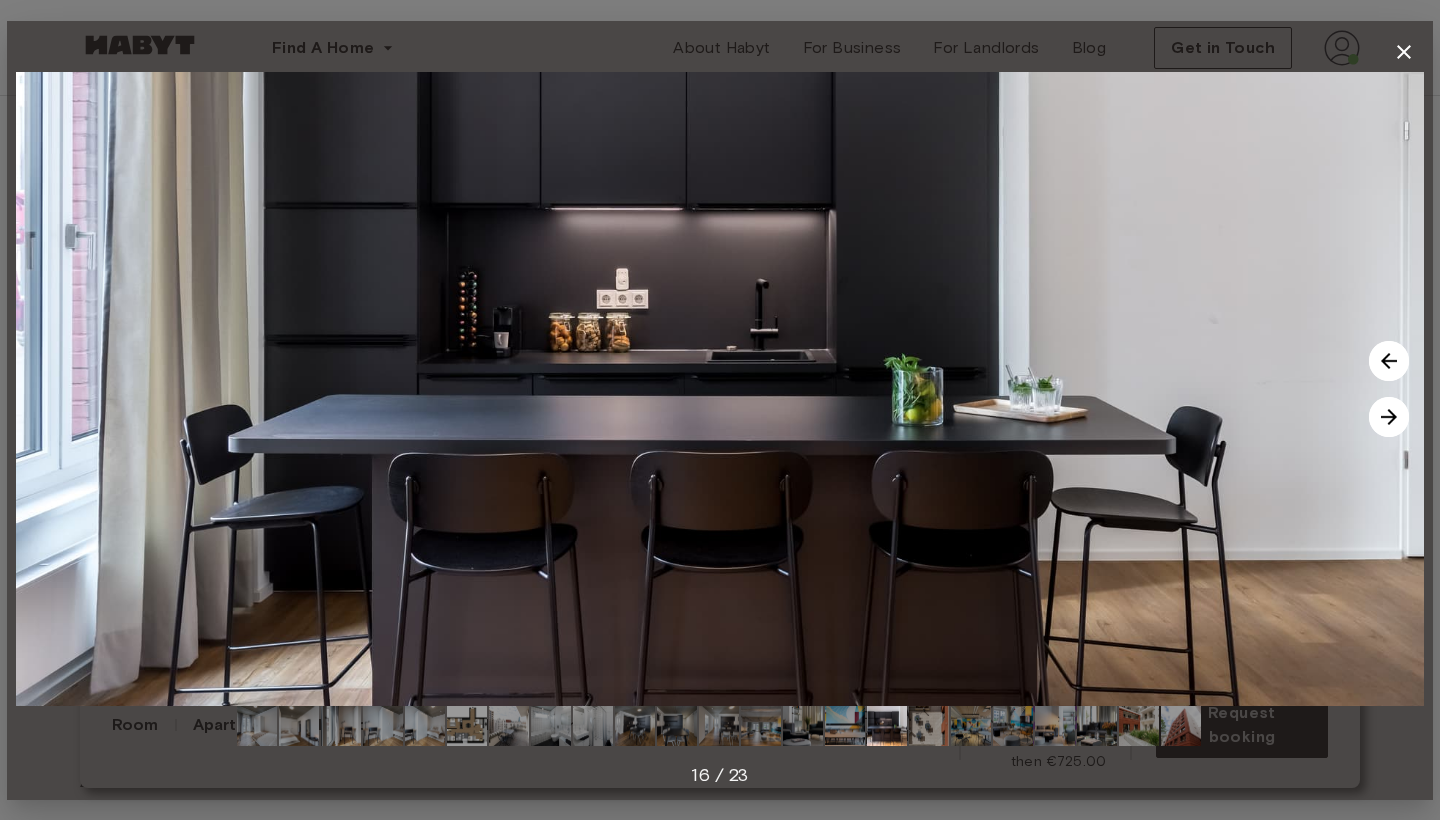 click at bounding box center [1389, 417] 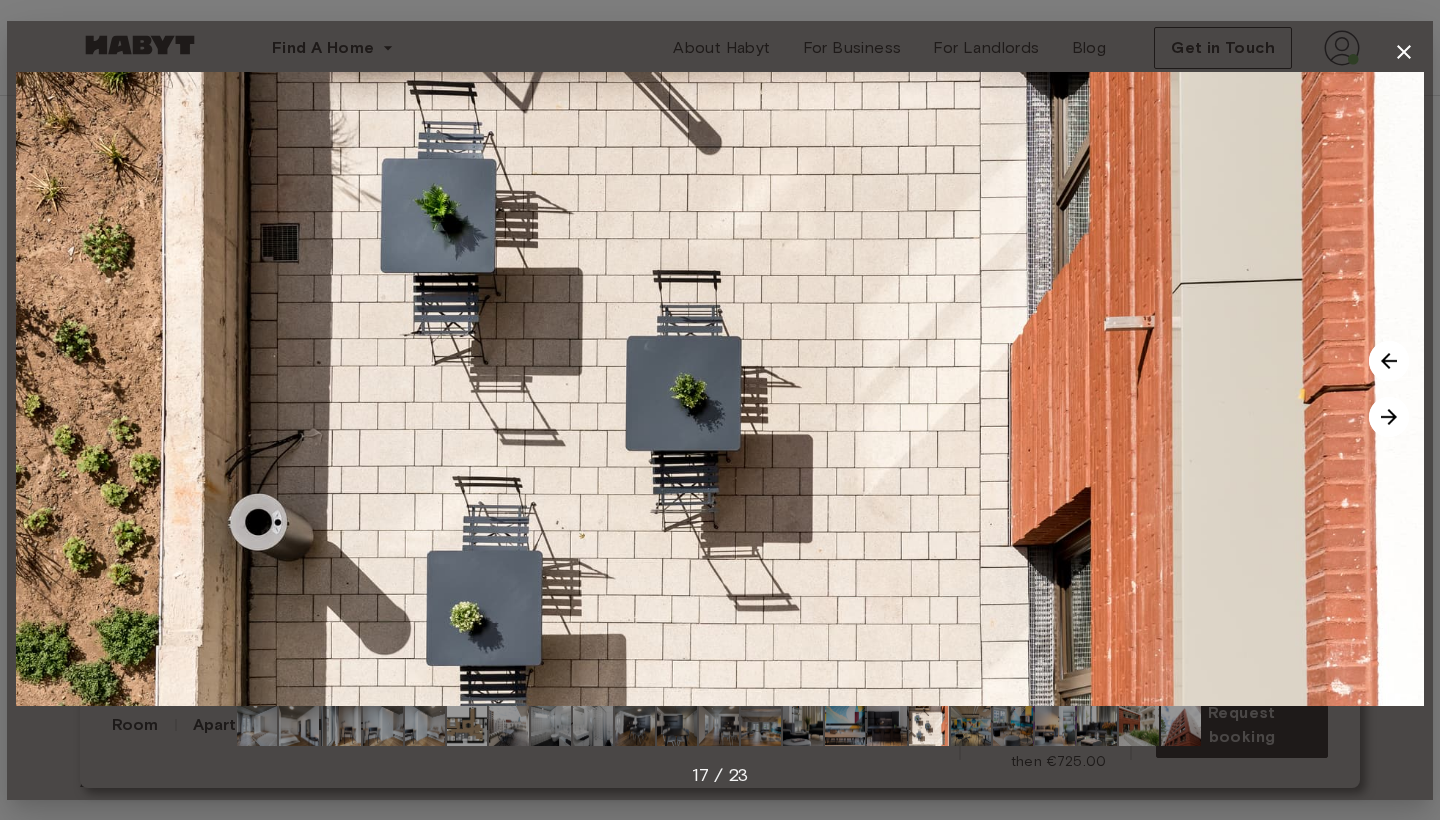 click at bounding box center [1389, 417] 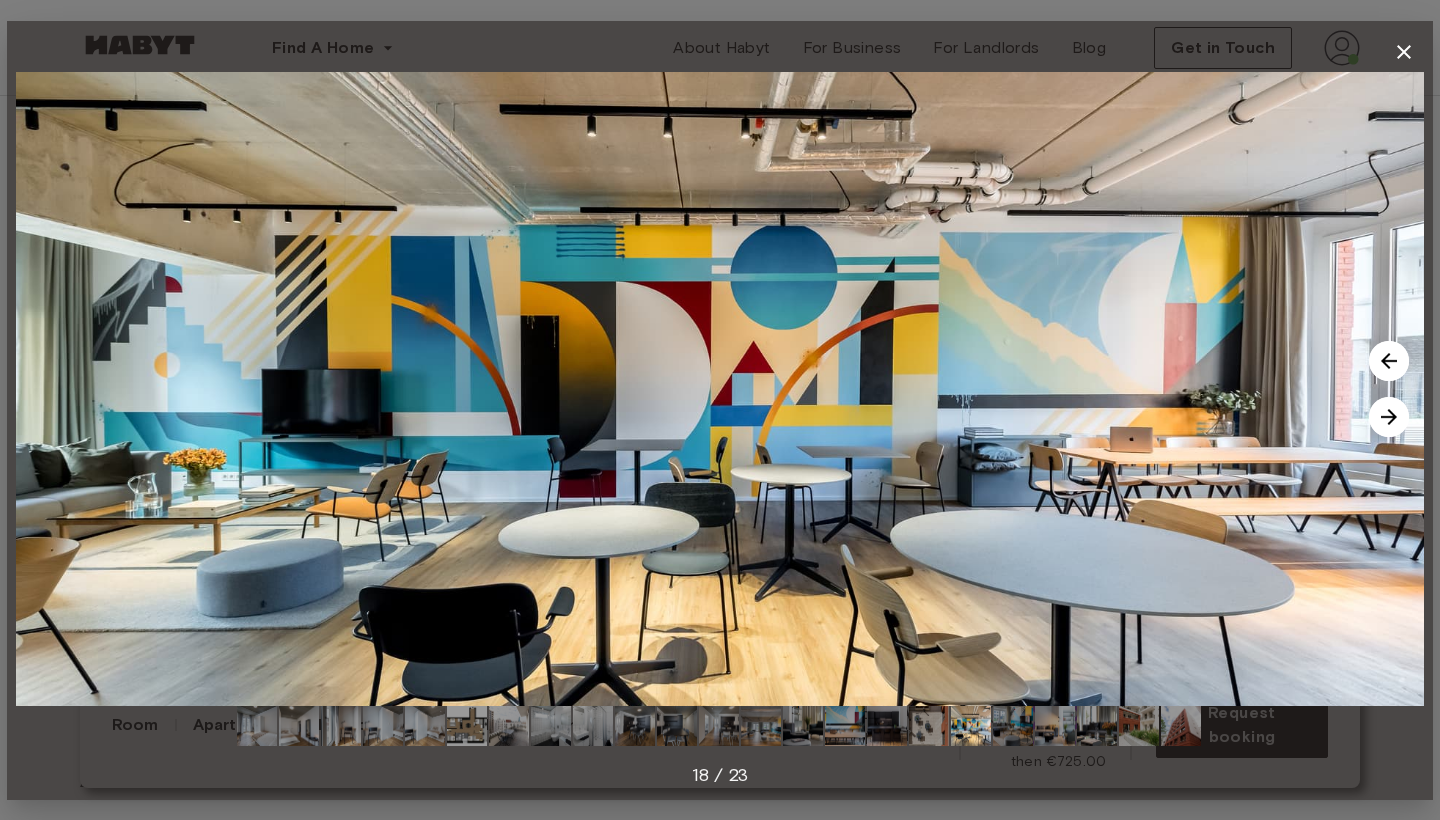 click at bounding box center [1389, 417] 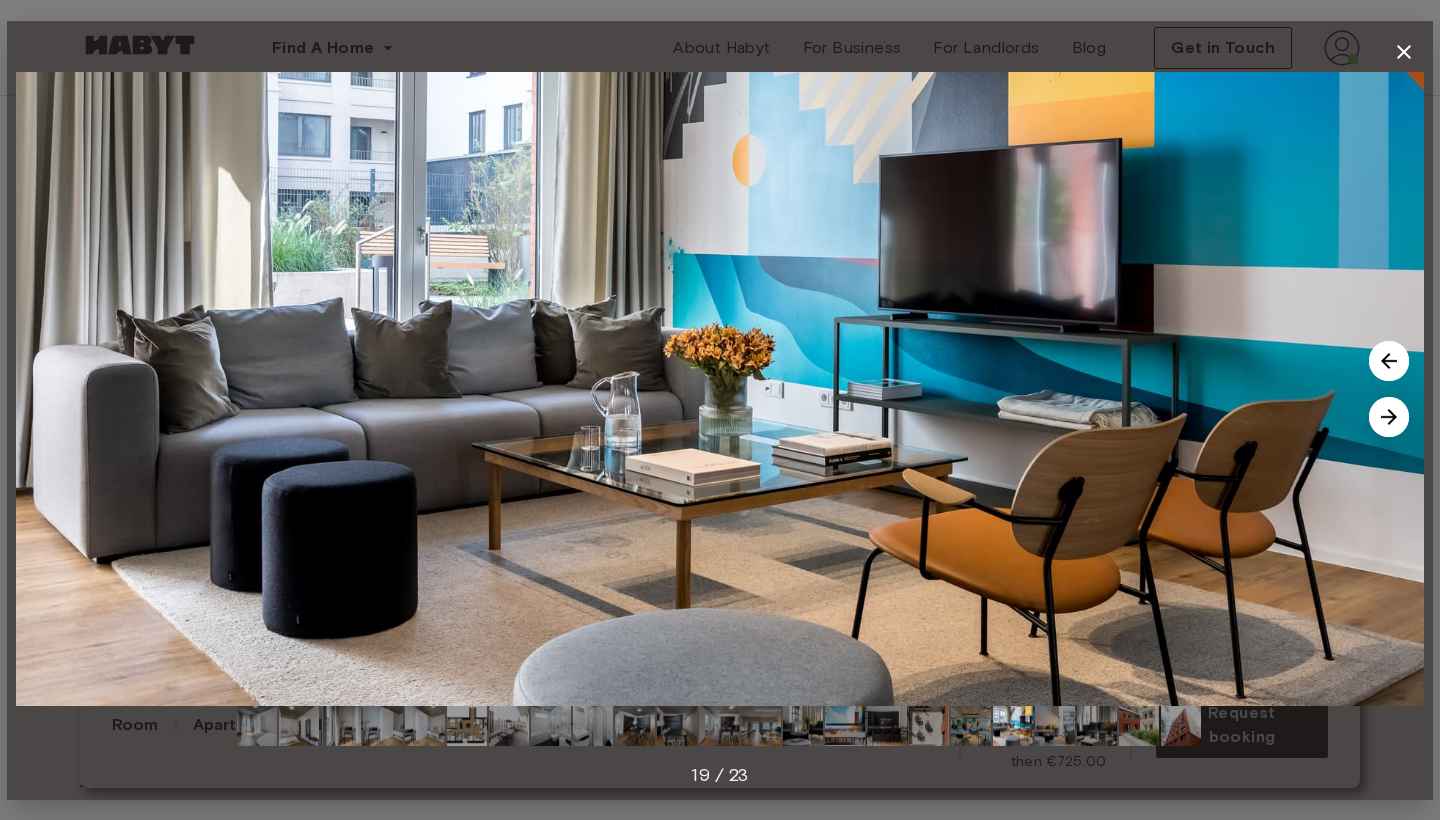 click at bounding box center (1389, 417) 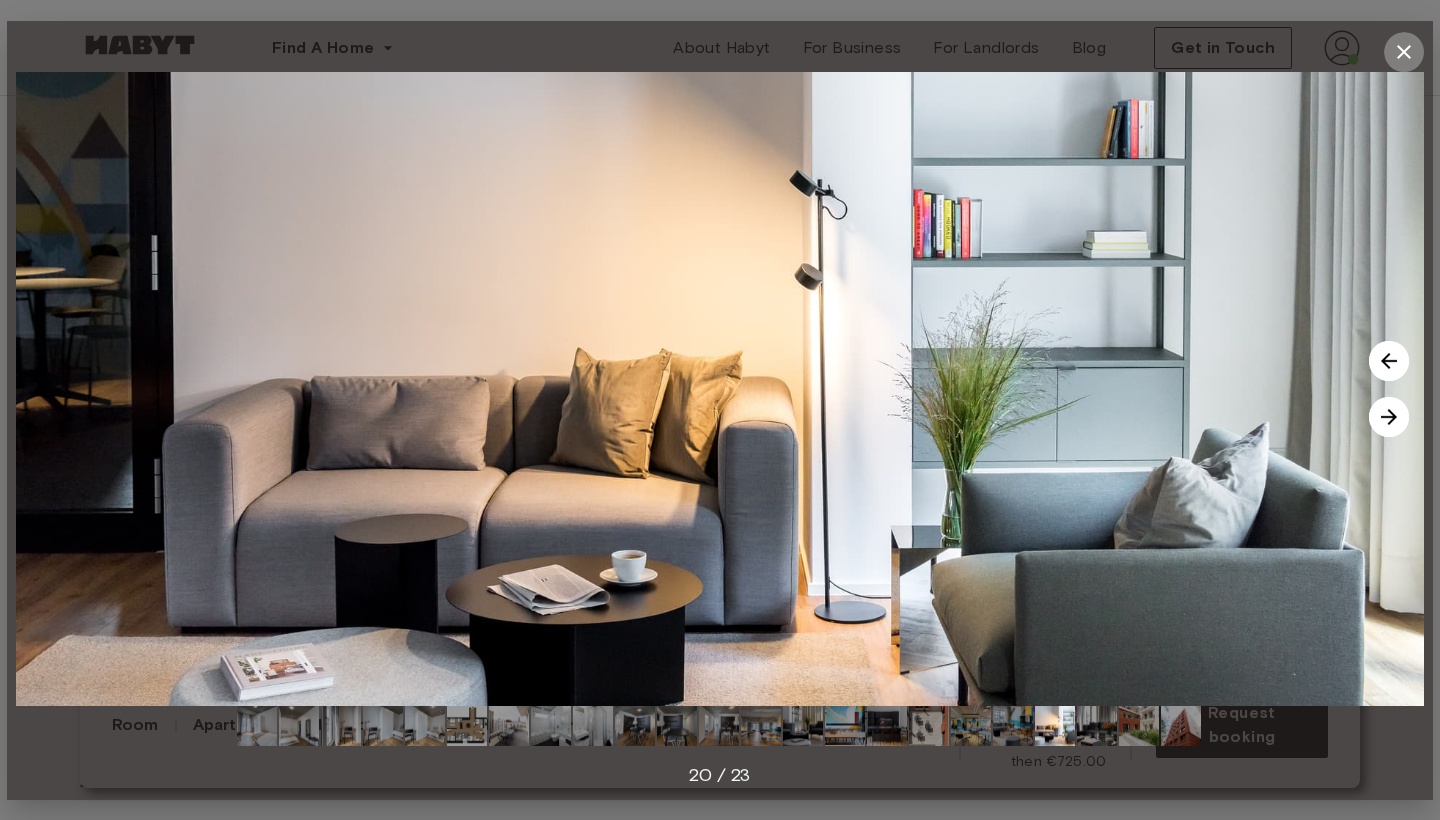 click 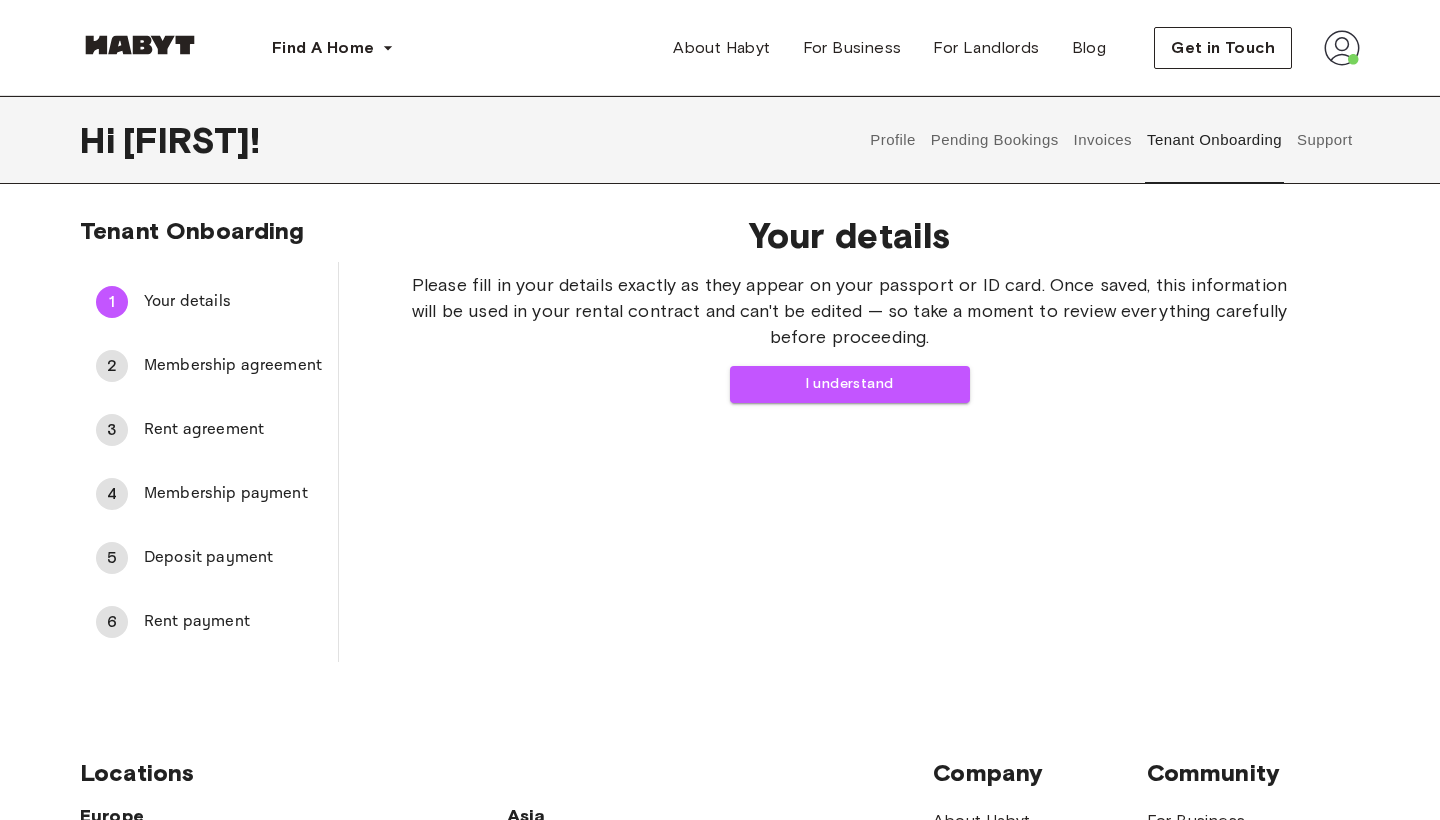 scroll, scrollTop: 0, scrollLeft: 0, axis: both 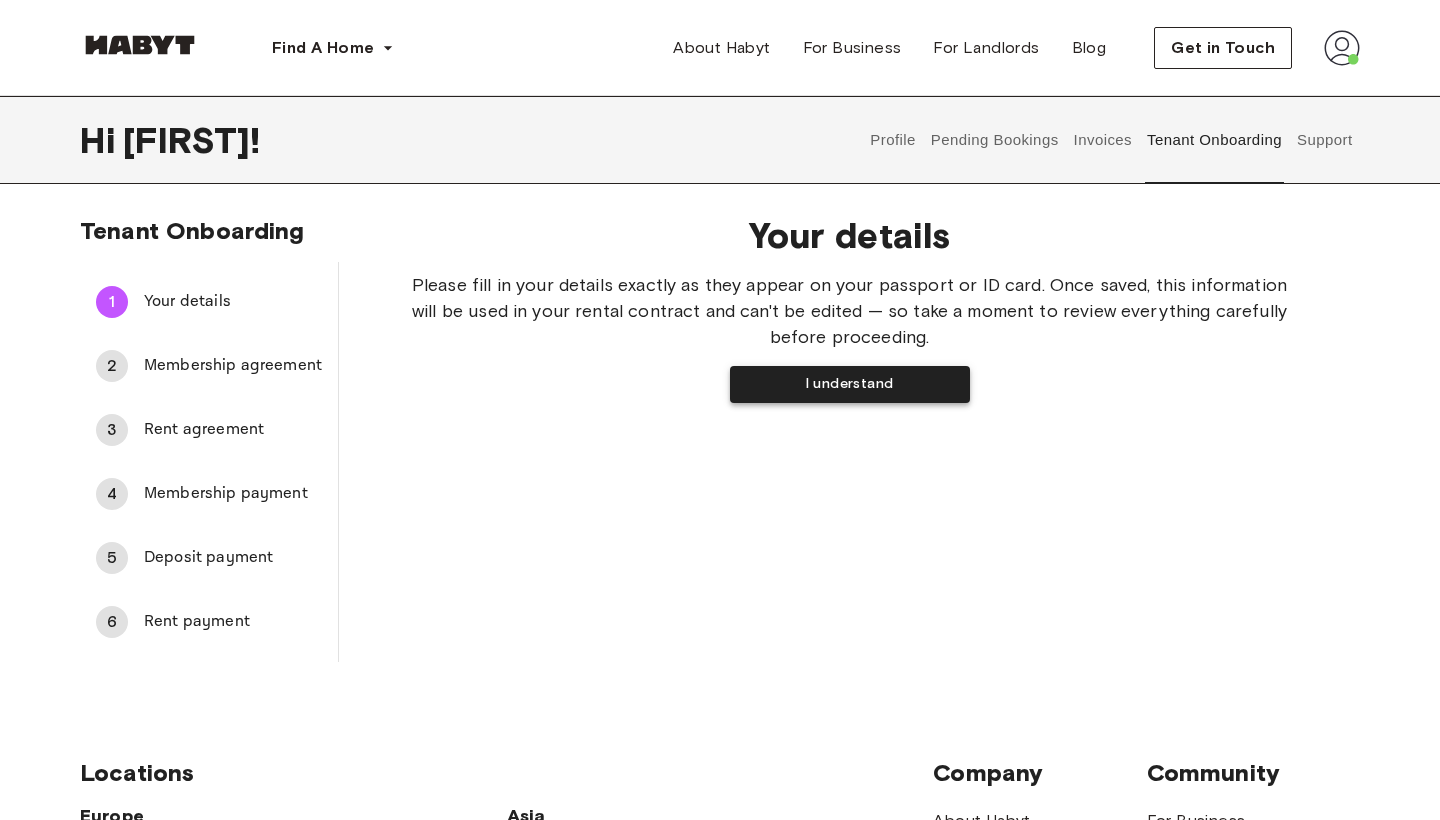 click on "I understand" at bounding box center [850, 384] 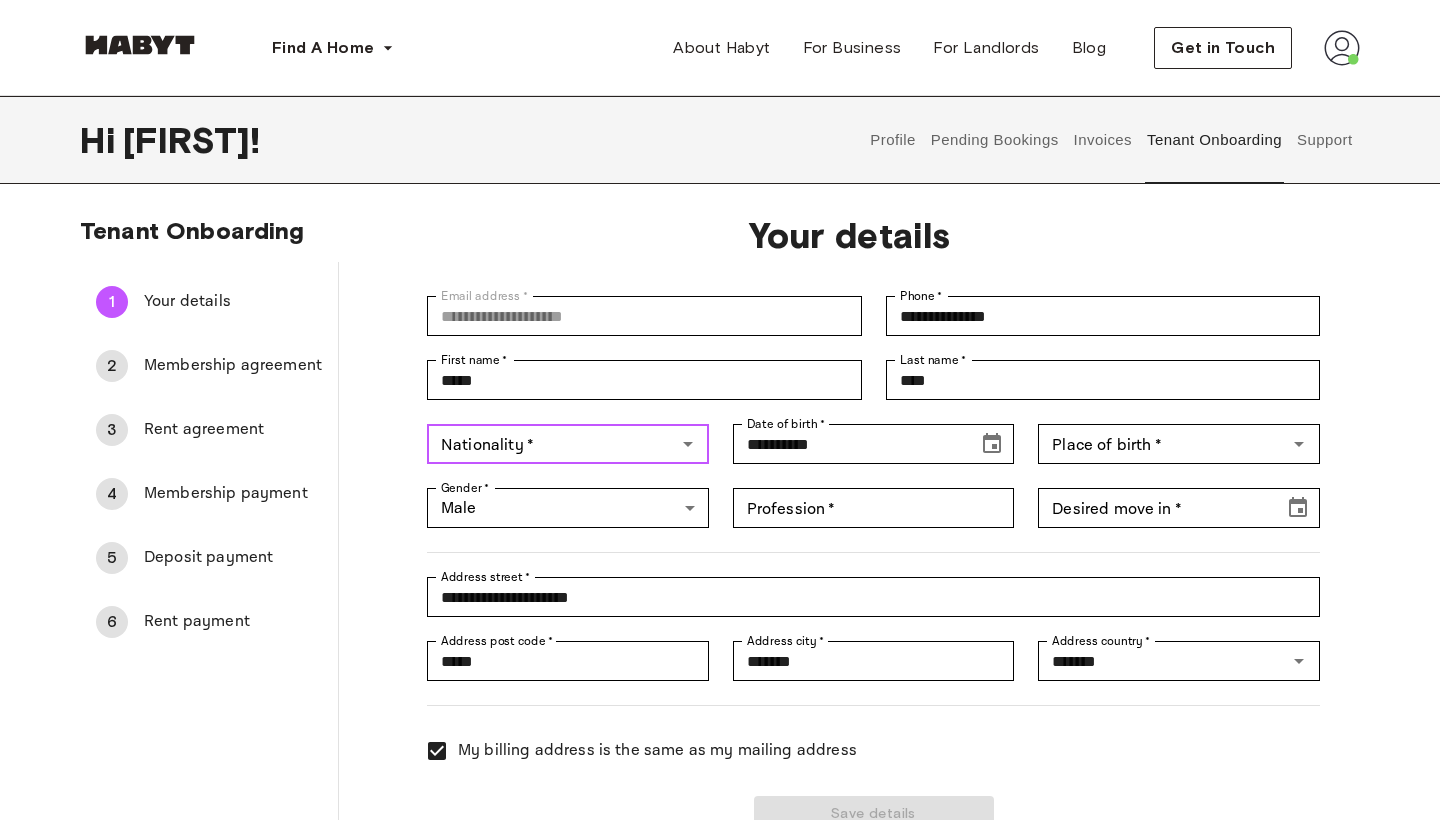 click on "Nationality   *" at bounding box center (551, 444) 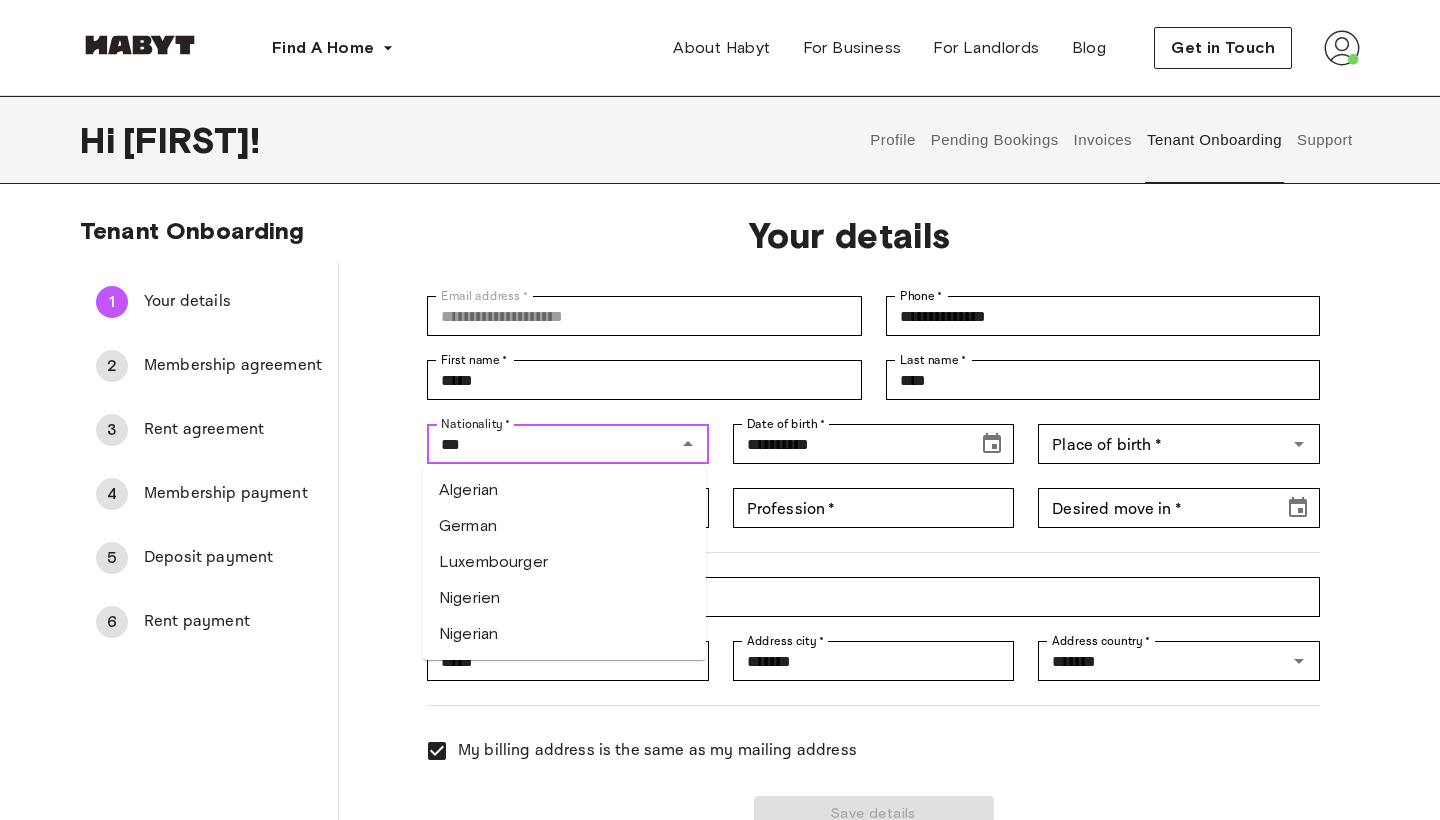 click on "German" at bounding box center [564, 526] 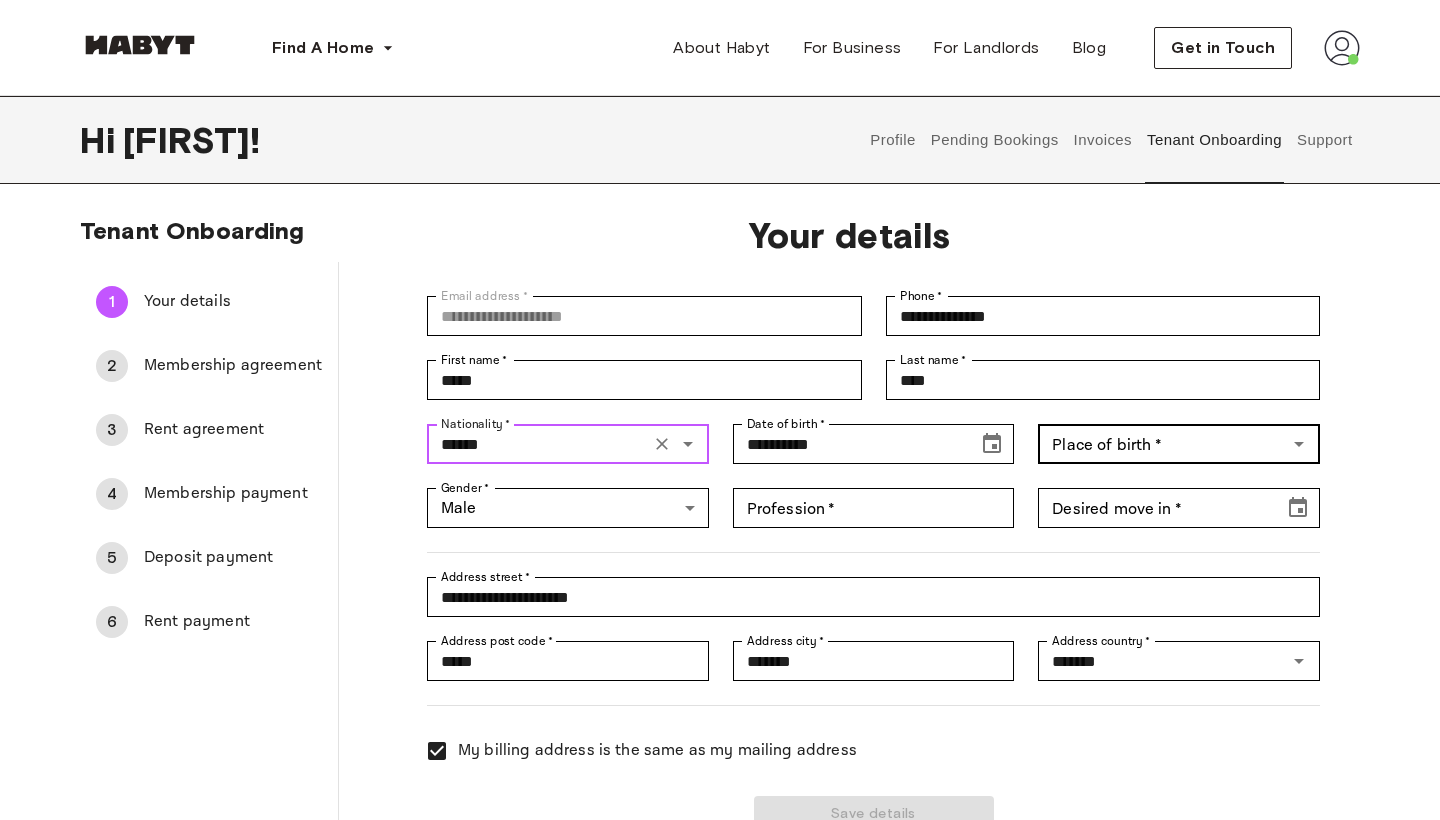 click on "Place of birth   *" at bounding box center [1179, 444] 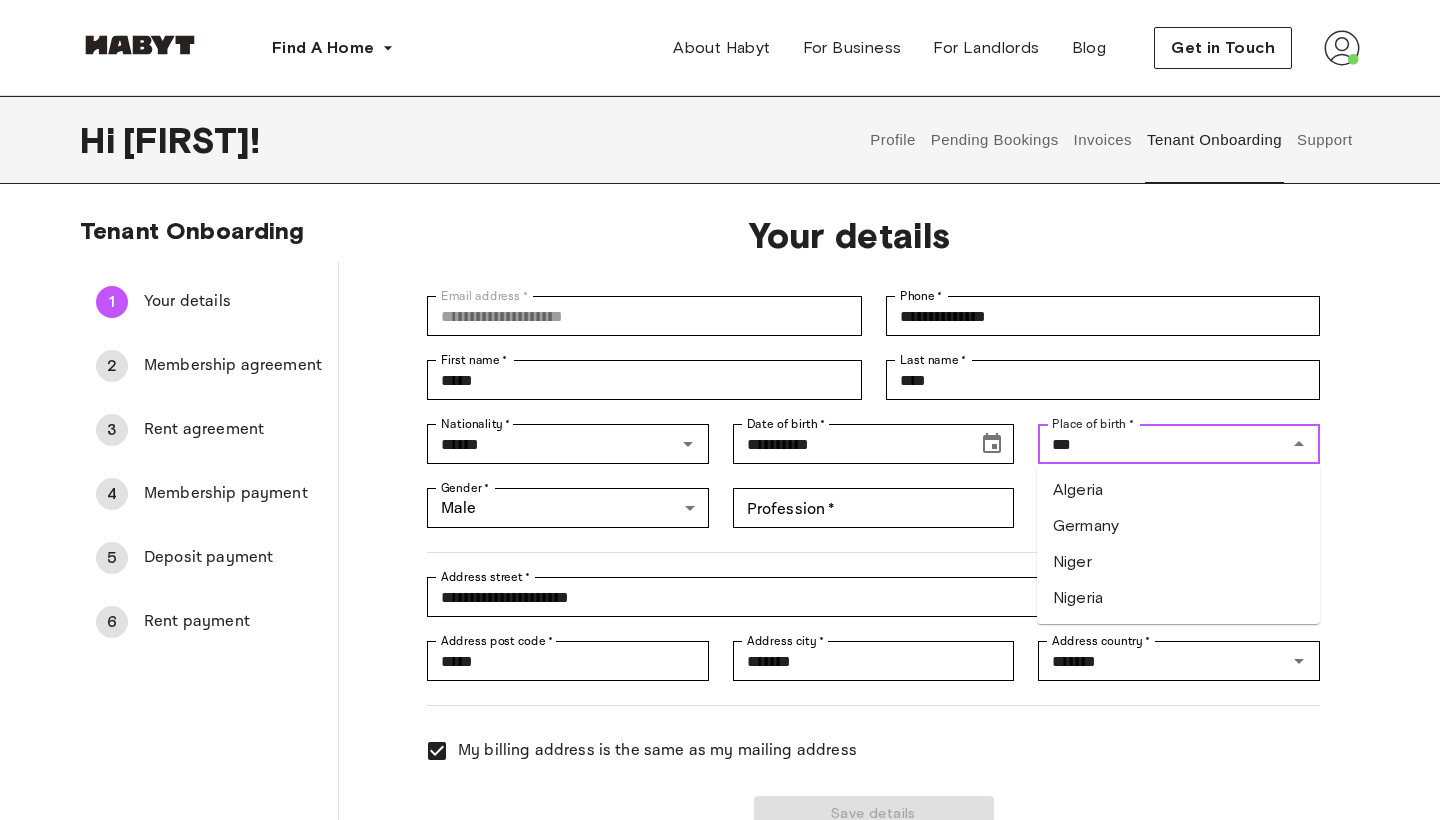 click on "Germany" at bounding box center (1178, 526) 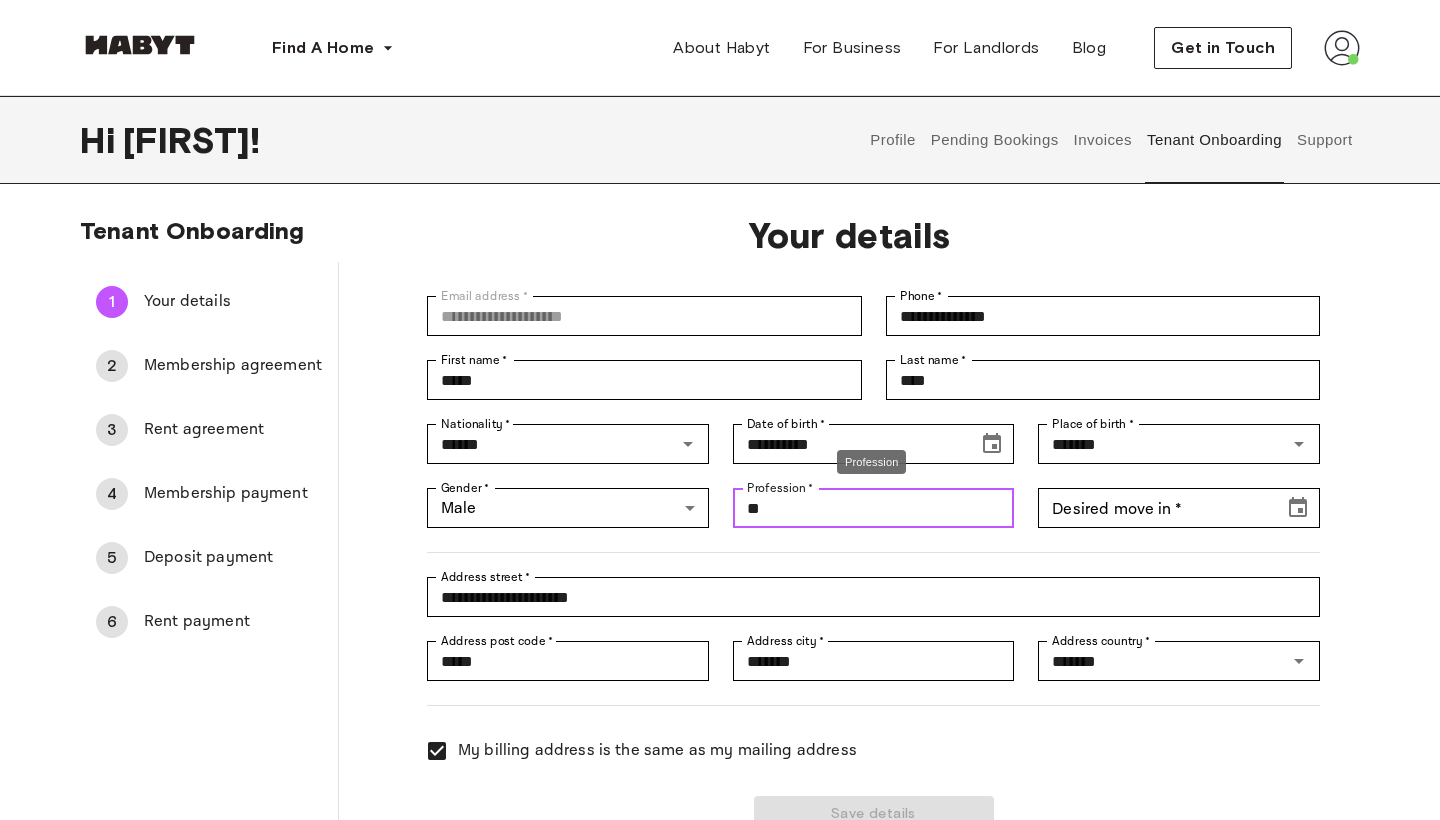 type on "*" 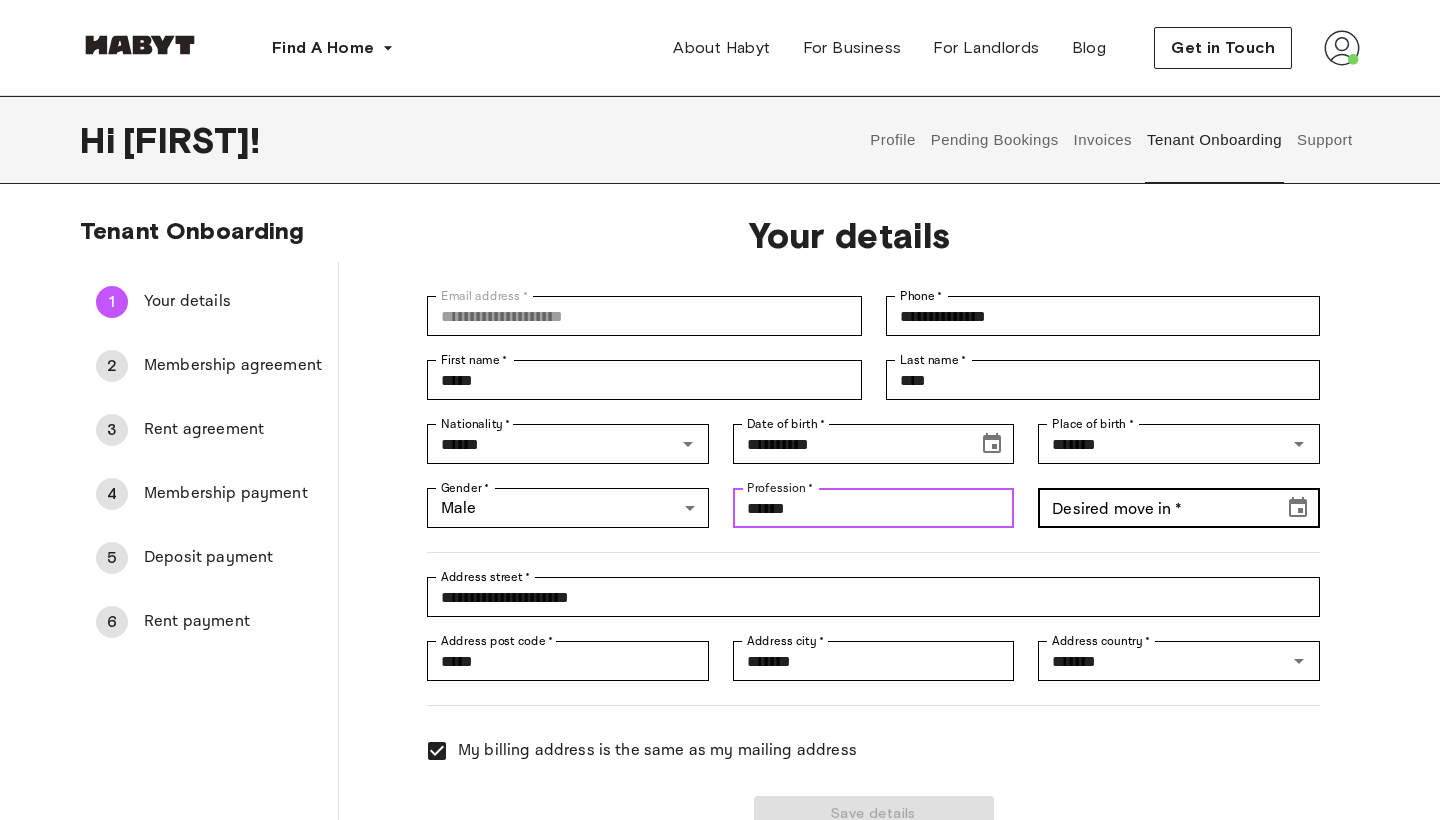 type on "******" 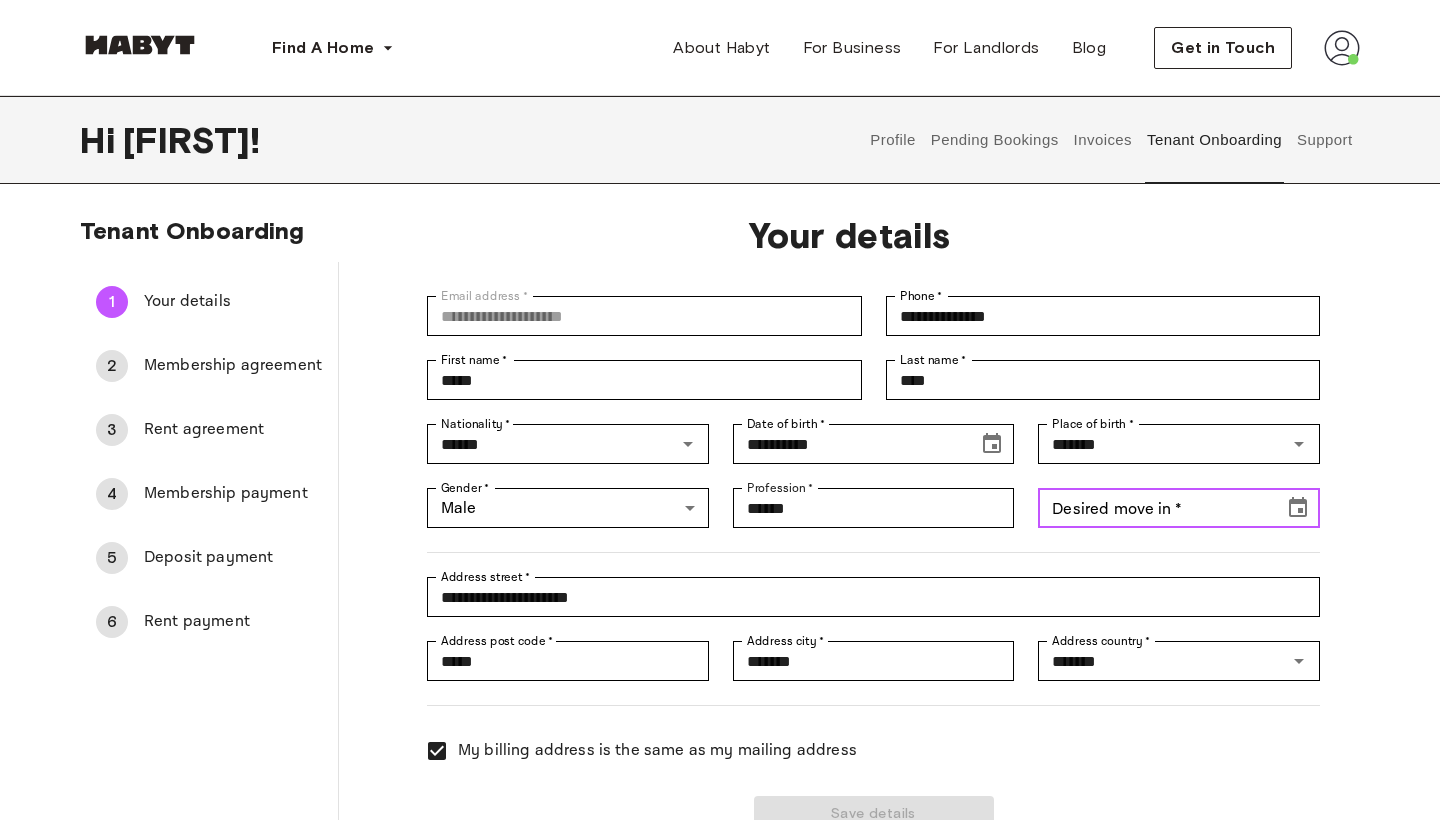click 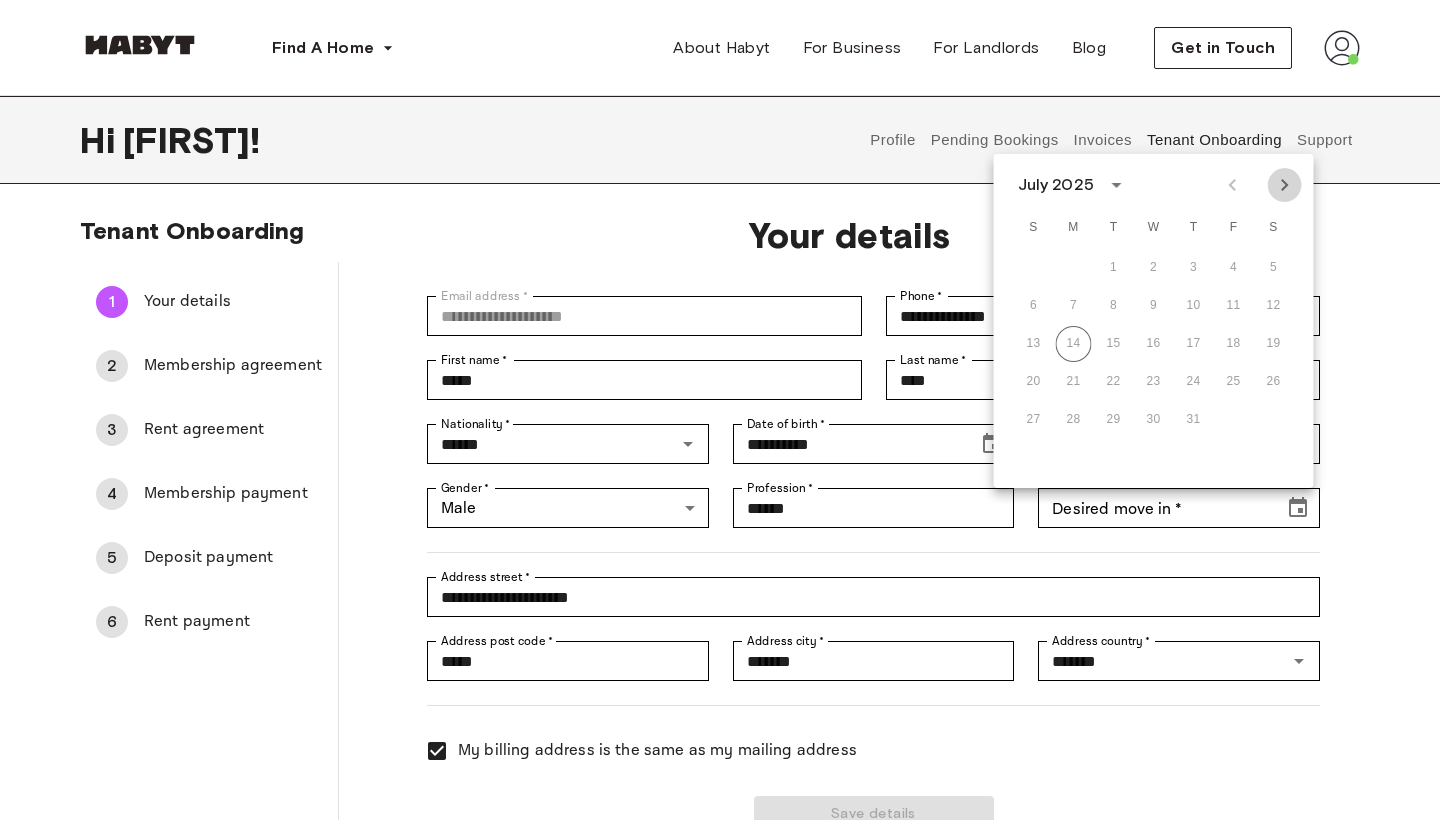 click 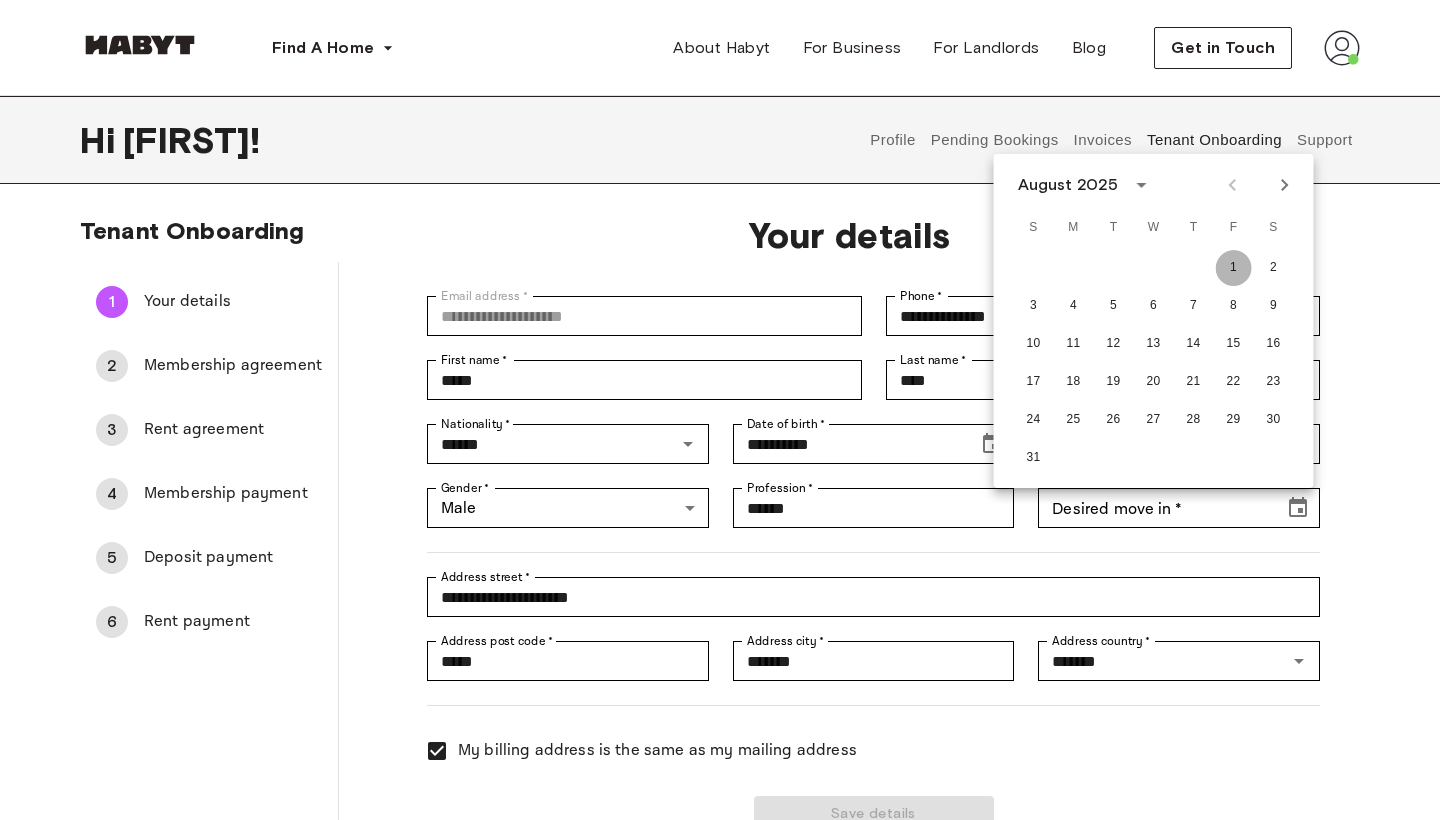 click on "1" at bounding box center [1234, 268] 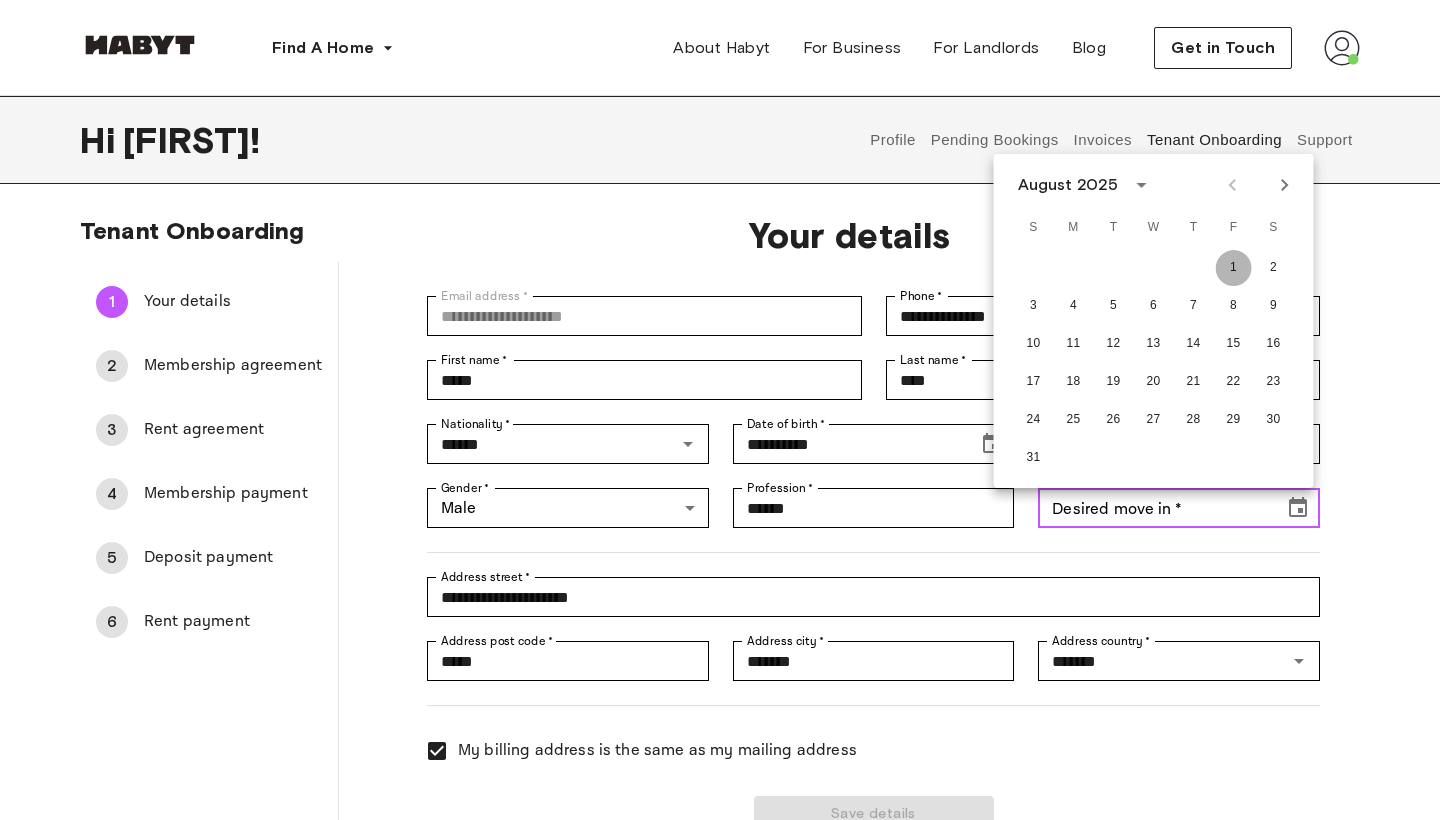 type on "**********" 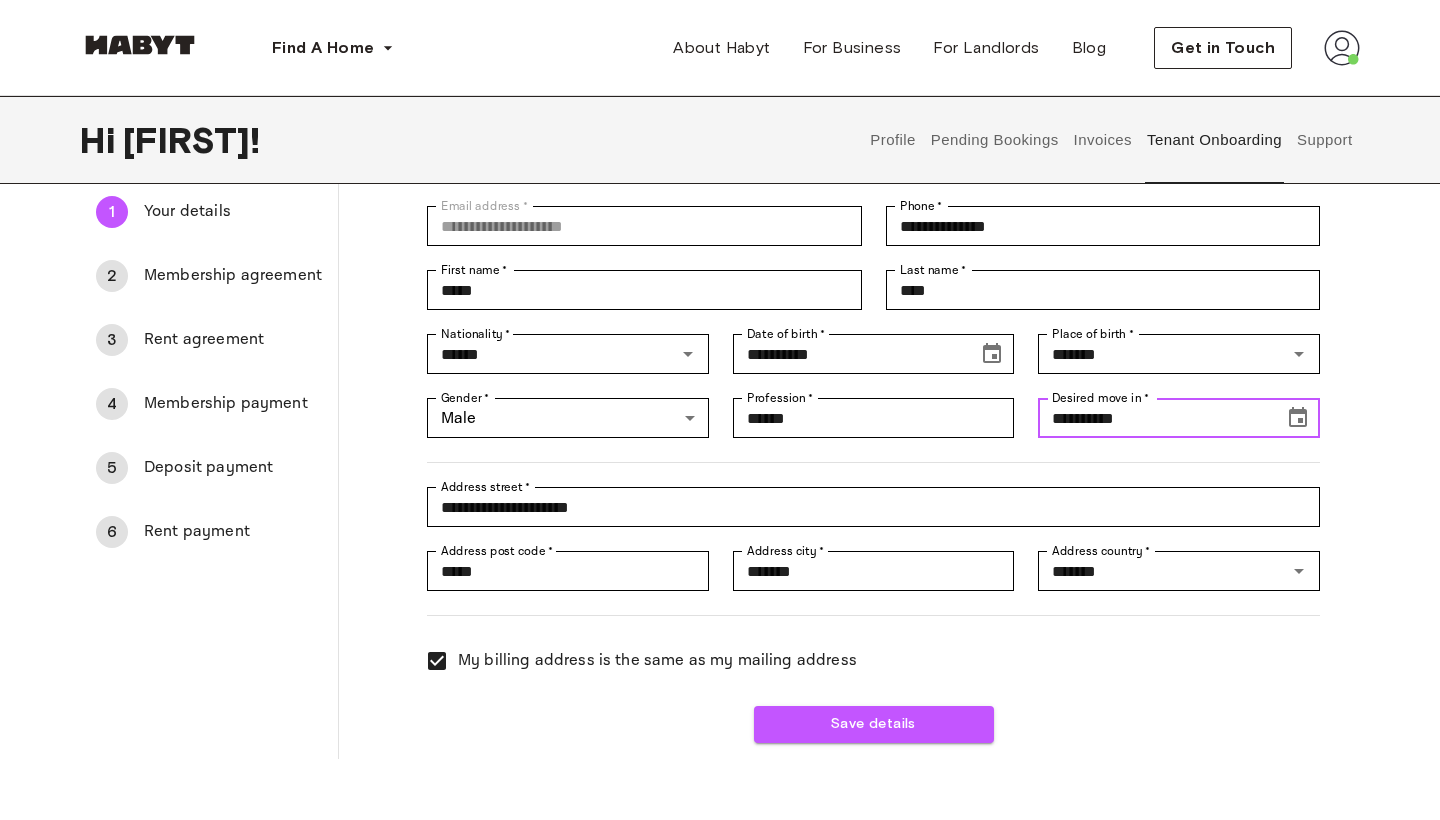 scroll, scrollTop: 96, scrollLeft: 0, axis: vertical 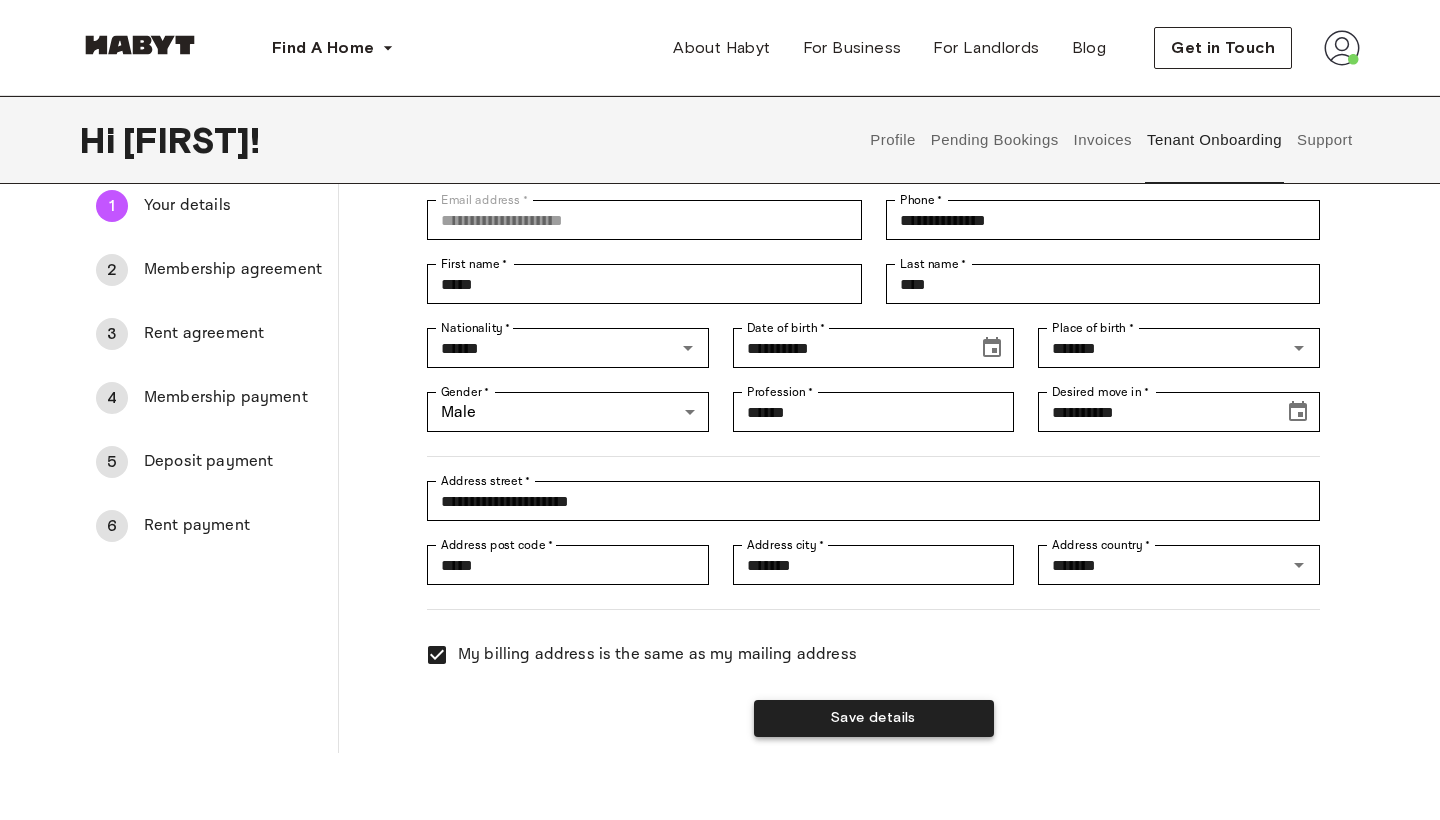 click on "Save details" at bounding box center [874, 718] 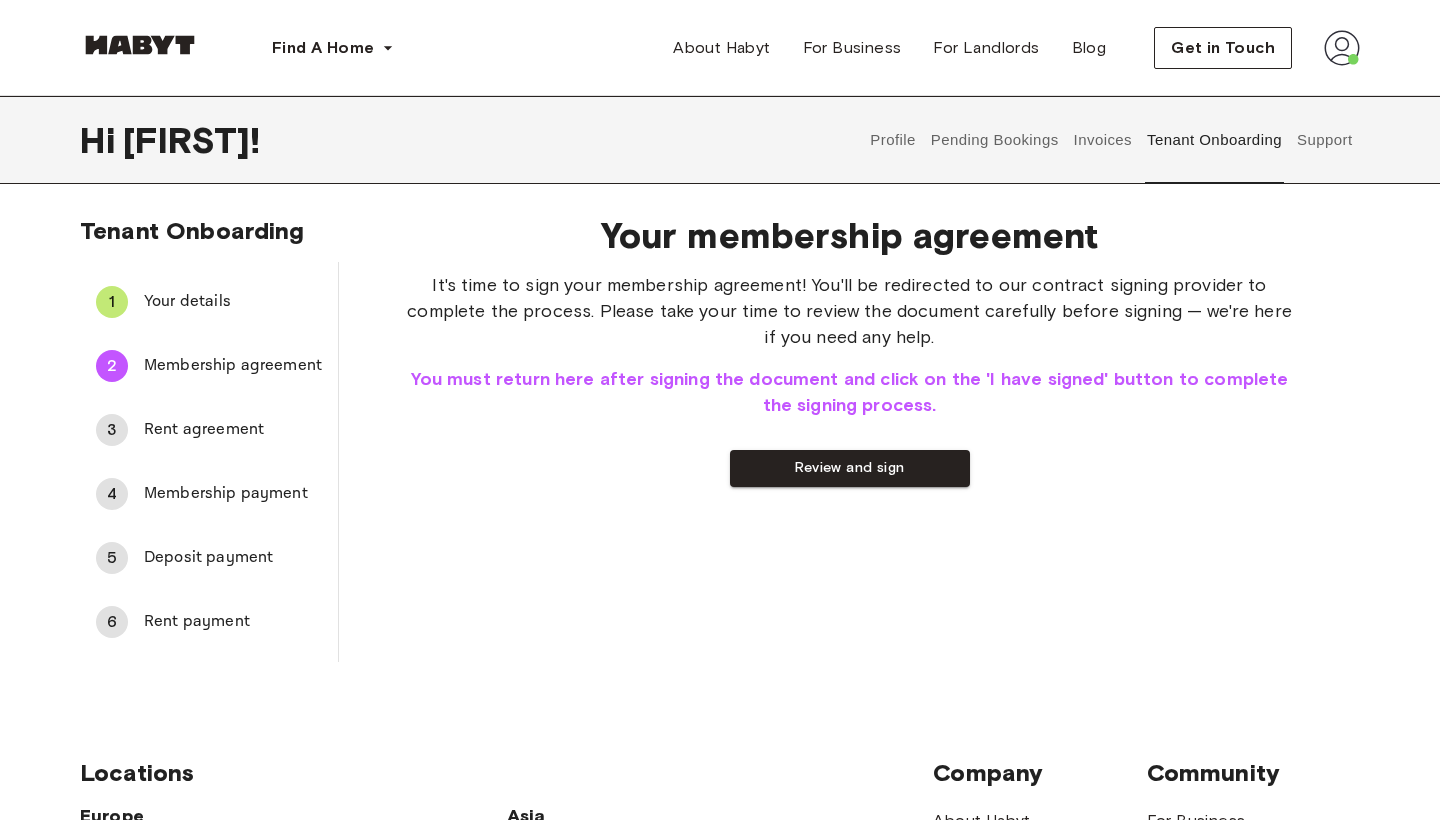 scroll, scrollTop: 0, scrollLeft: 0, axis: both 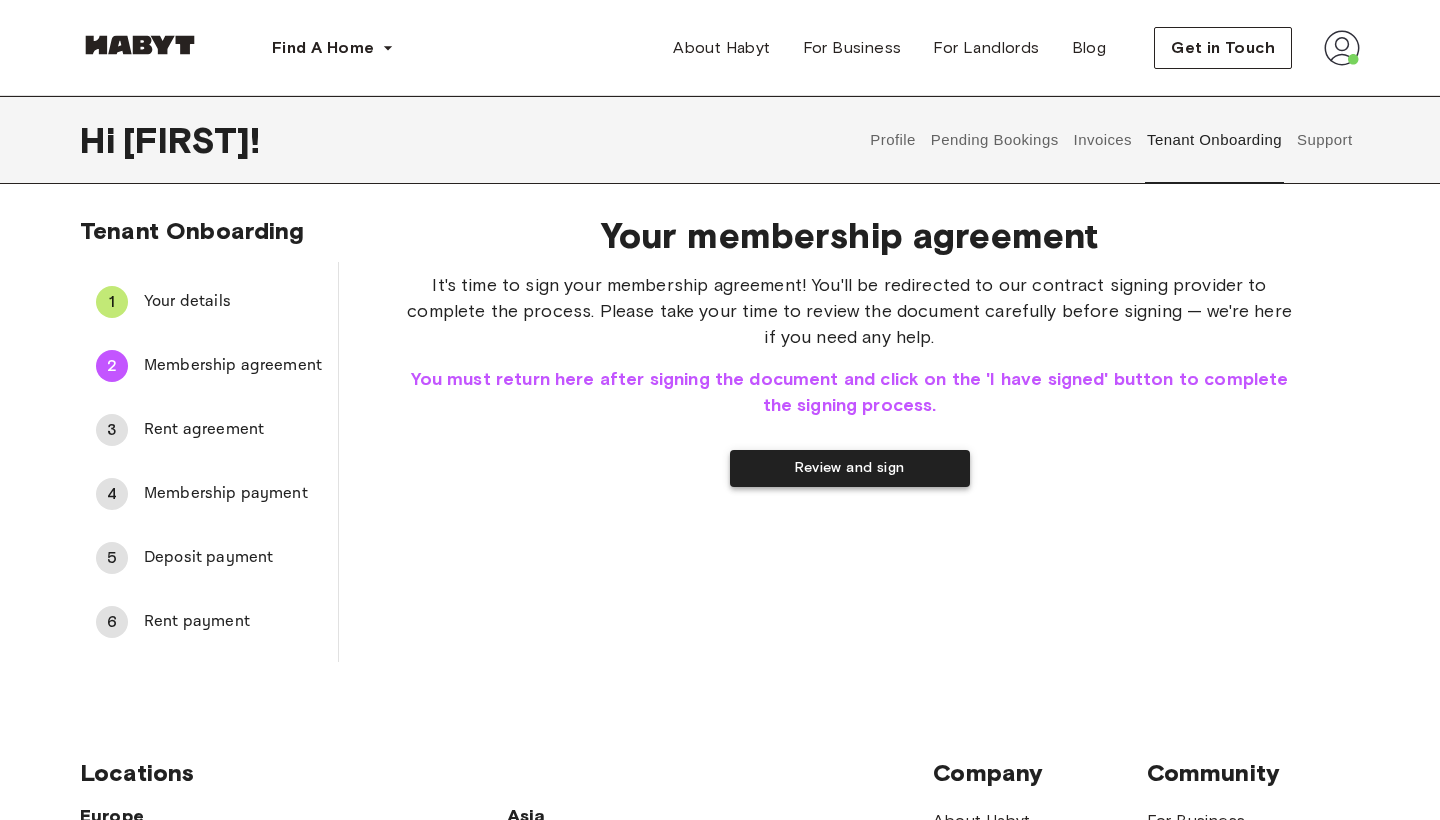 click on "Review and sign" at bounding box center (850, 468) 